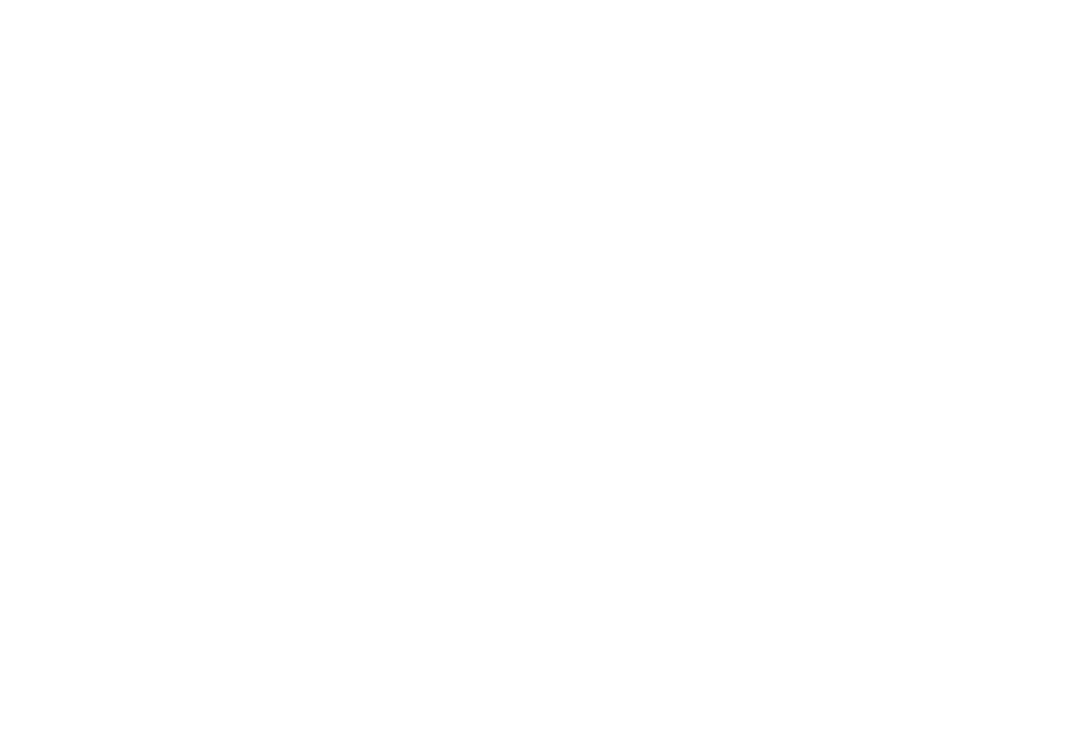 scroll, scrollTop: 0, scrollLeft: 0, axis: both 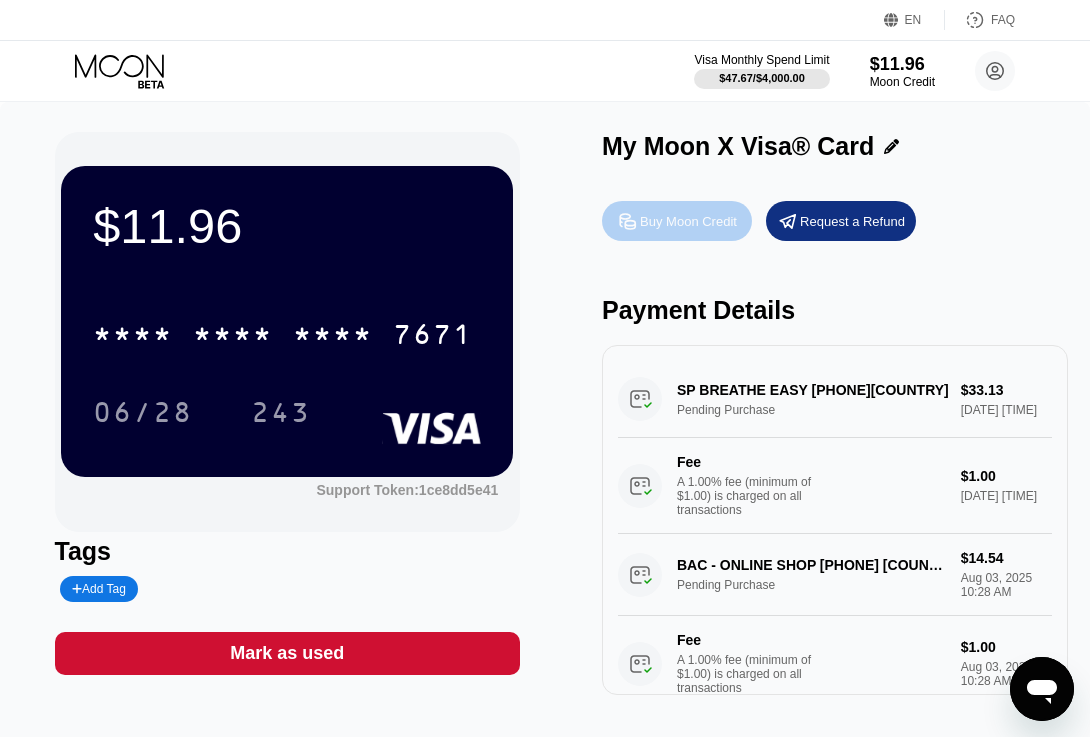click on "Buy Moon Credit" at bounding box center (688, 221) 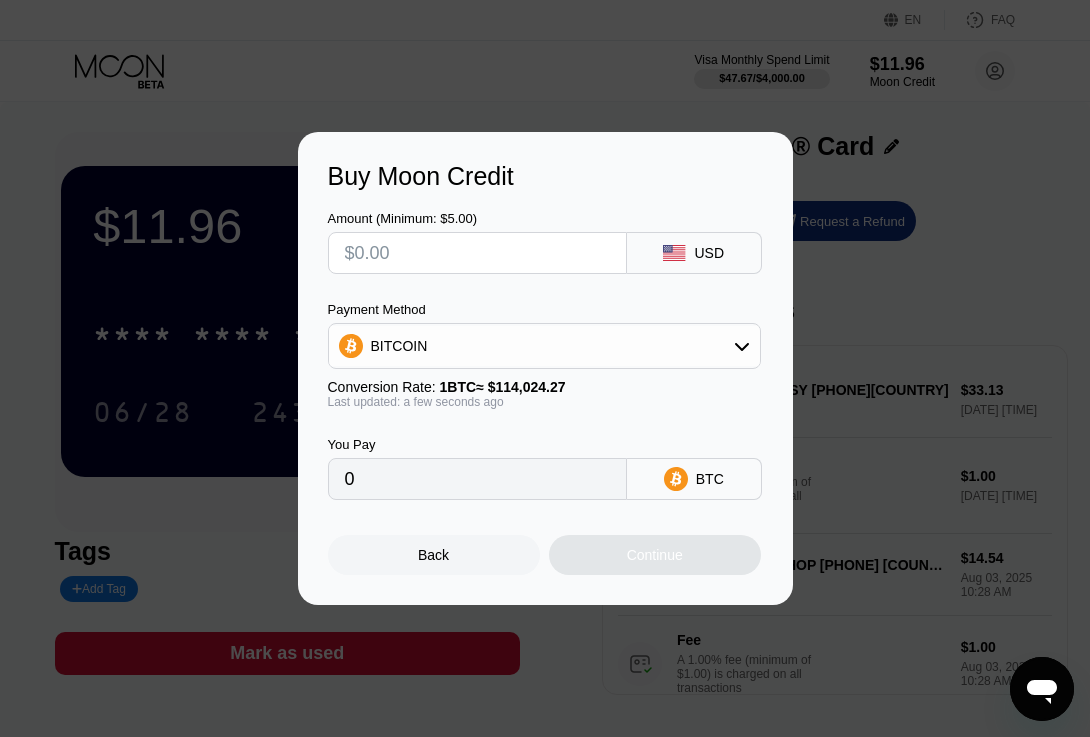 click at bounding box center (477, 253) 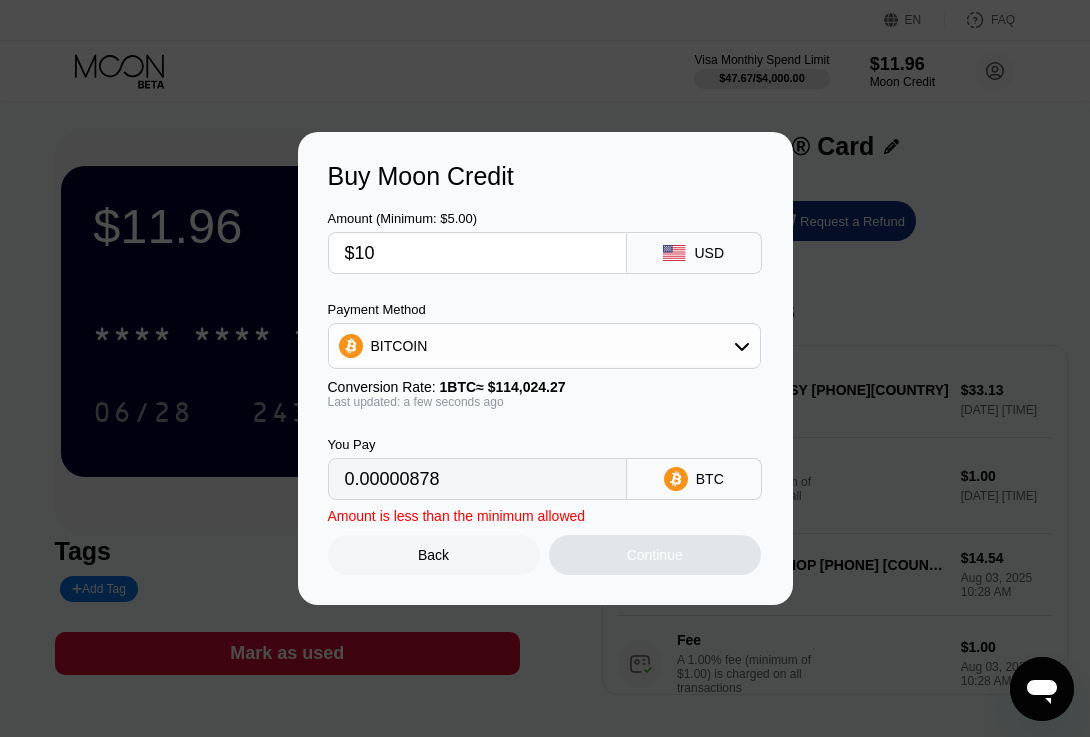 type on "$100" 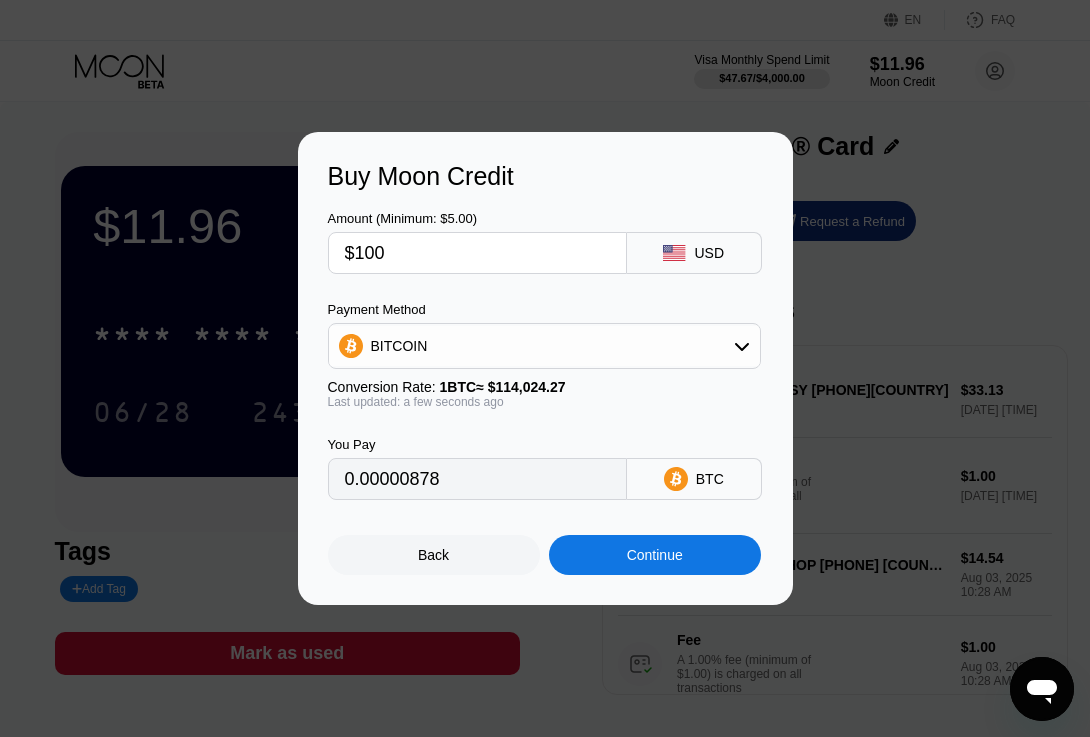 type on "0.00087701" 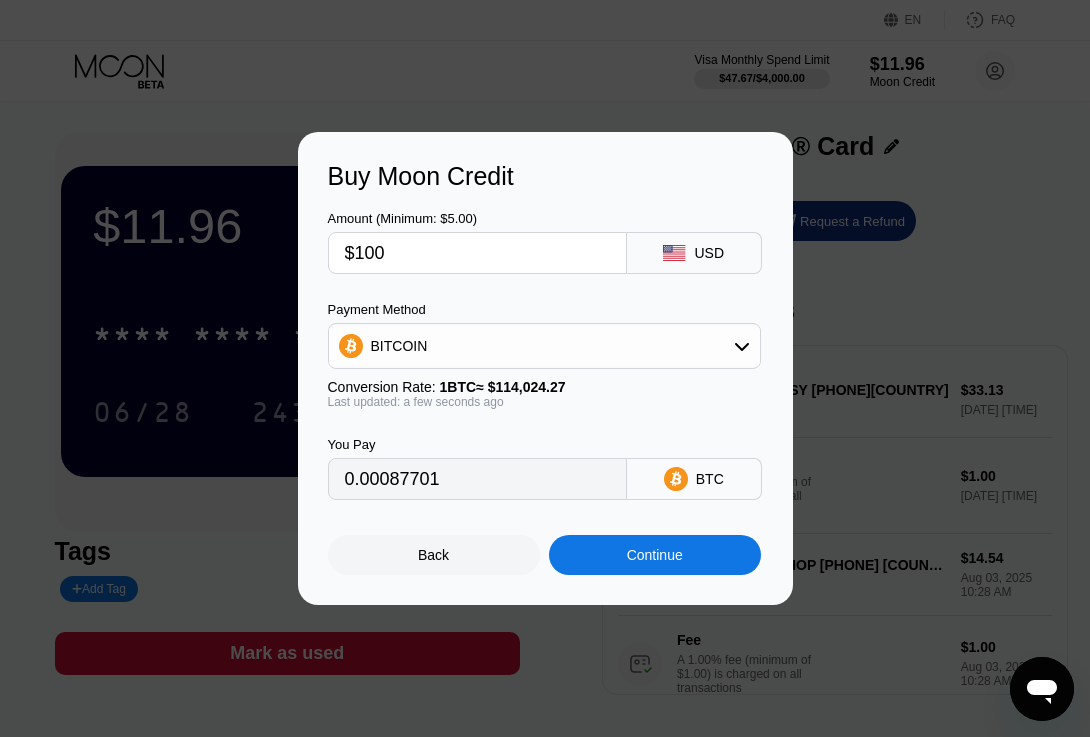 type on "$100" 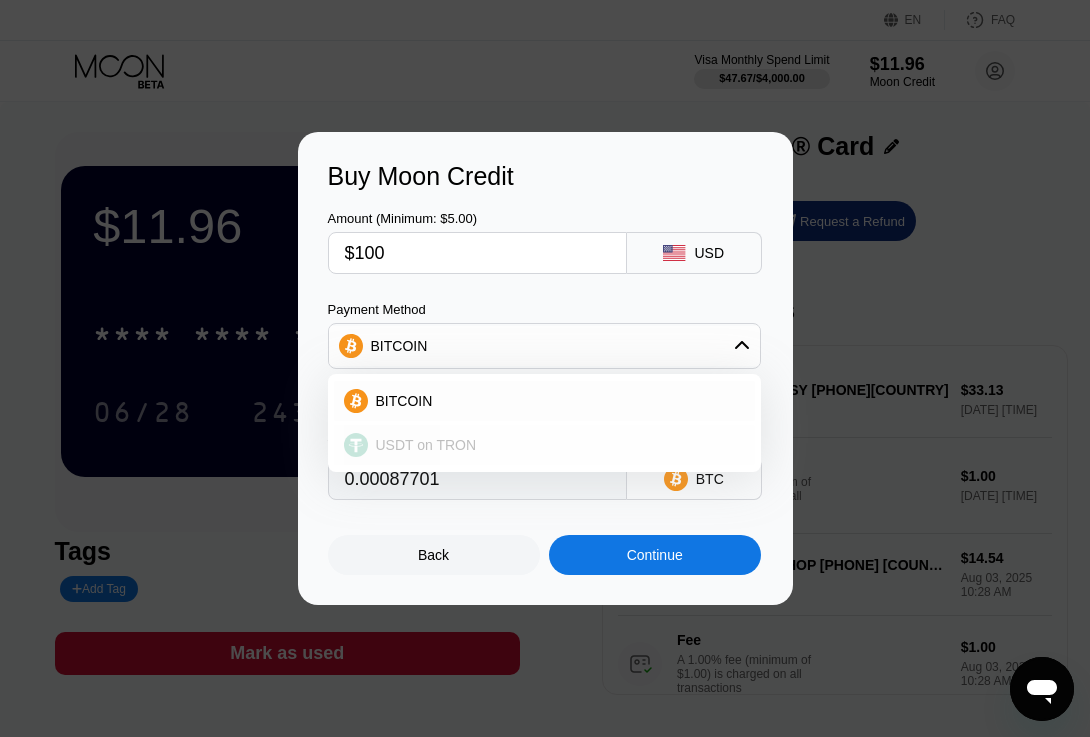 click on "USDT on TRON" at bounding box center [544, 445] 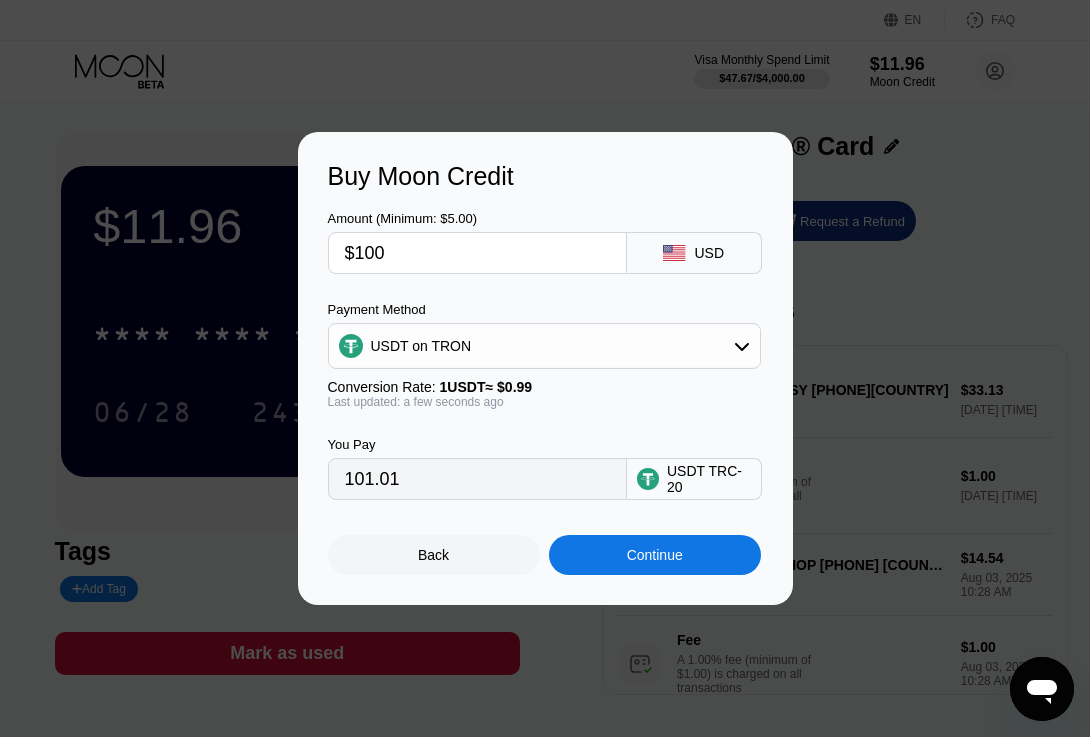 click on "101.01" at bounding box center (477, 479) 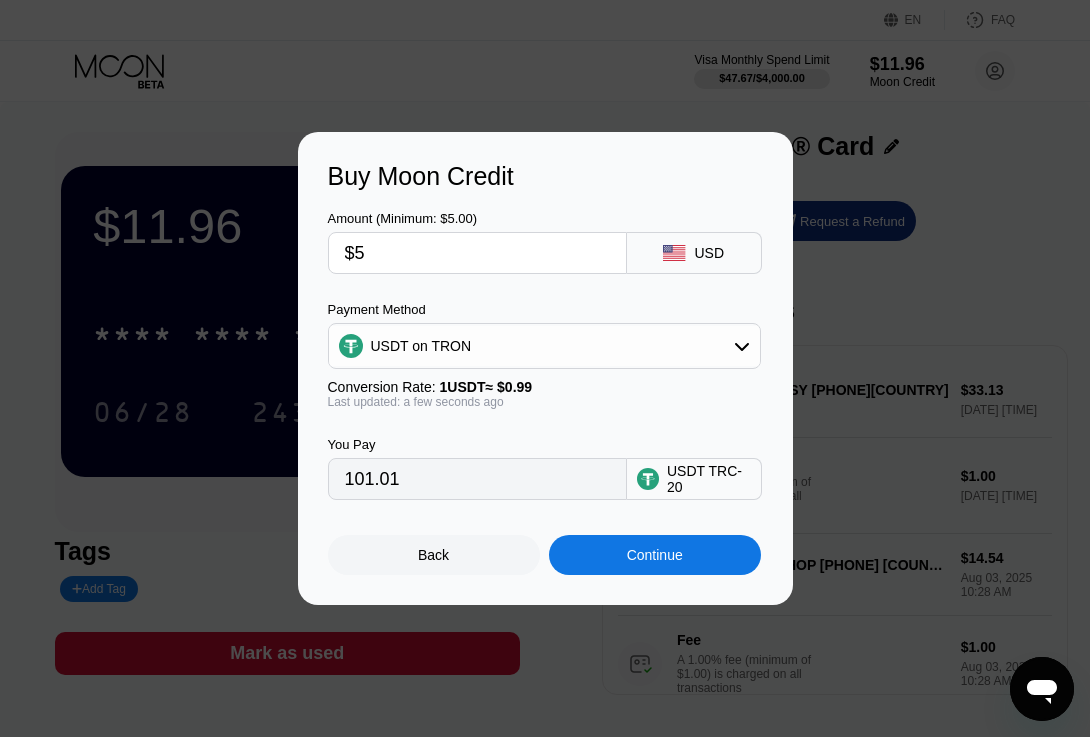 type on "5.05" 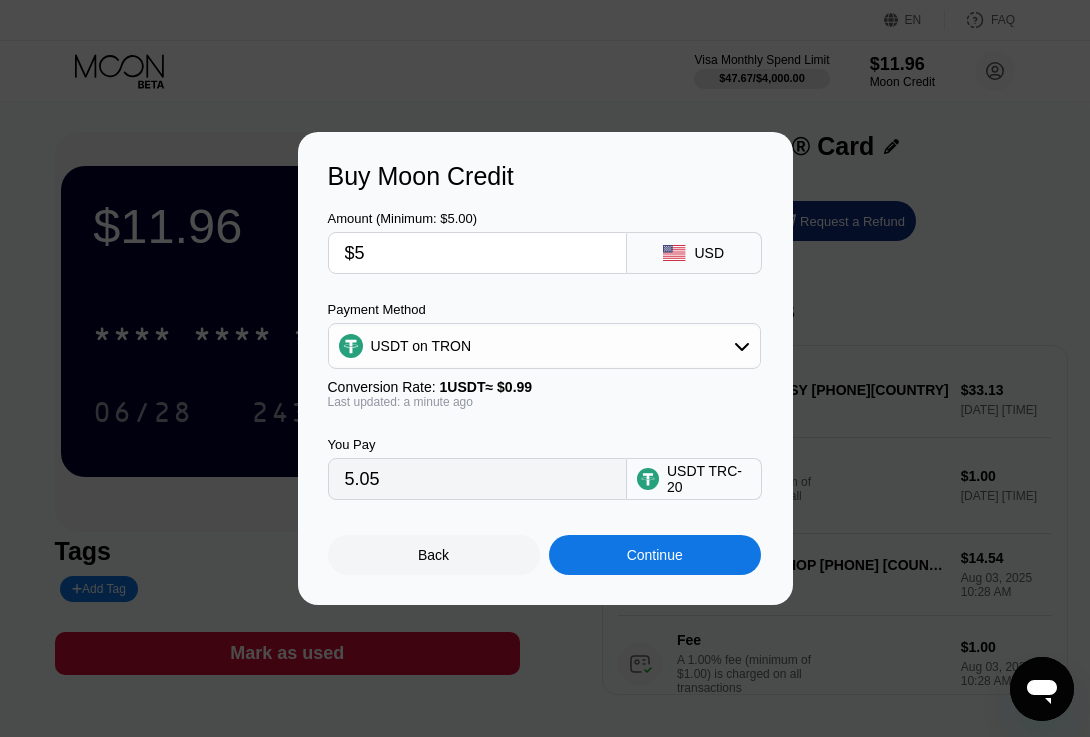 type on "$50" 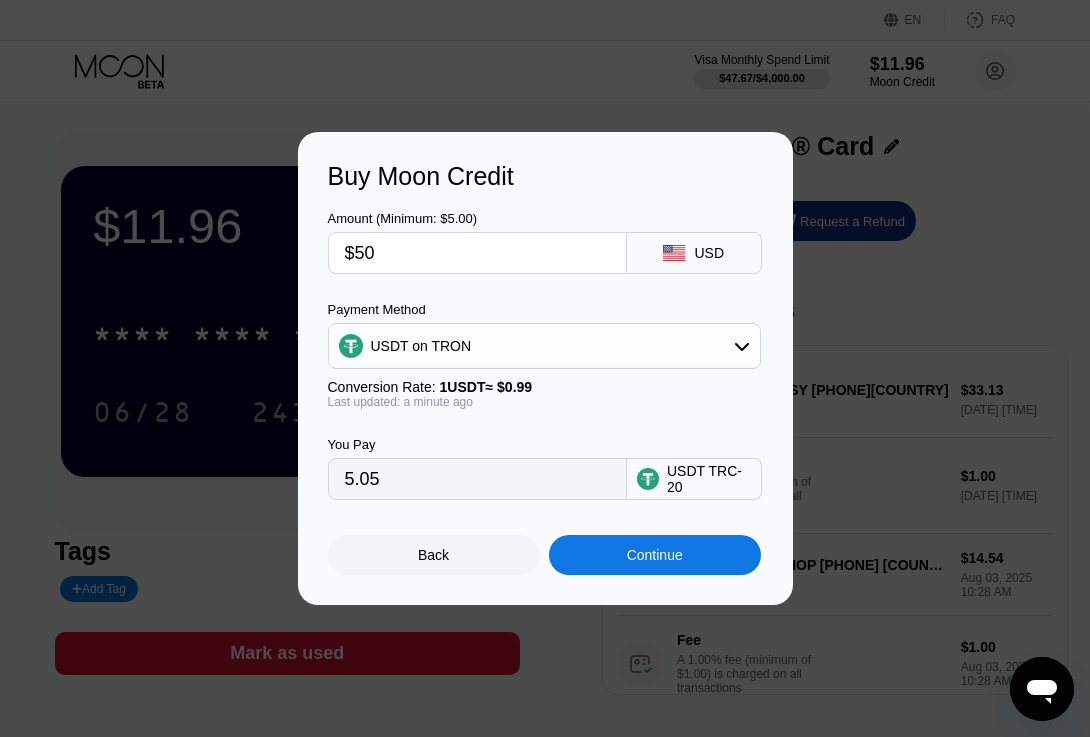 type on "50.51" 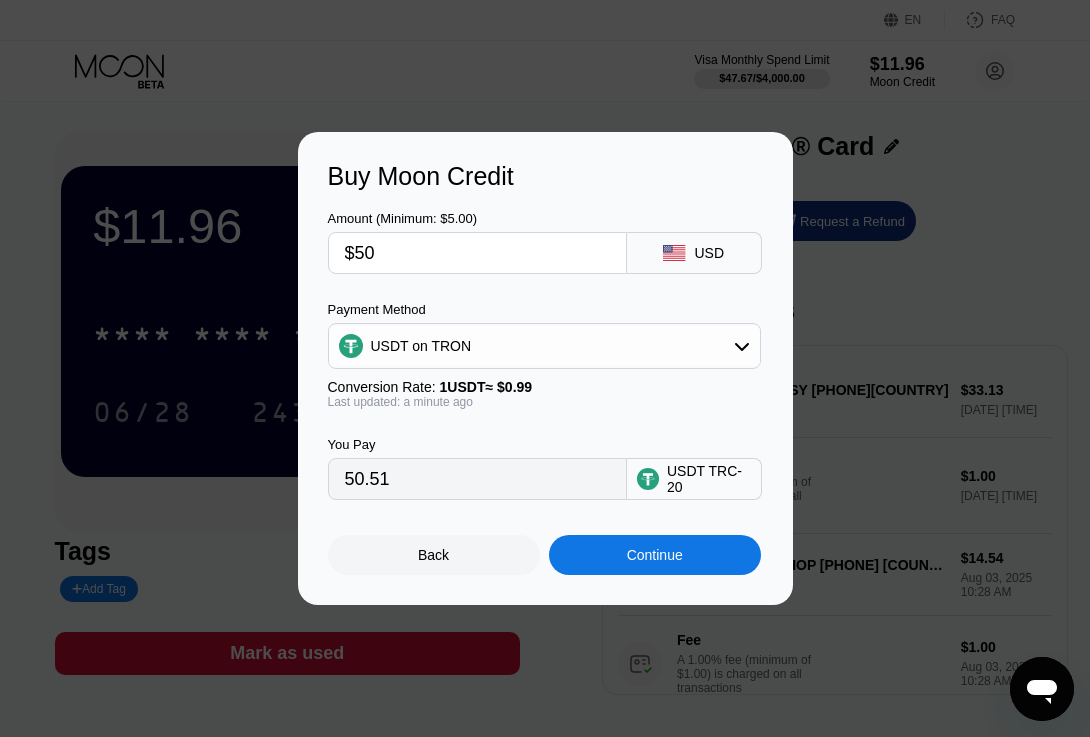 type on "$500" 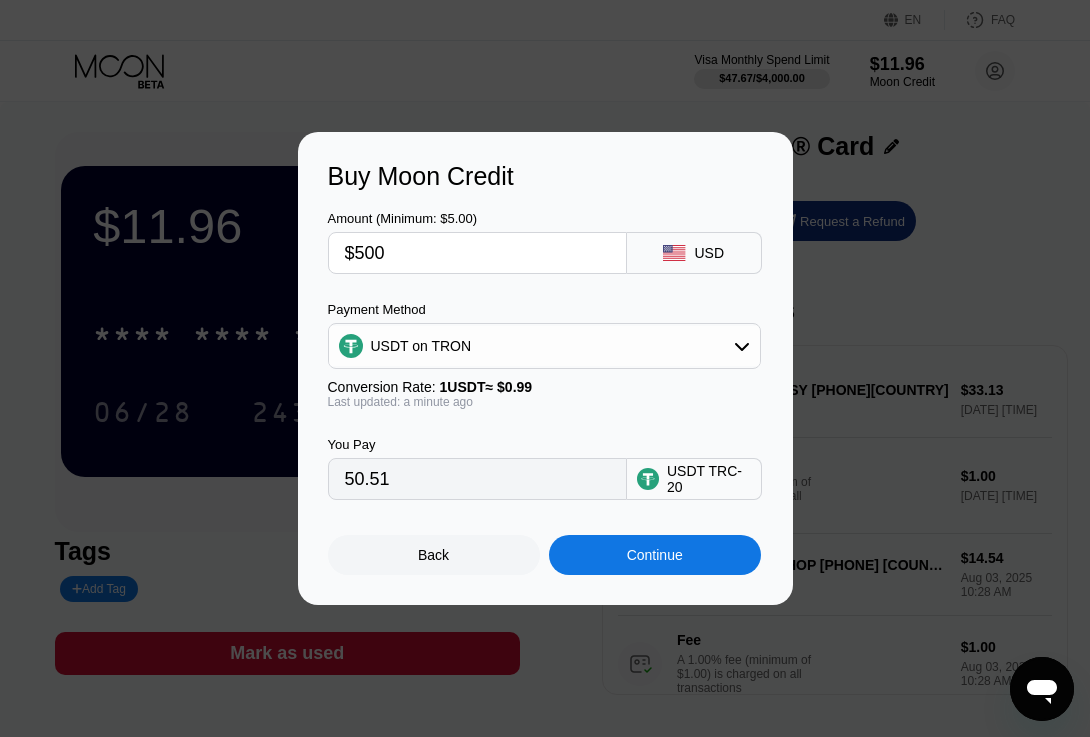 type on "505.05" 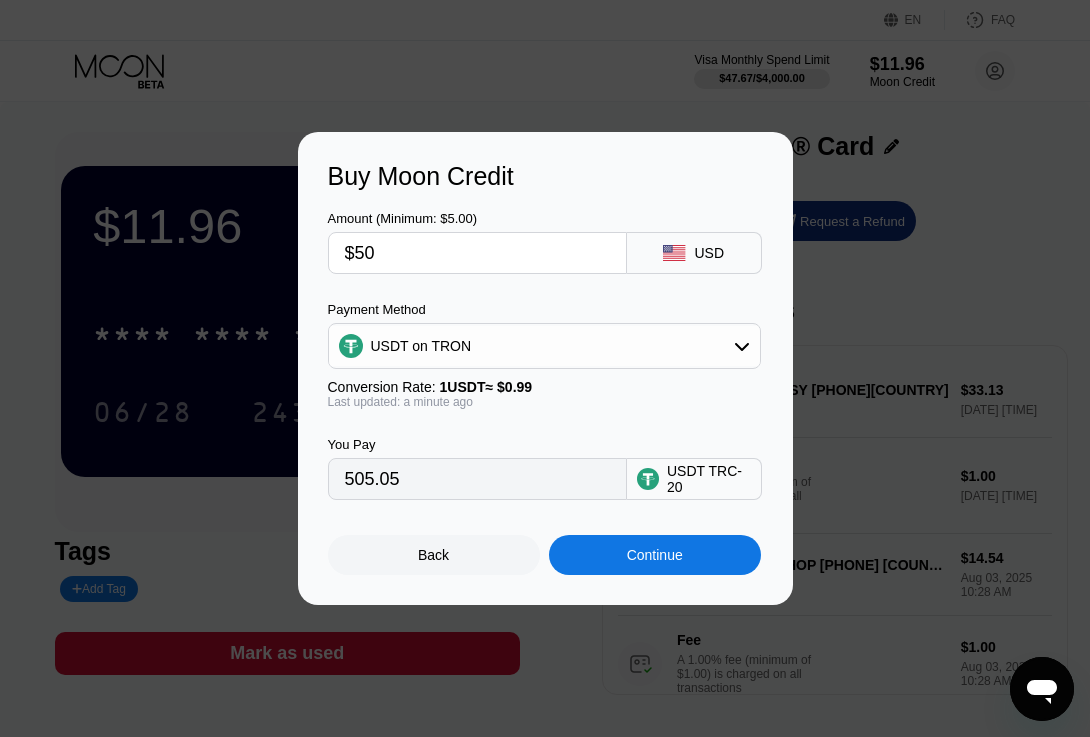 type on "$505" 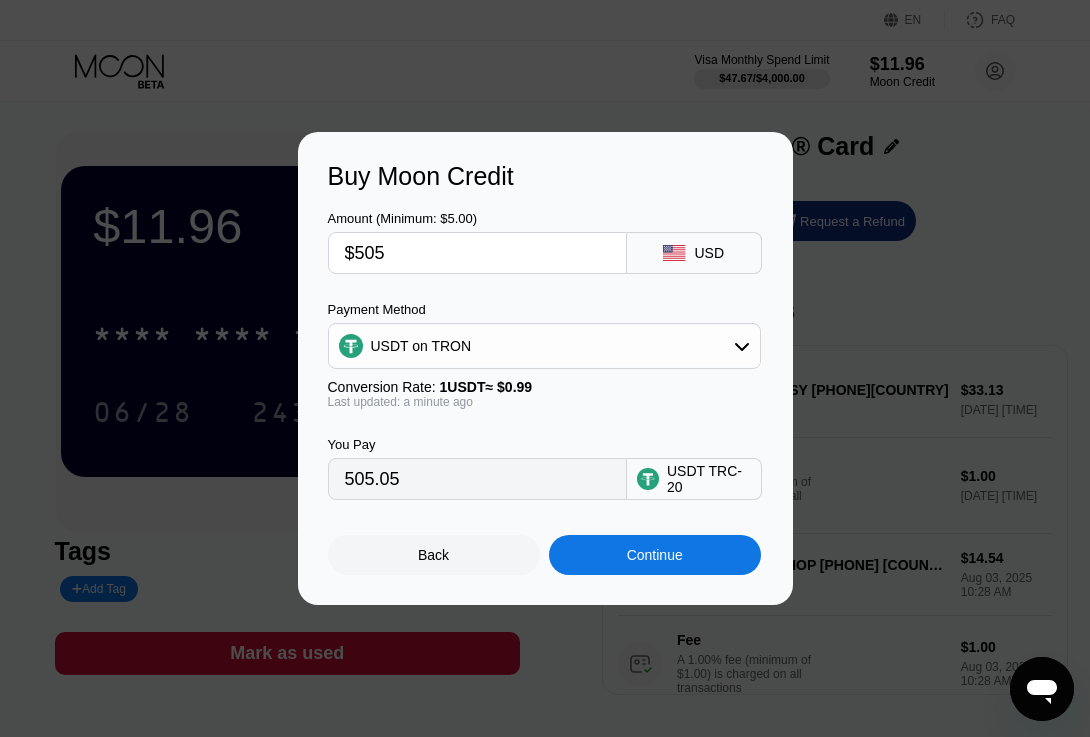 type on "510.10" 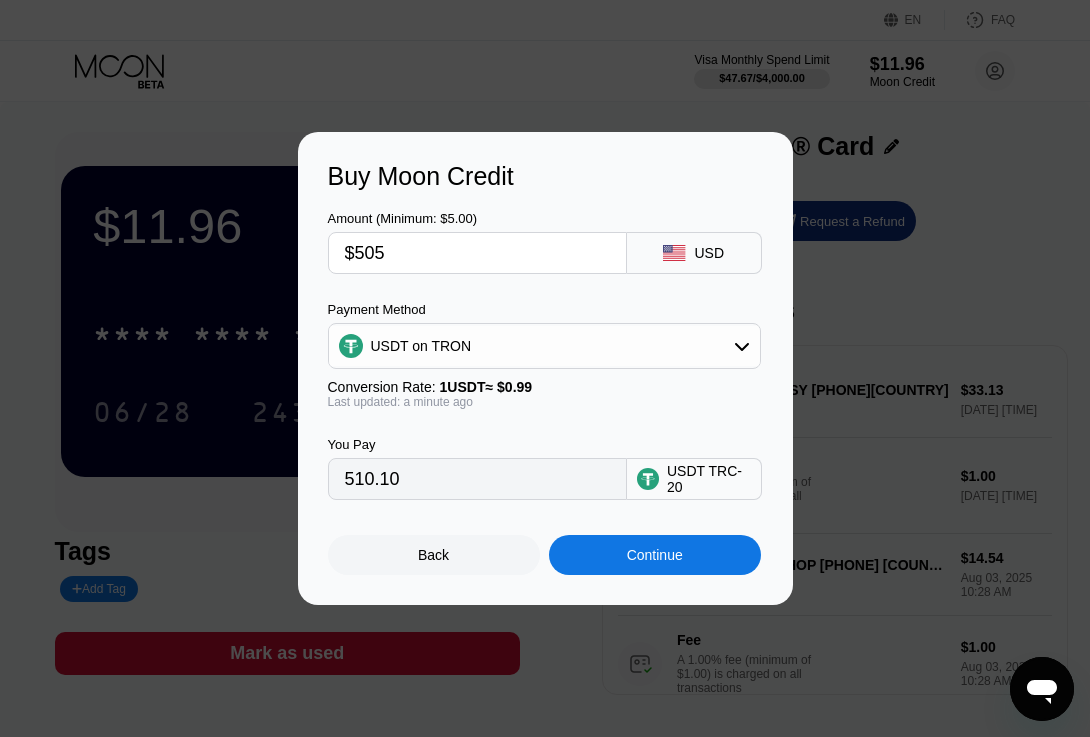 type on "$50" 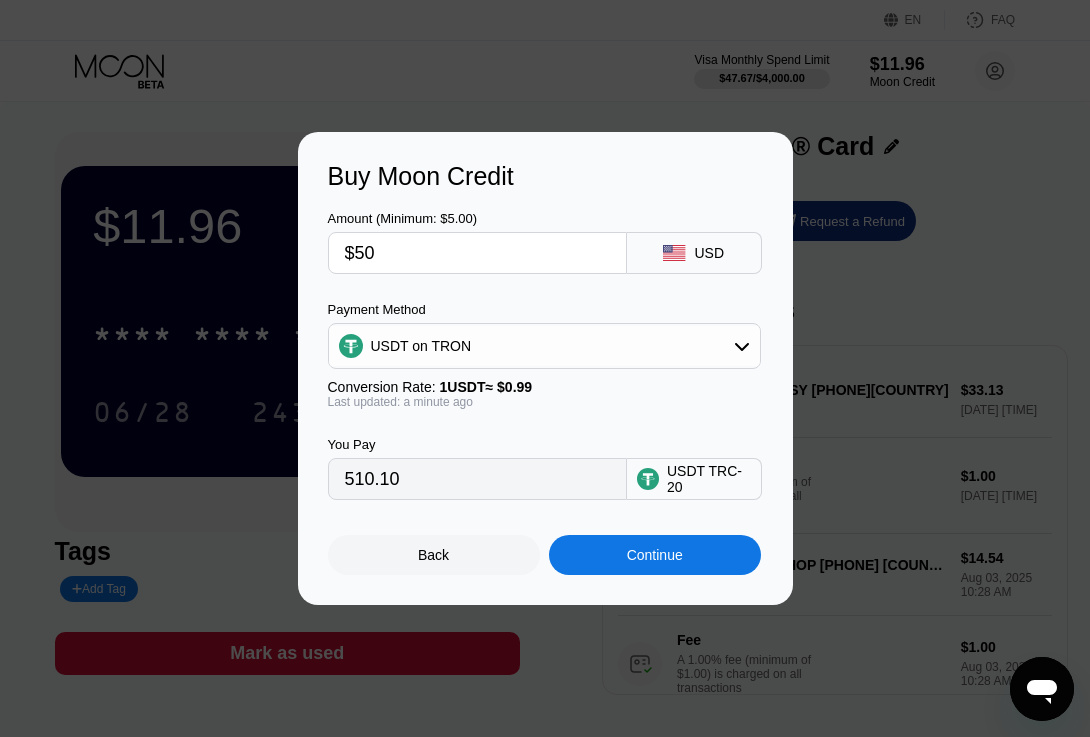type on "50.51" 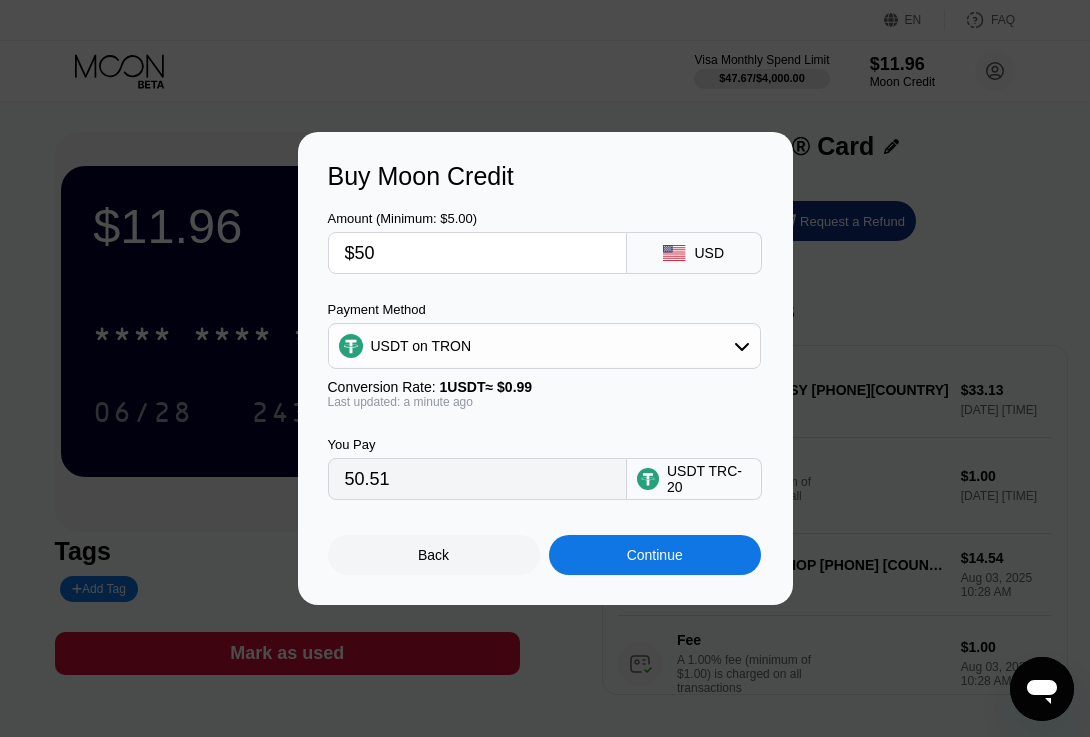 type on "$5" 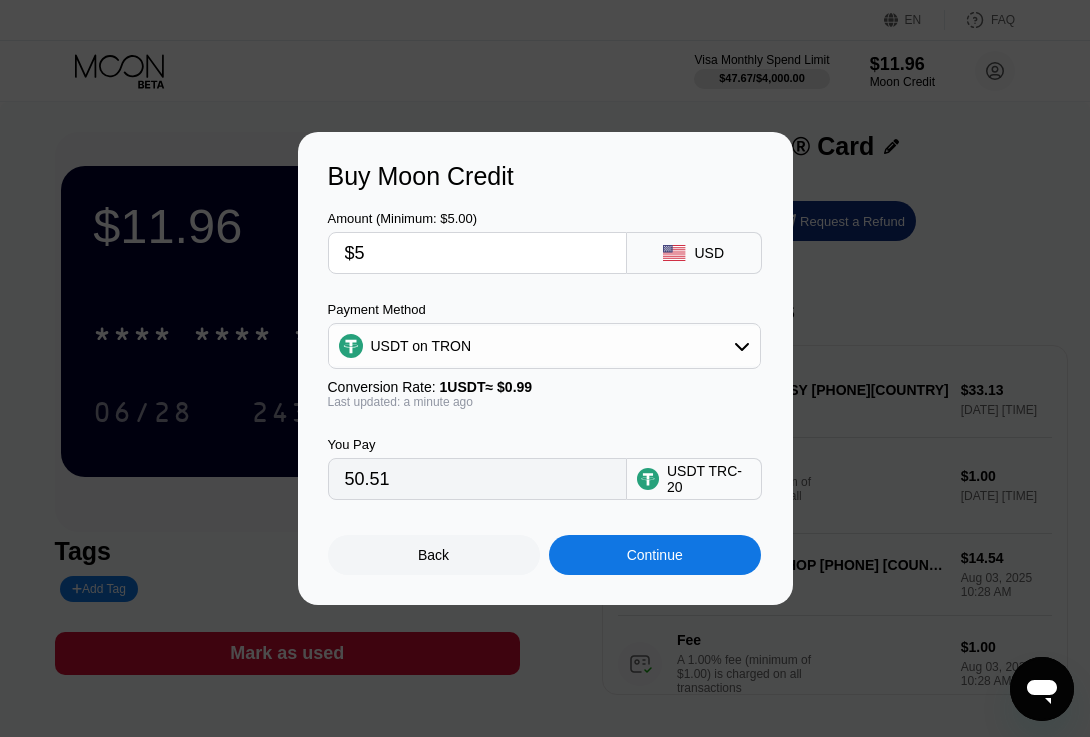 type on "5.05" 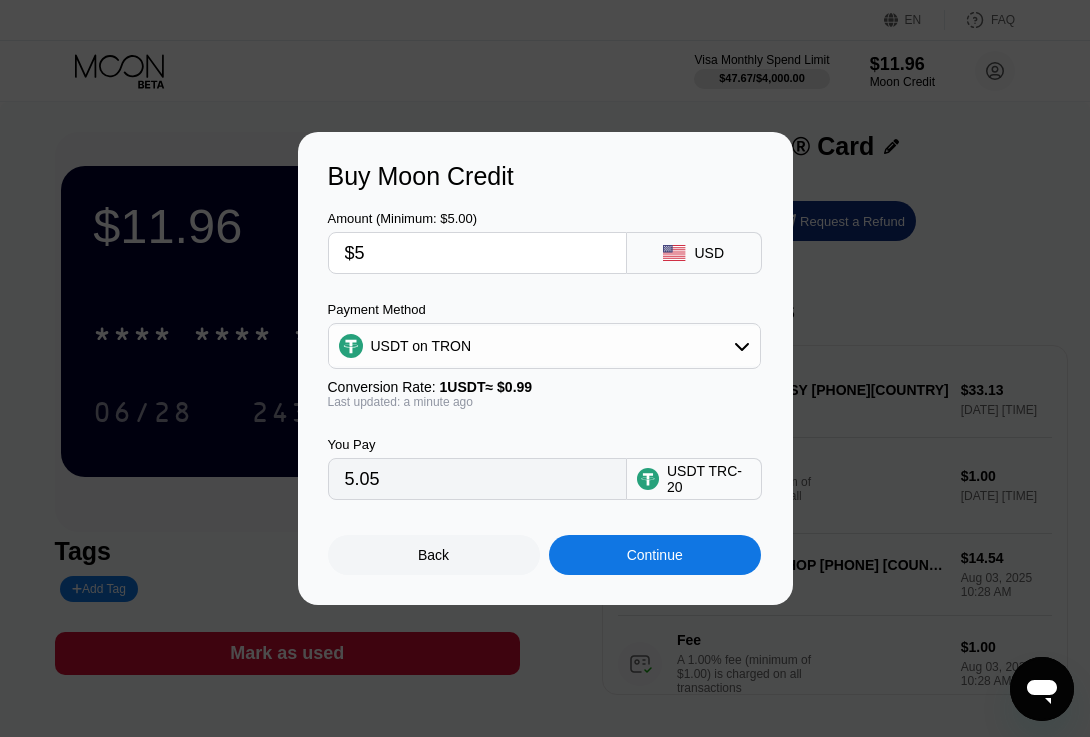 type on "$51" 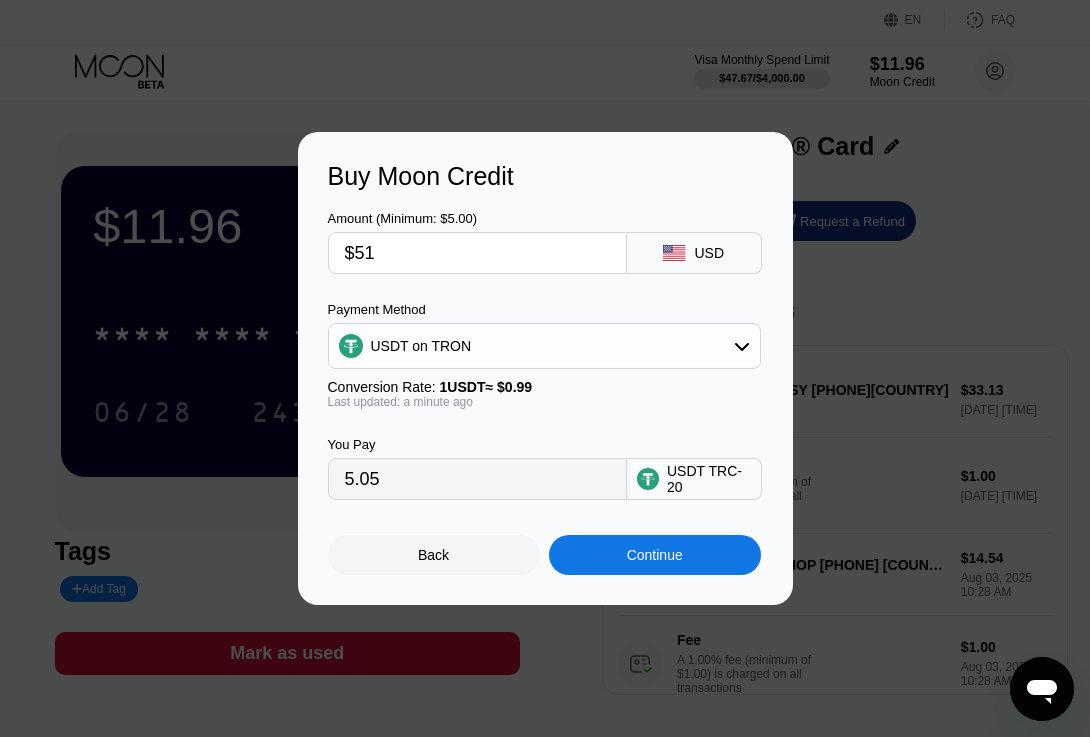 type on "51.52" 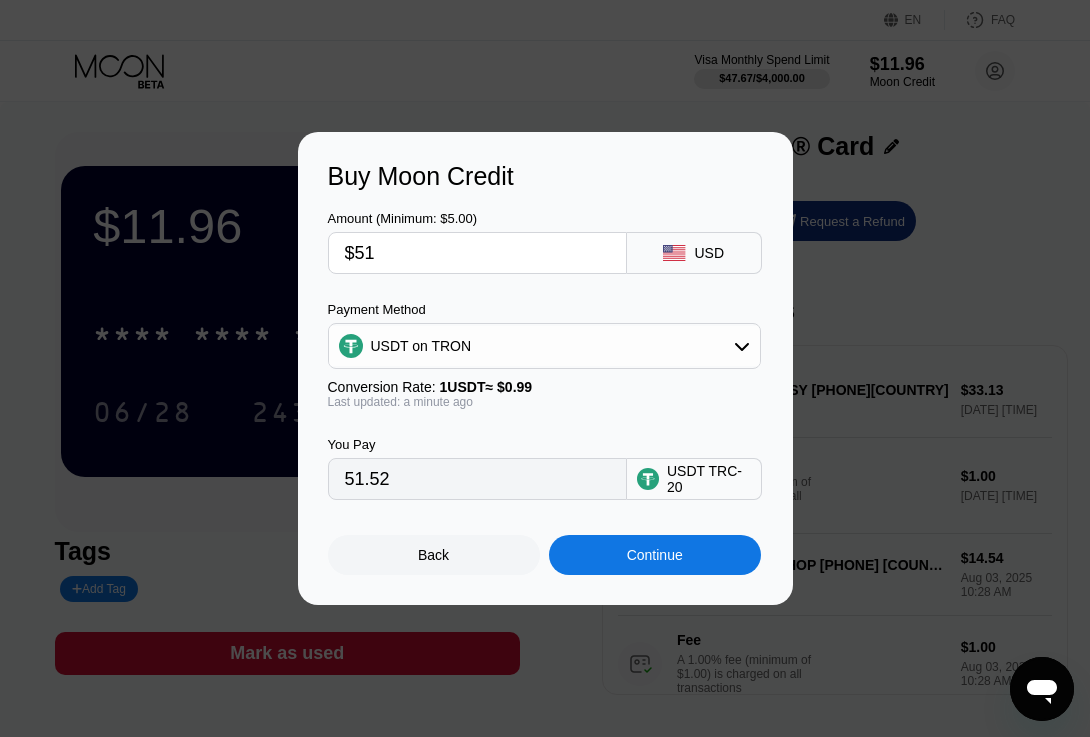 type on "$510" 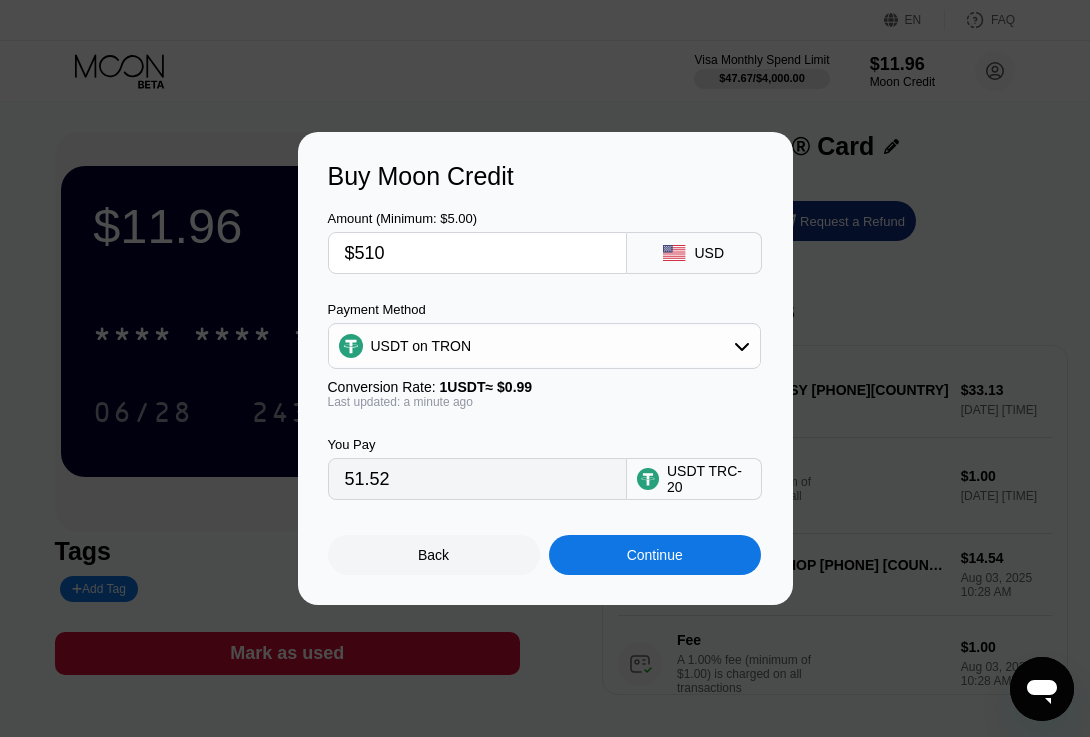 type on "515.15" 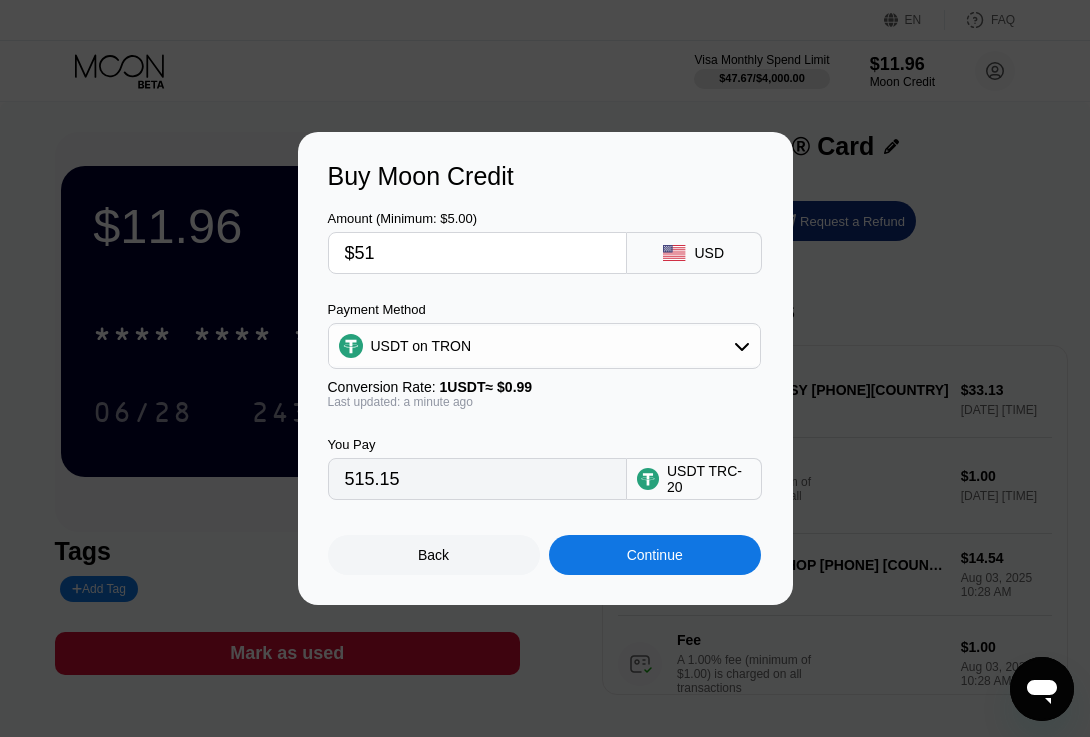 type on "$5" 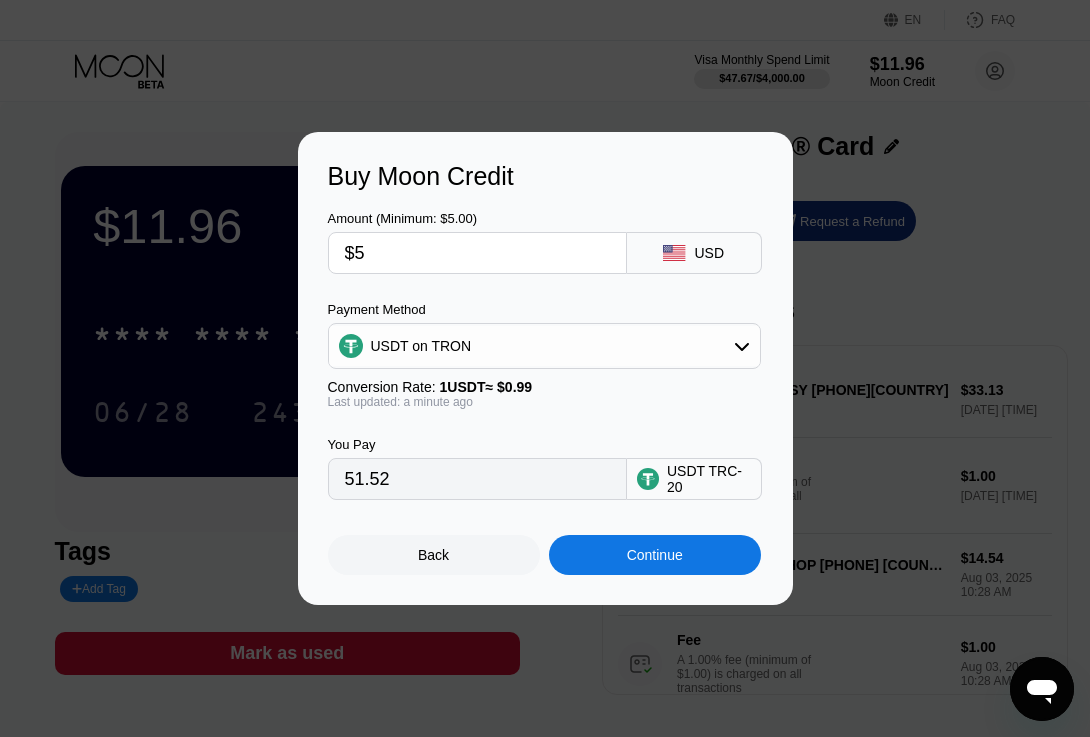 type on "5.05" 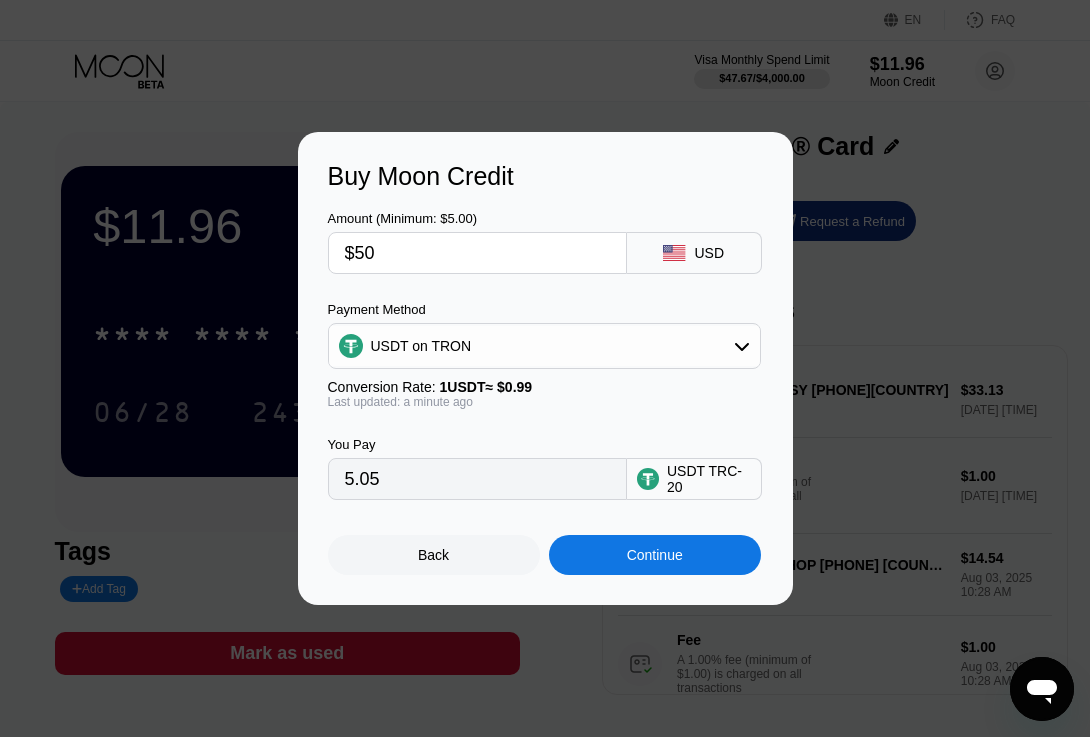 type on "$509" 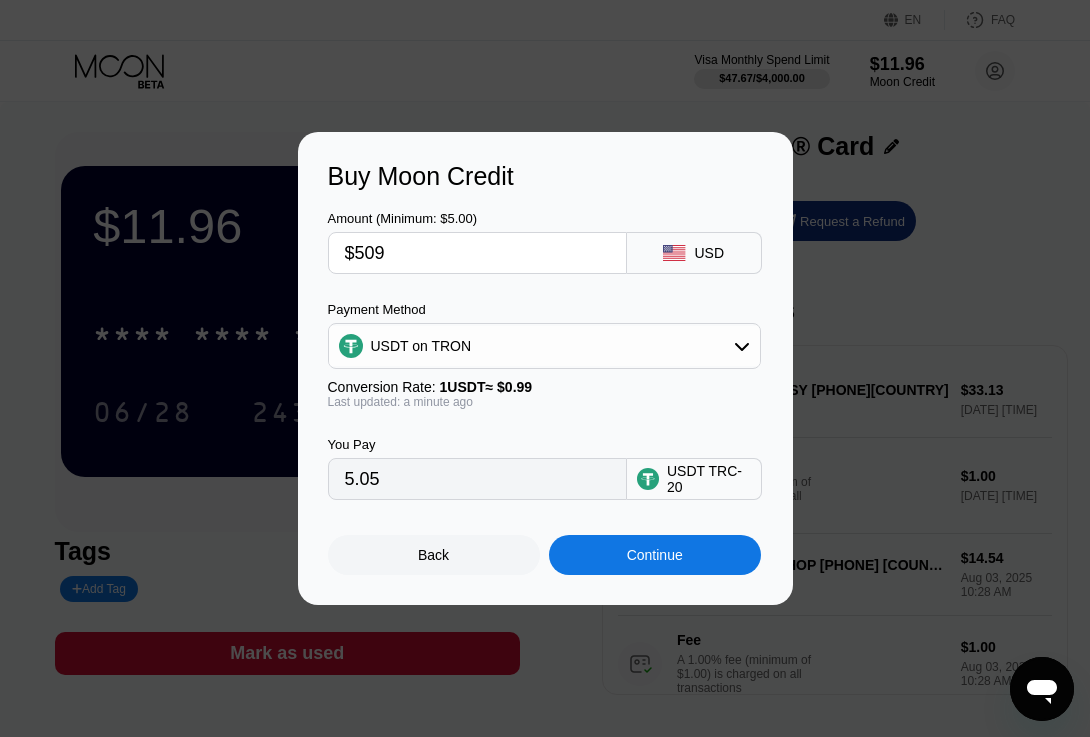 type on "514.14" 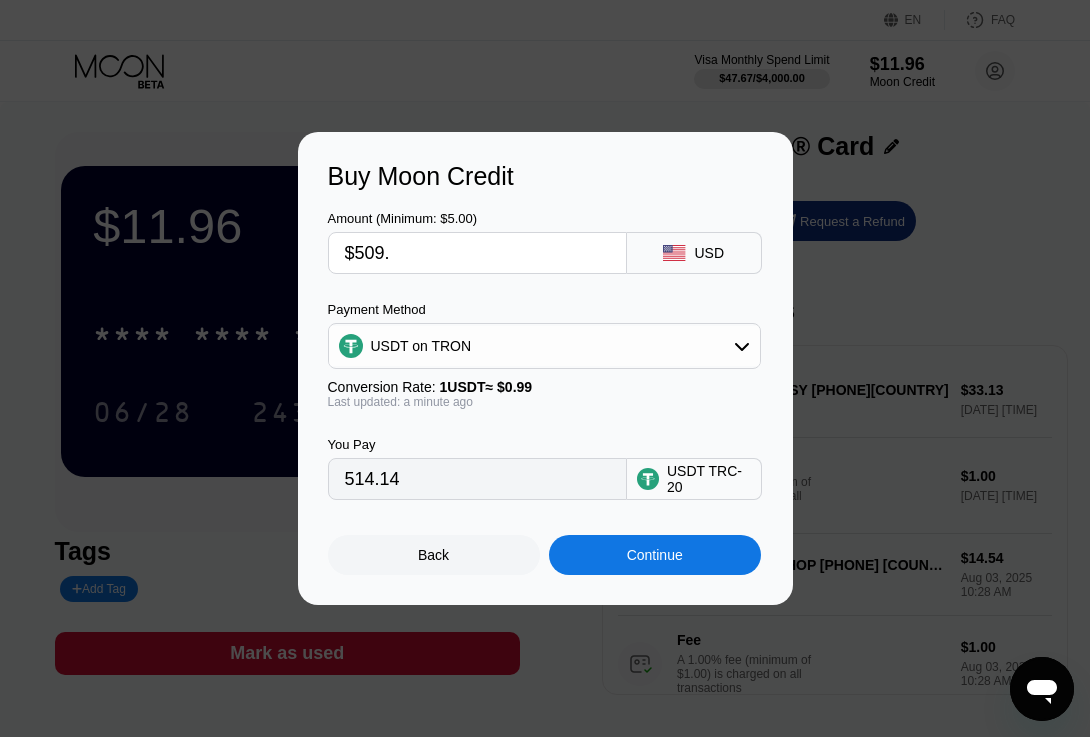 type on "$509.5" 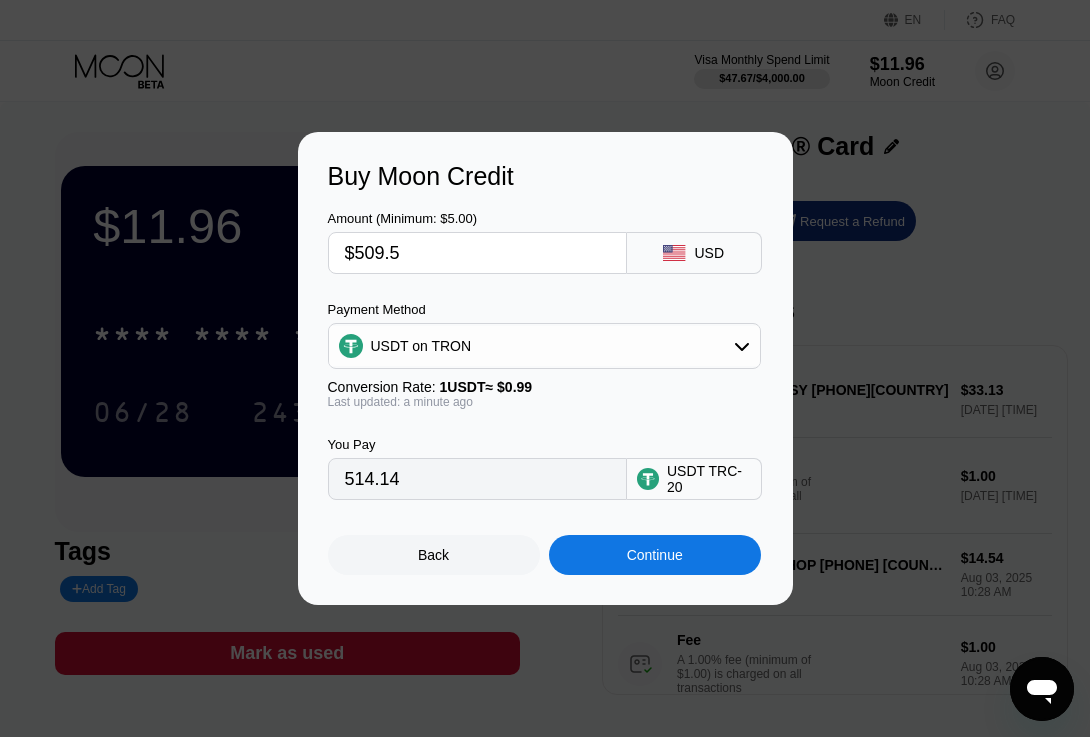 type on "514.65" 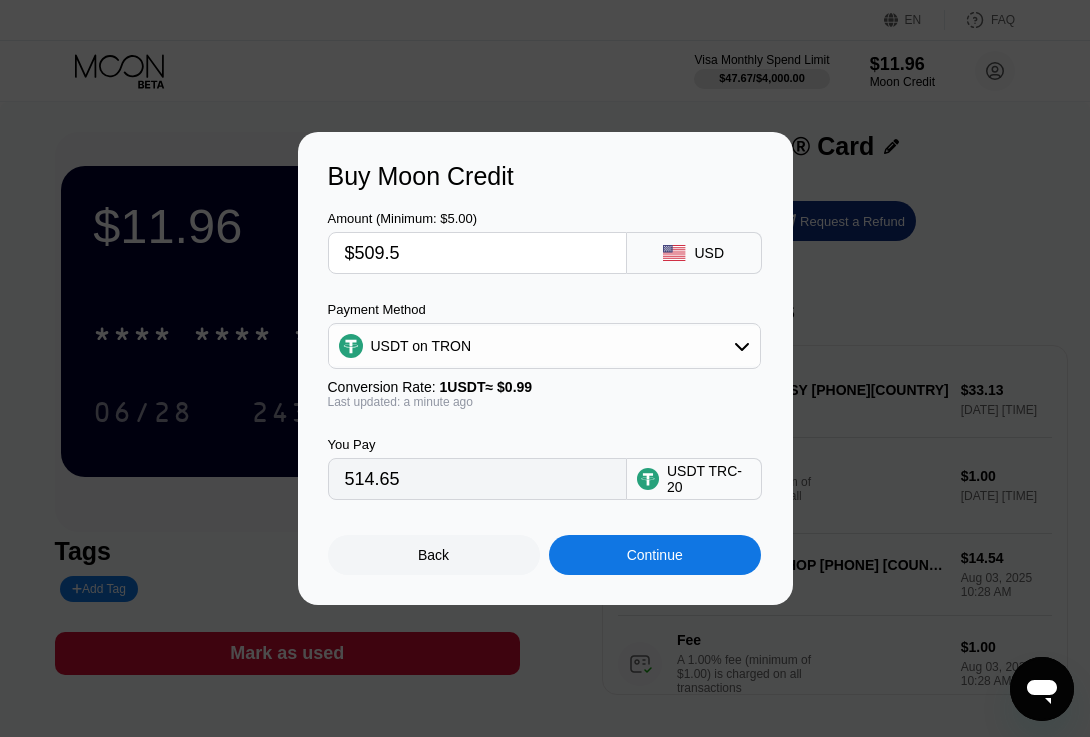 type on "$509." 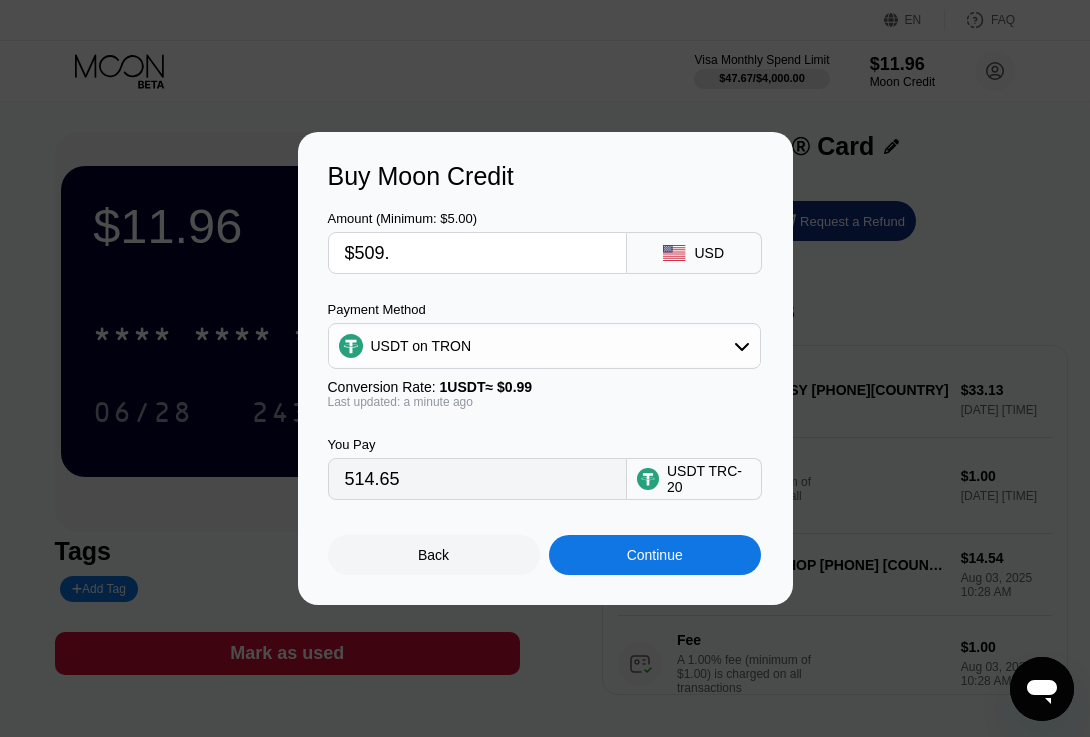 type on "514.14" 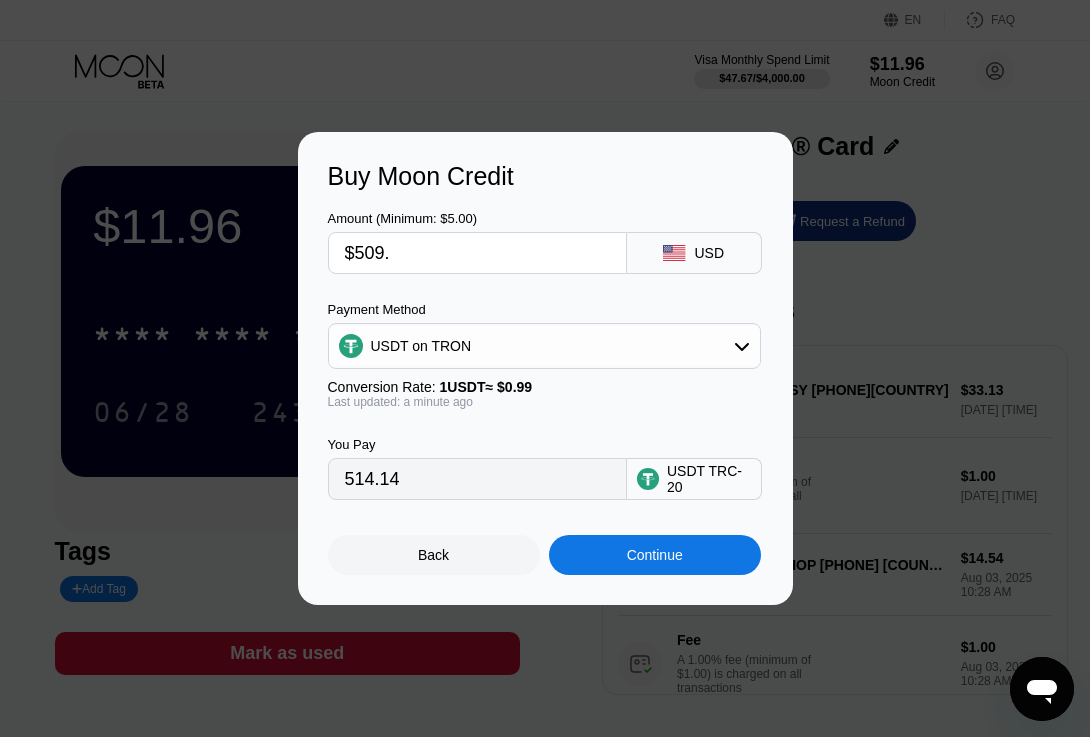type on "$509.8" 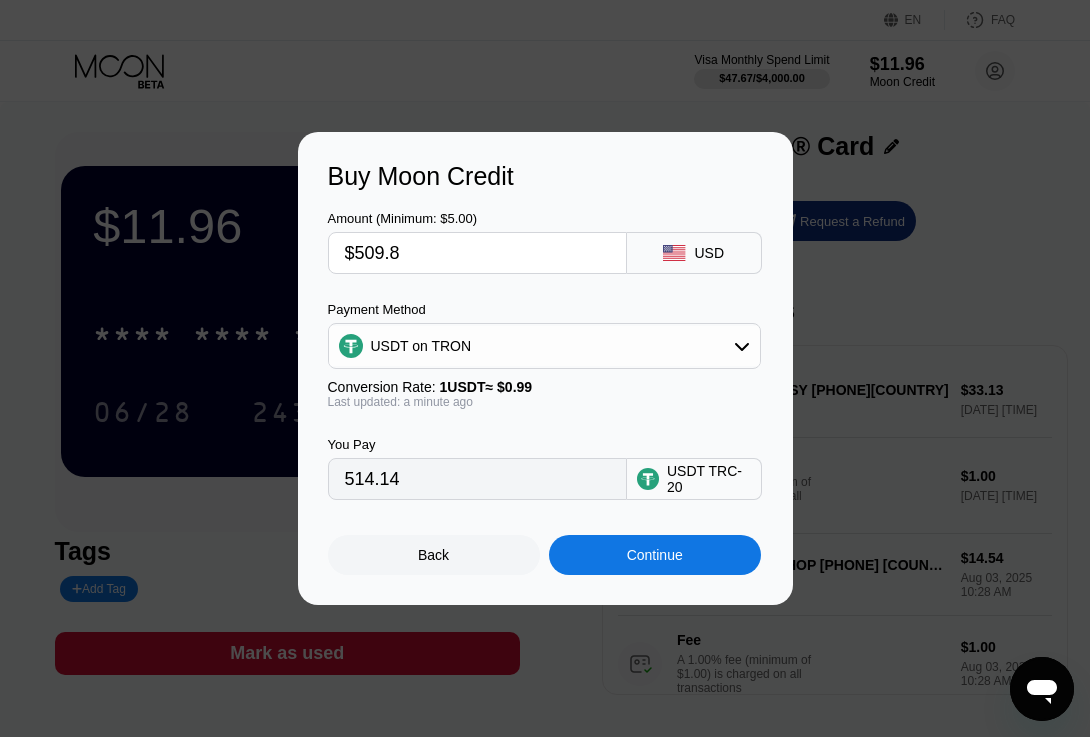 type on "514.95" 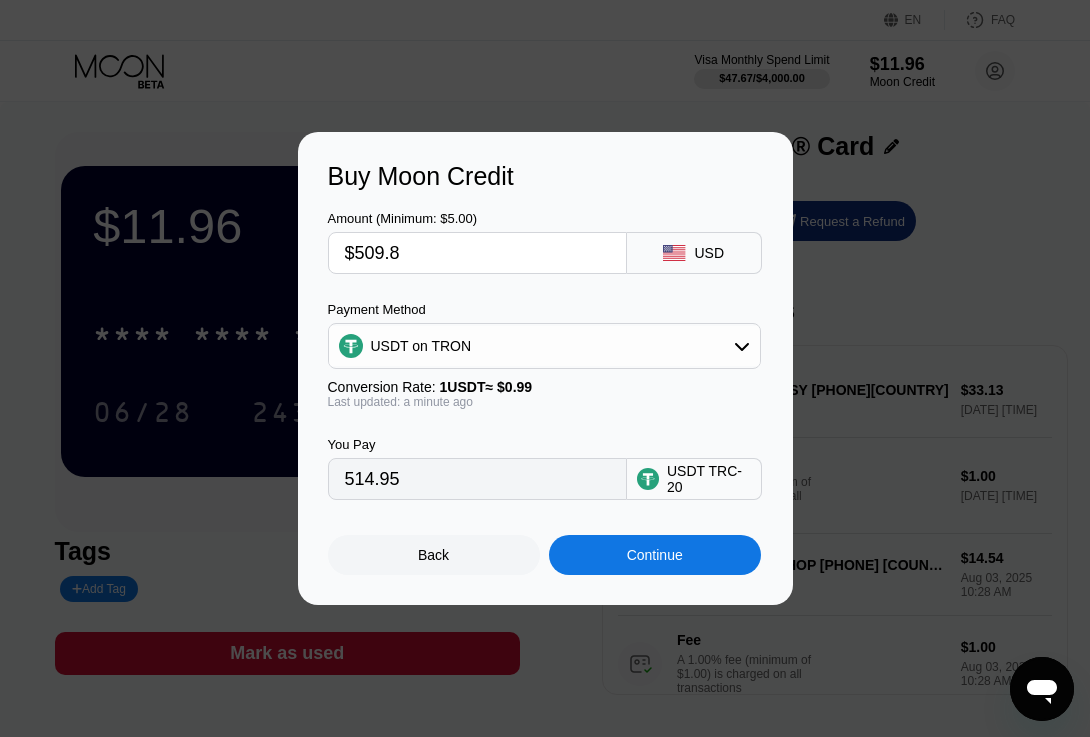 type on "$509." 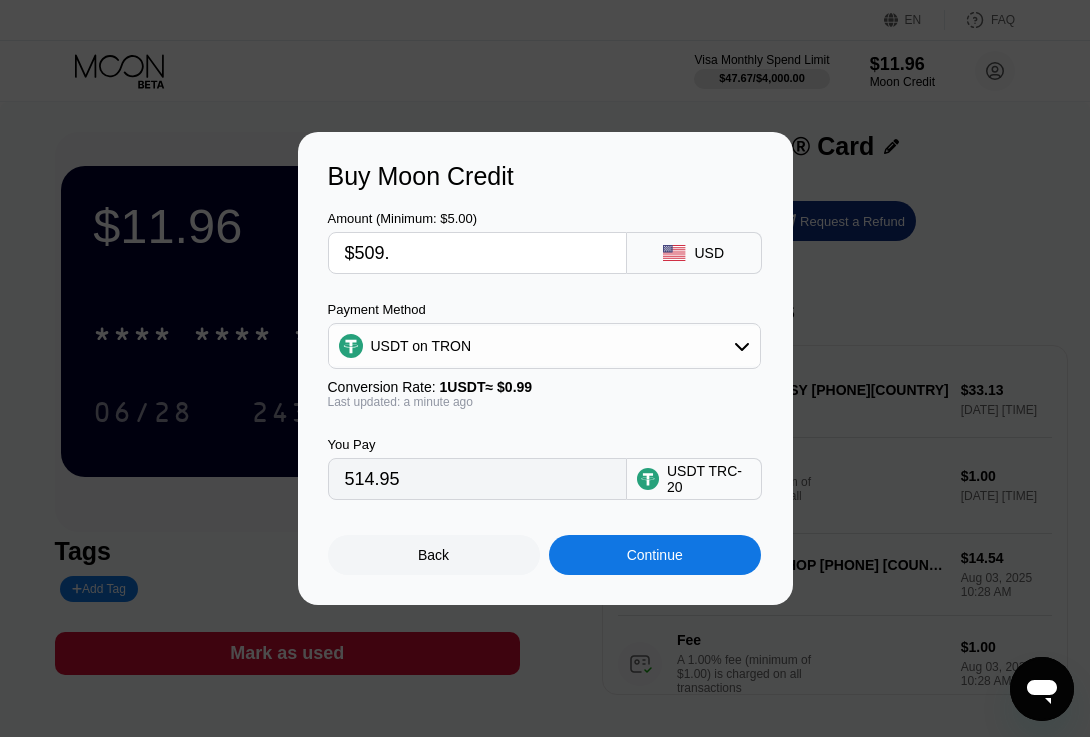 type on "514.14" 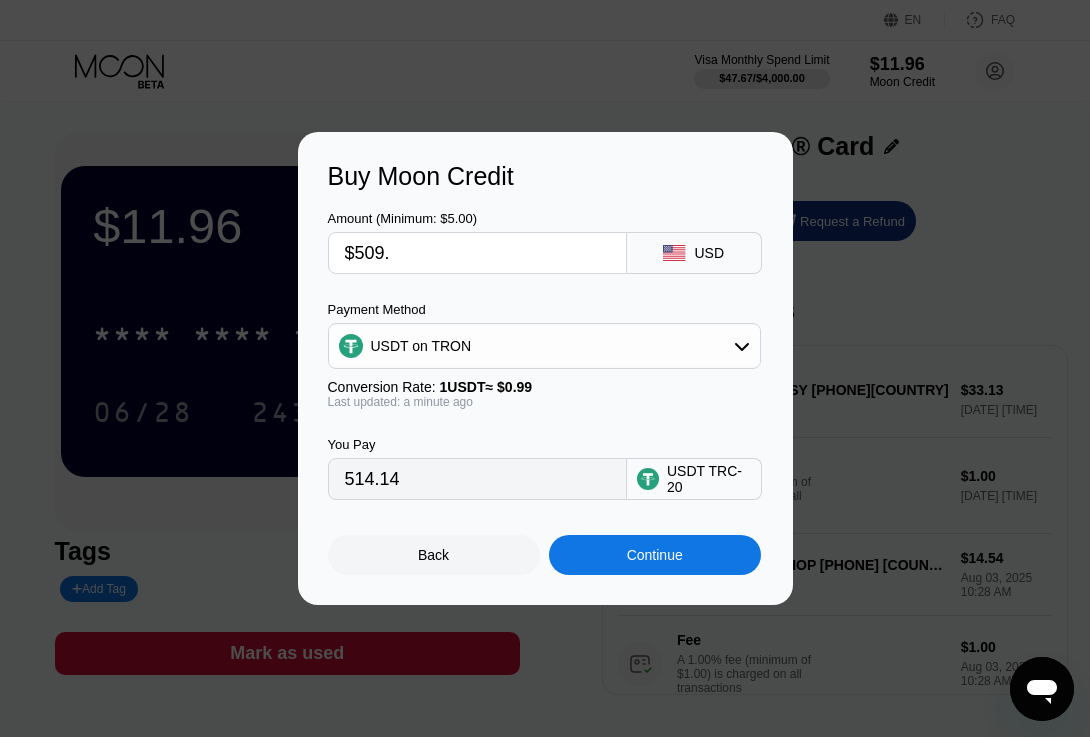 type on "$509.9" 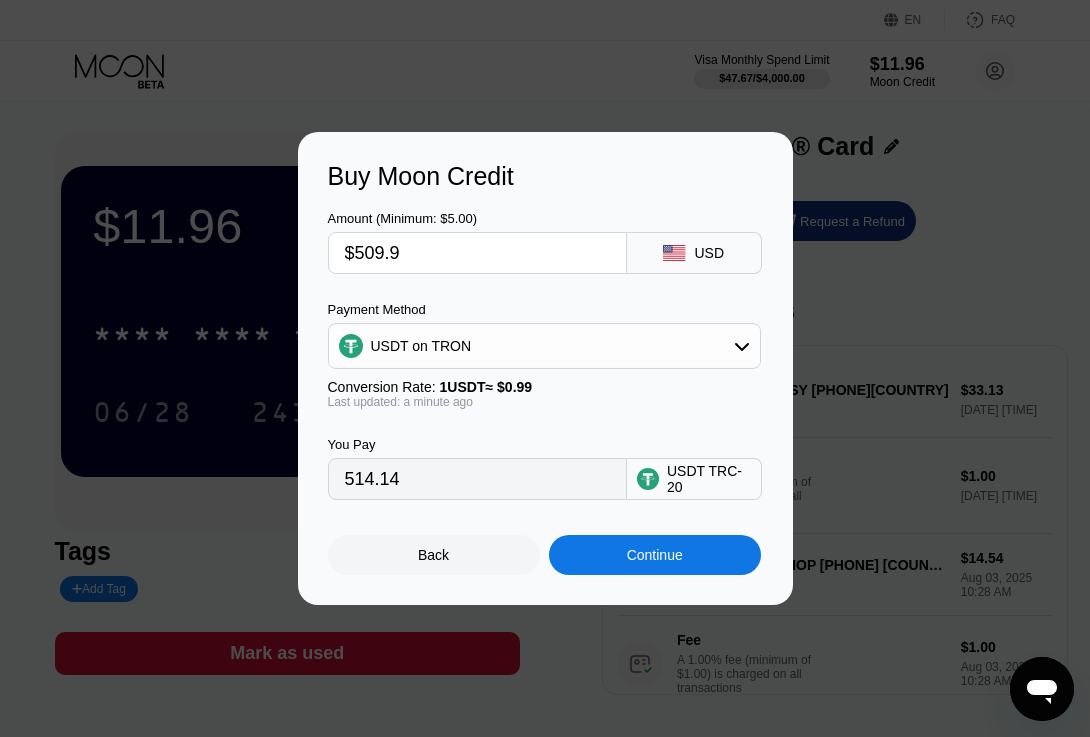 type on "515.05" 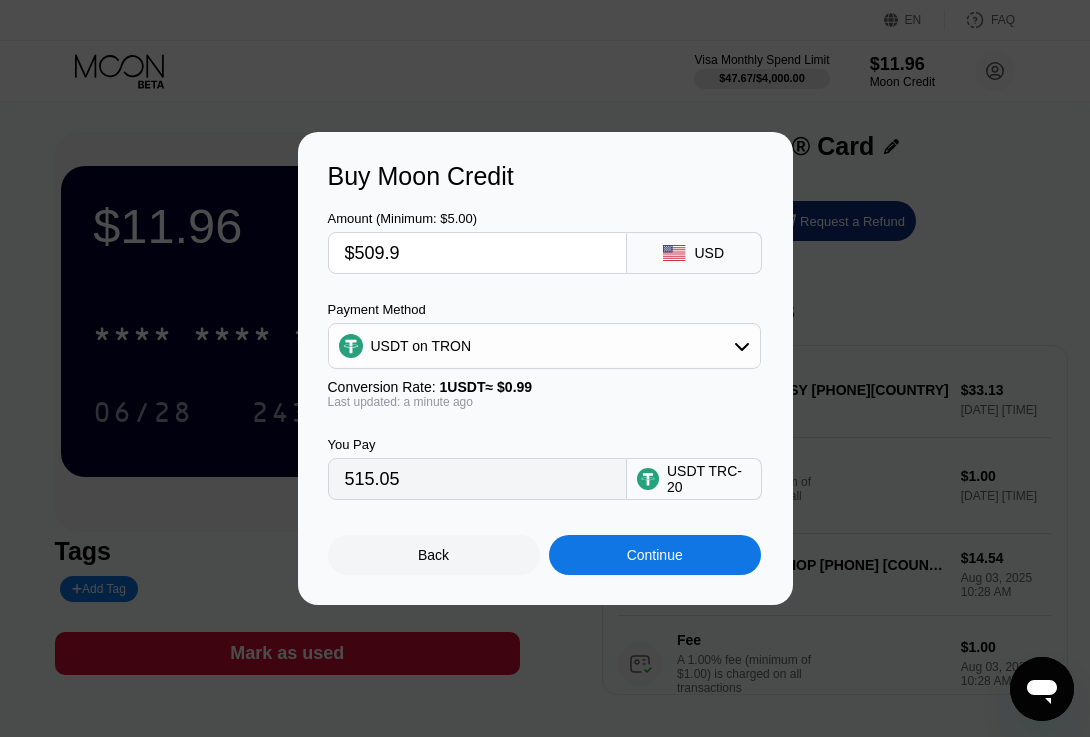 type on "$509." 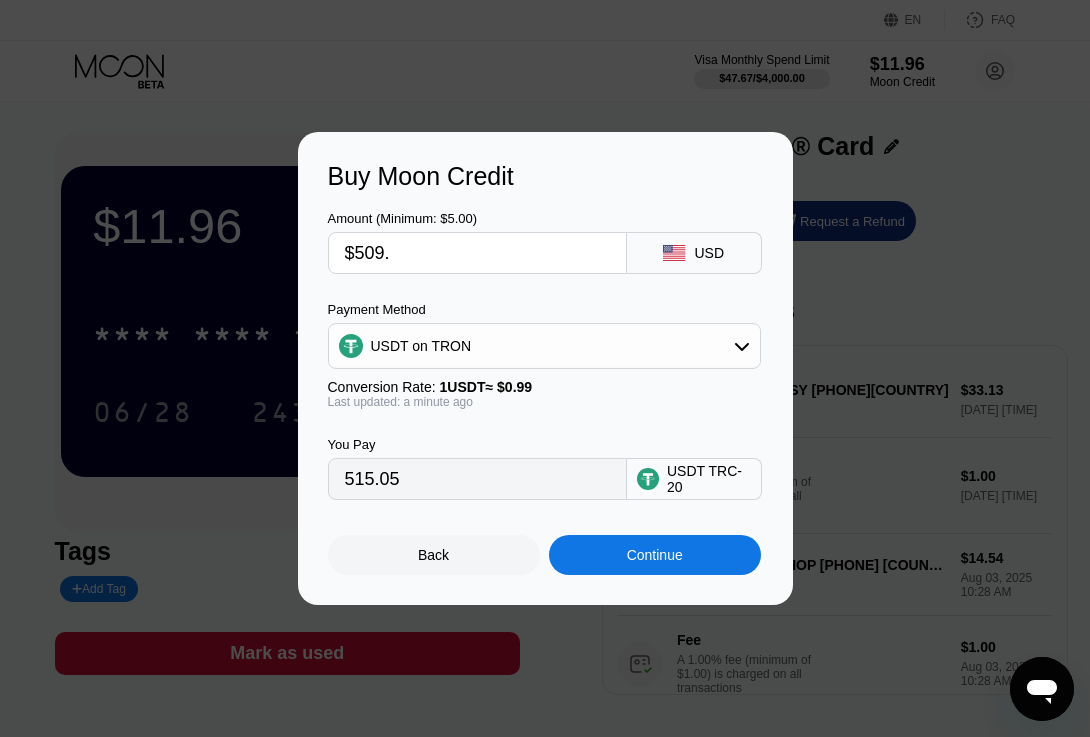 type on "514.14" 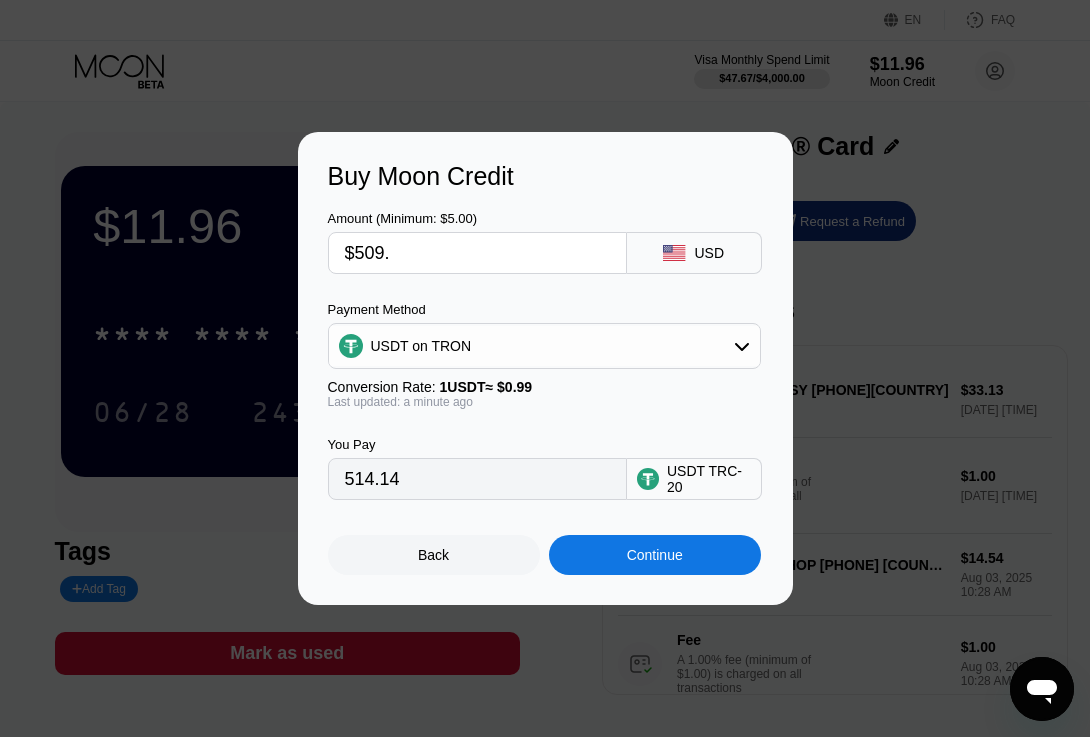 type on "$509.8" 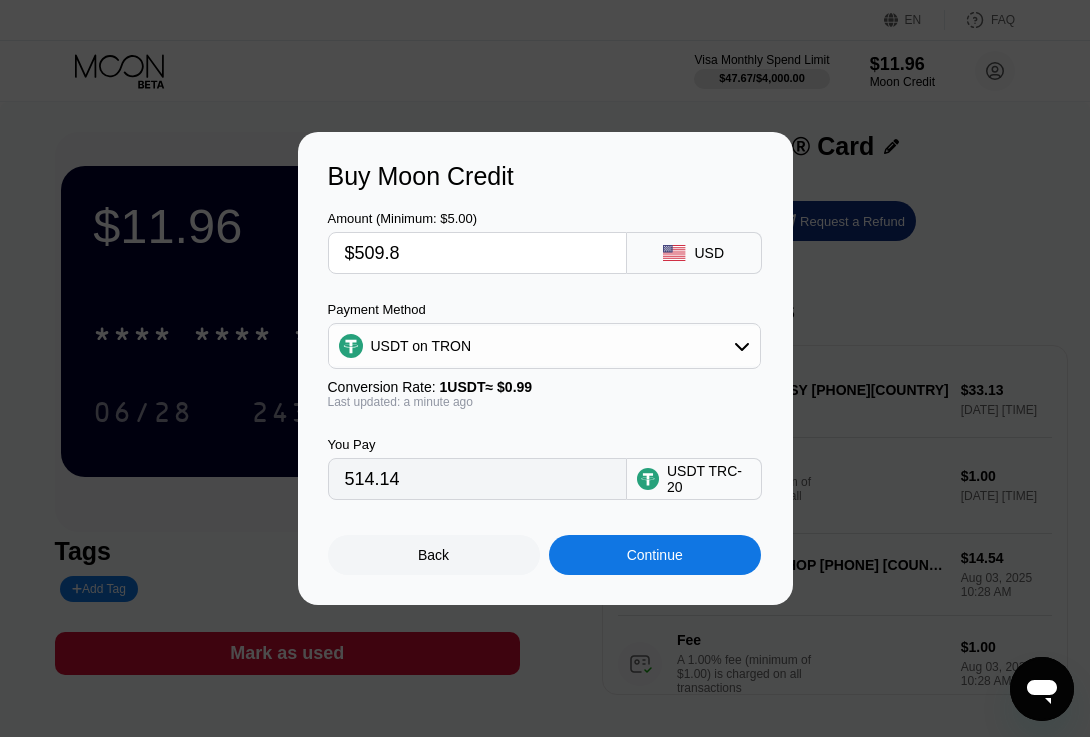 type on "514.95" 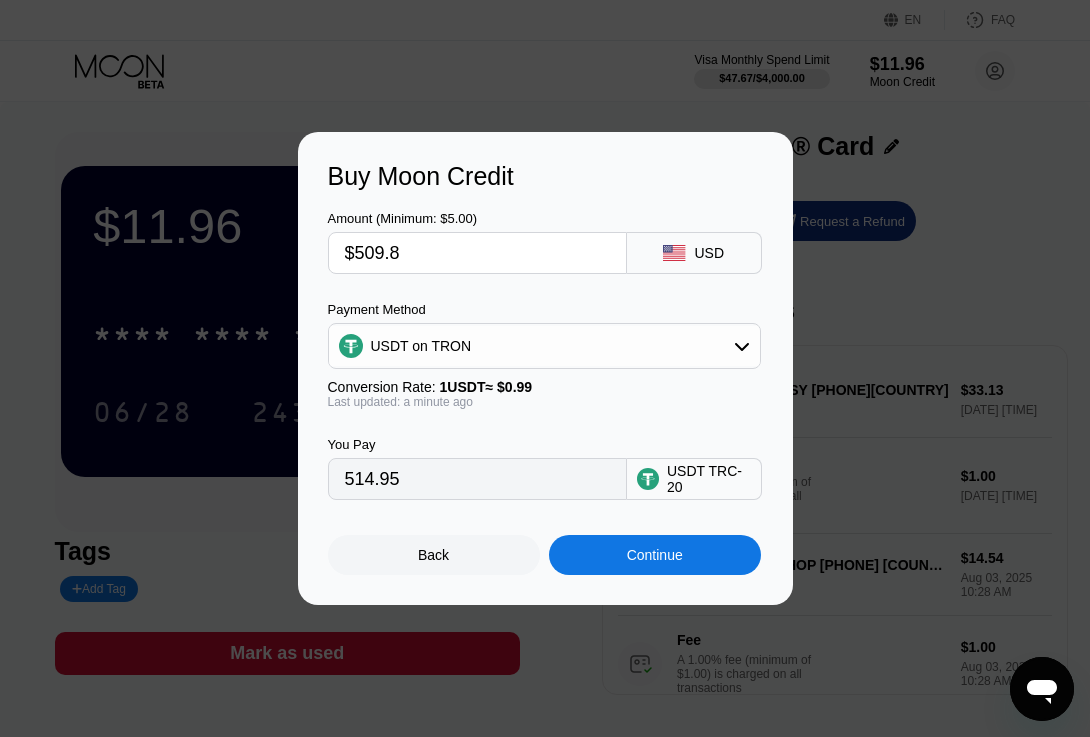 type on "$509.86" 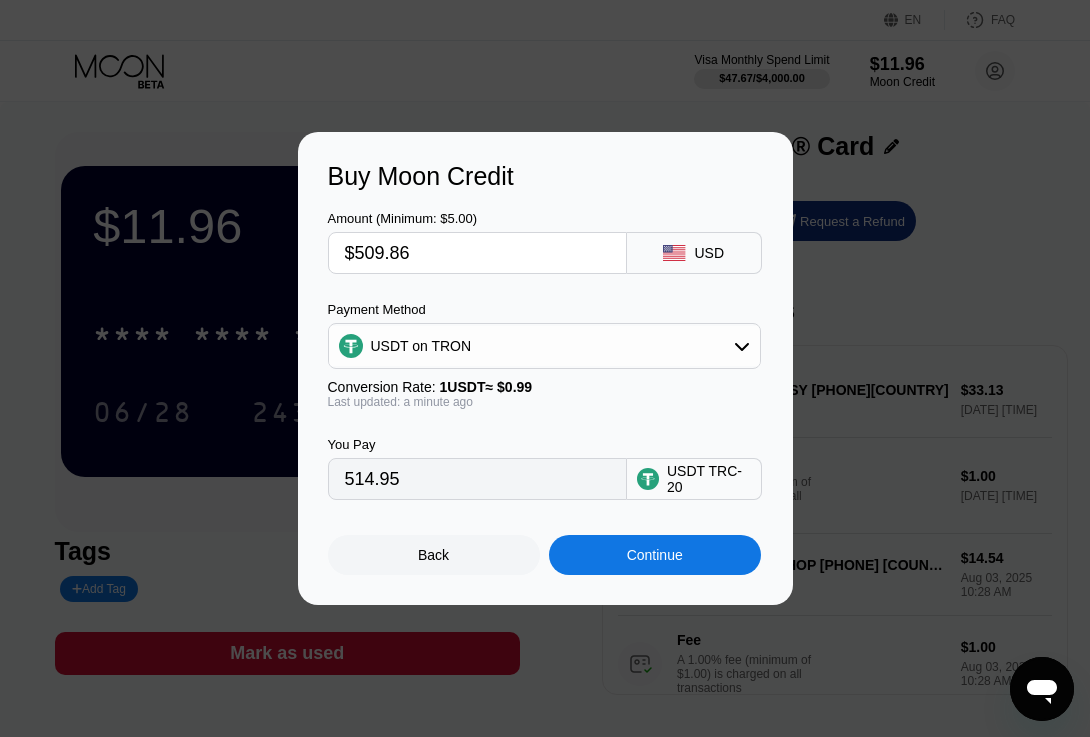 type on "515.01" 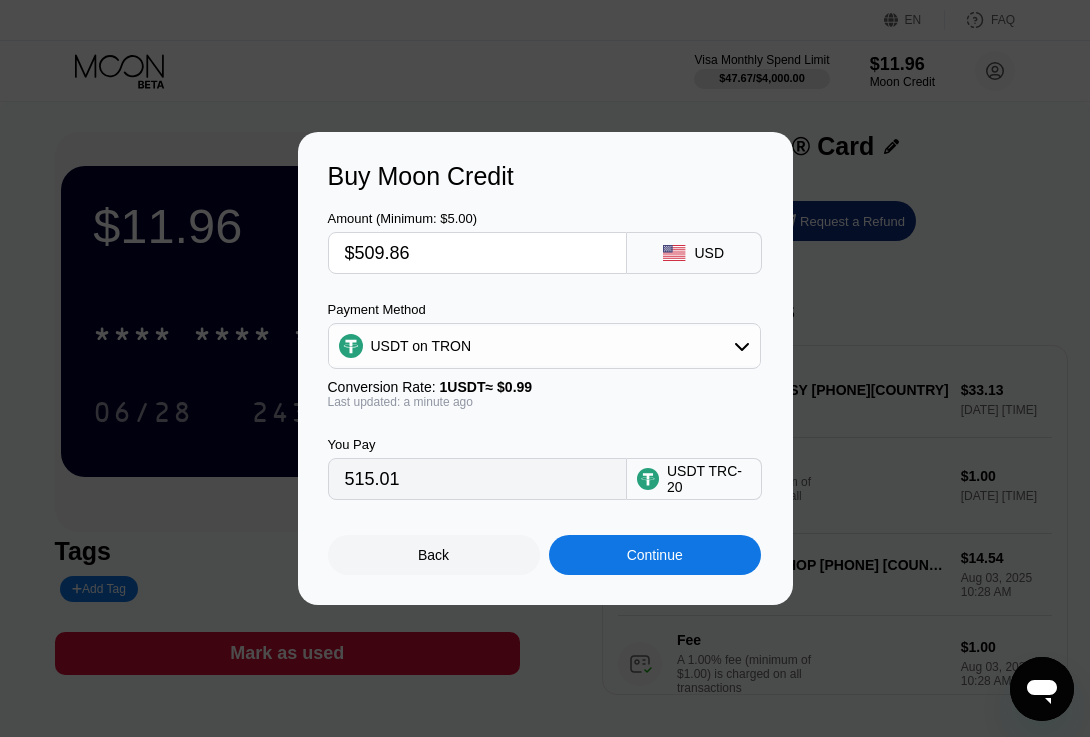 type on "$509.8" 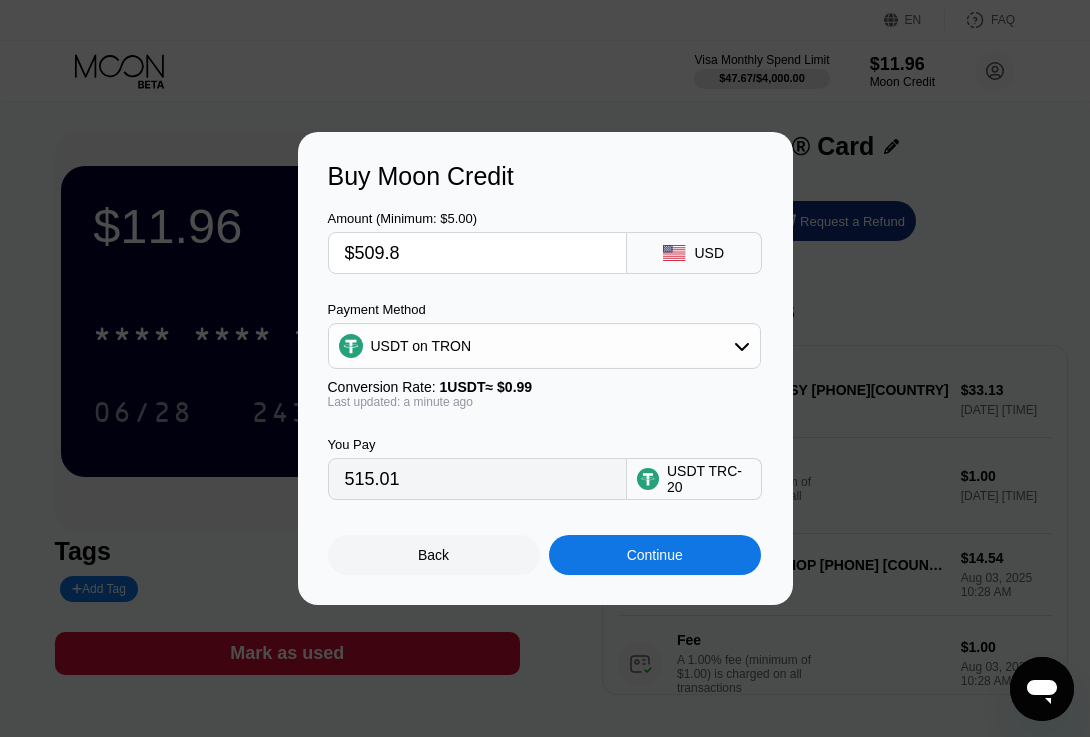 type on "514.95" 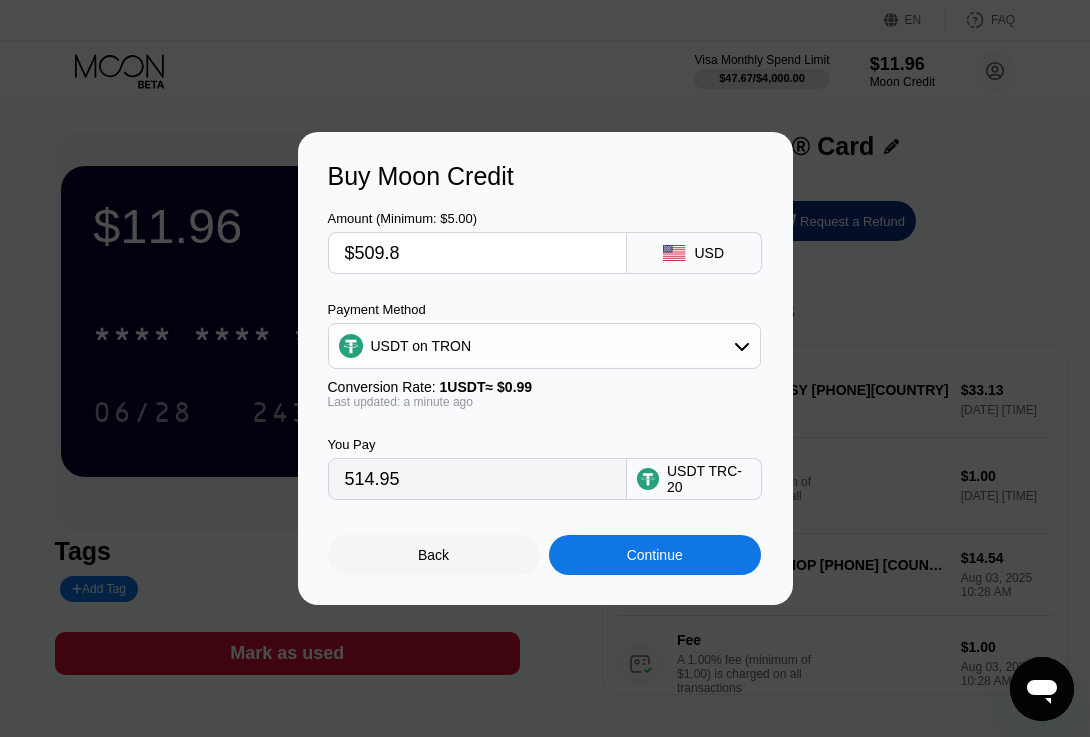 type on "$509.85" 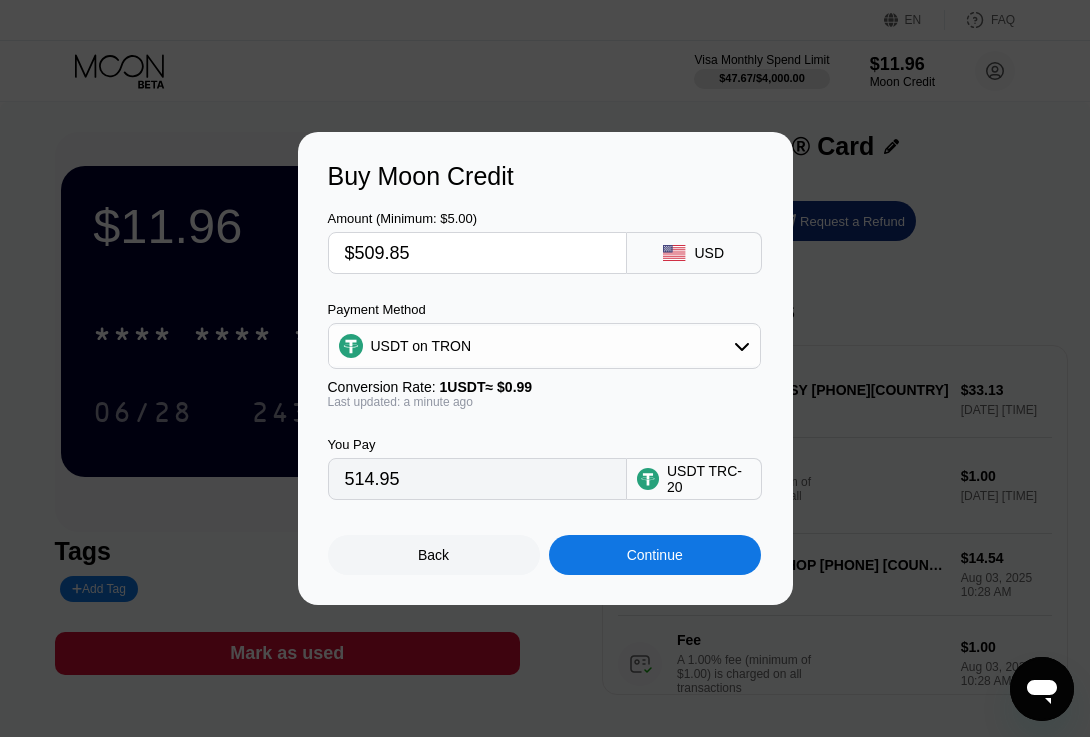 type on "515.00" 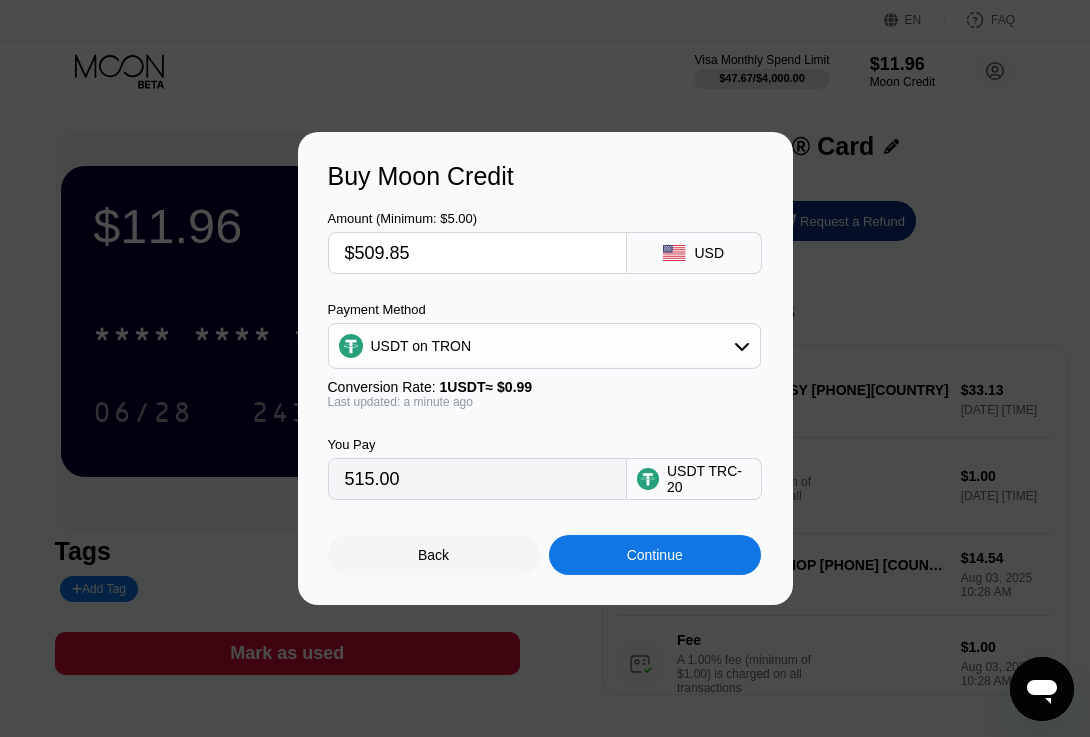 type on "$509.85" 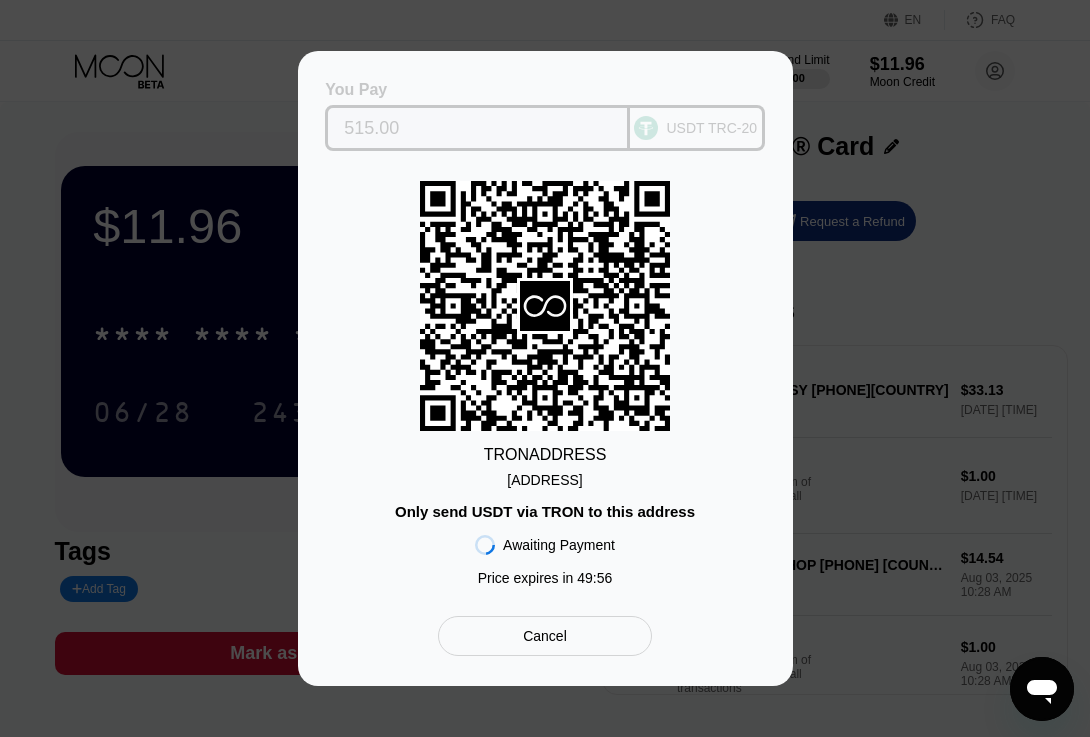 click on "USDT TRC-20" at bounding box center [697, 128] 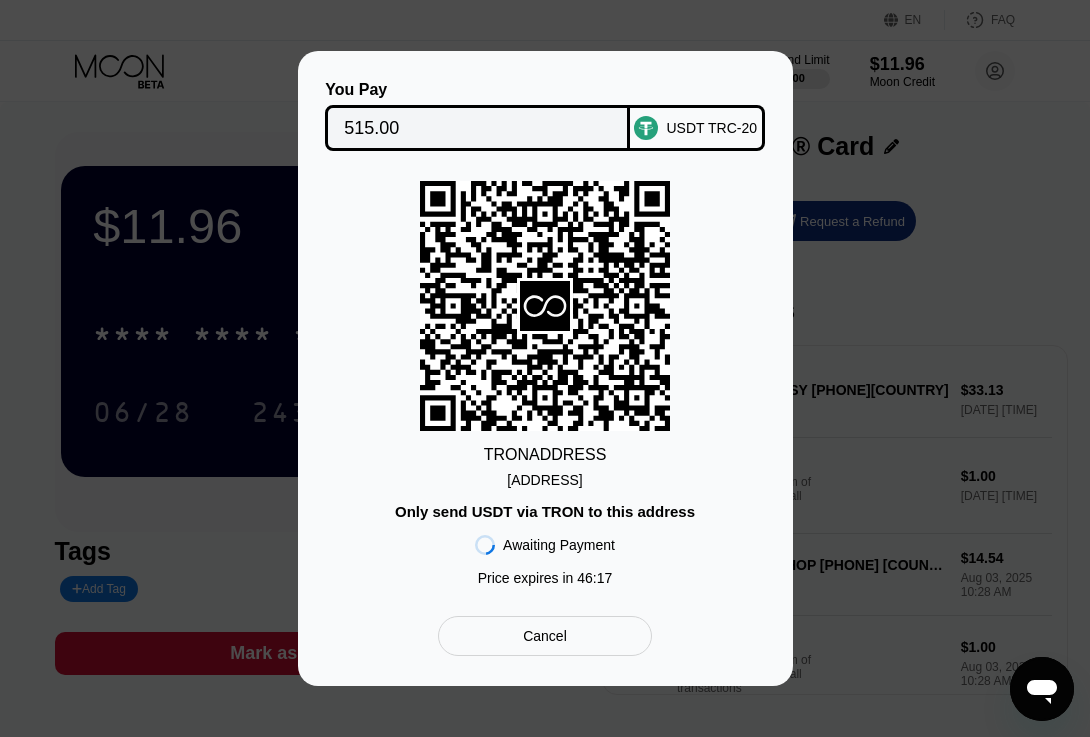 click 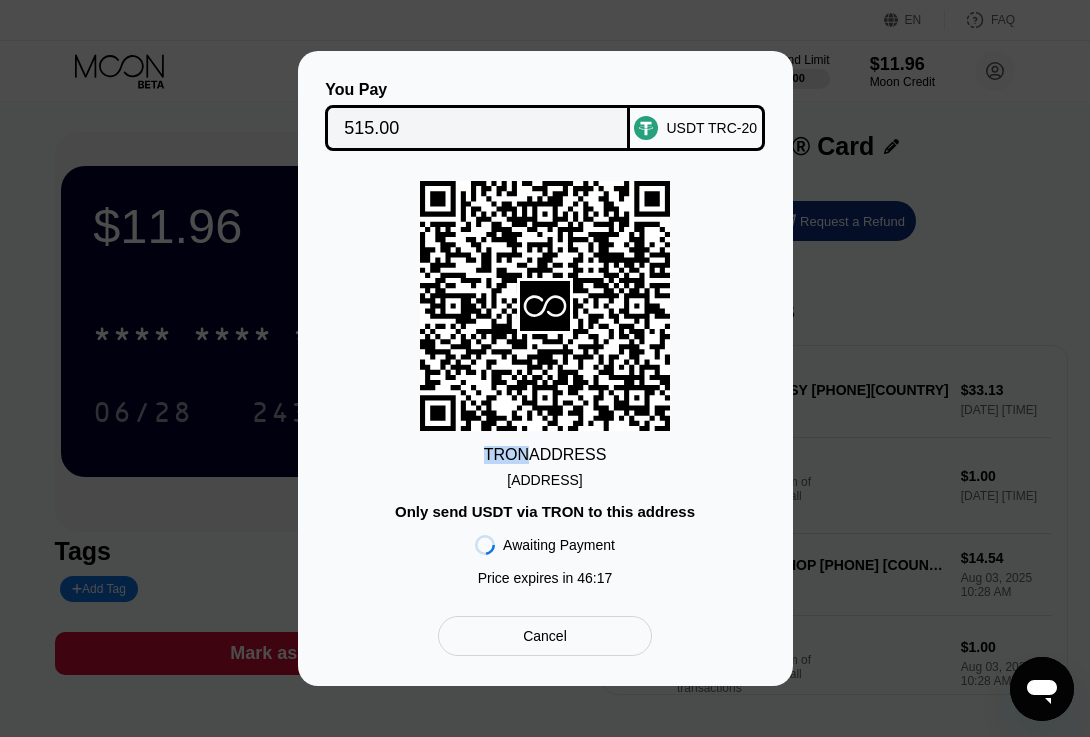 click 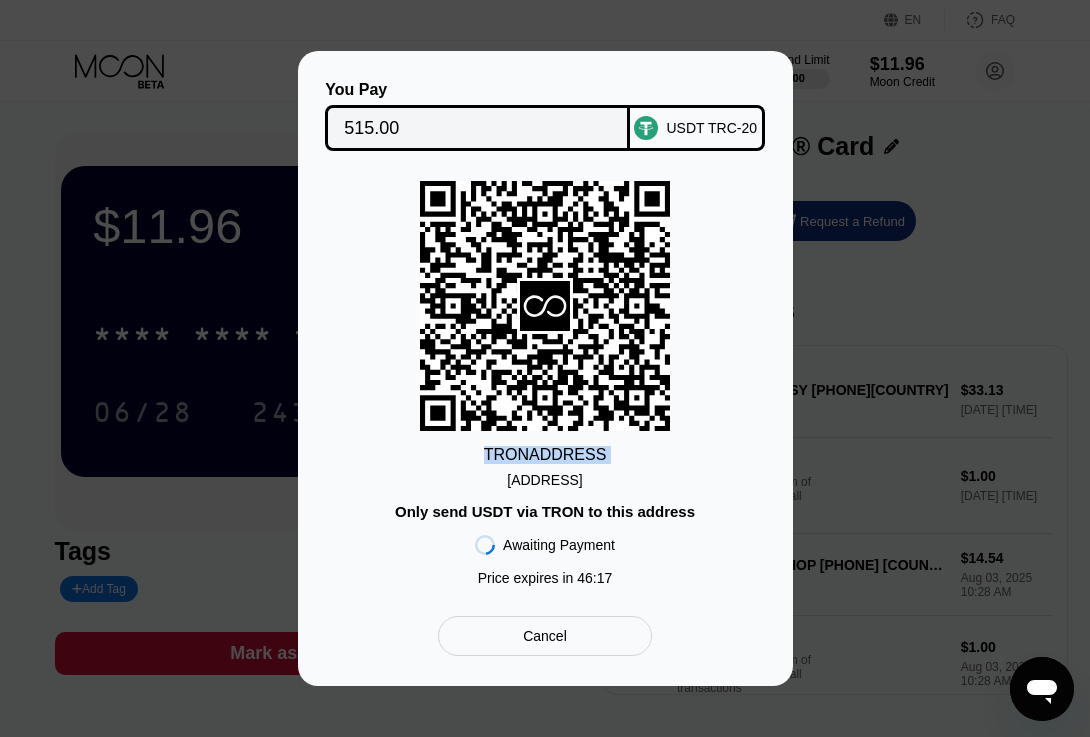 click 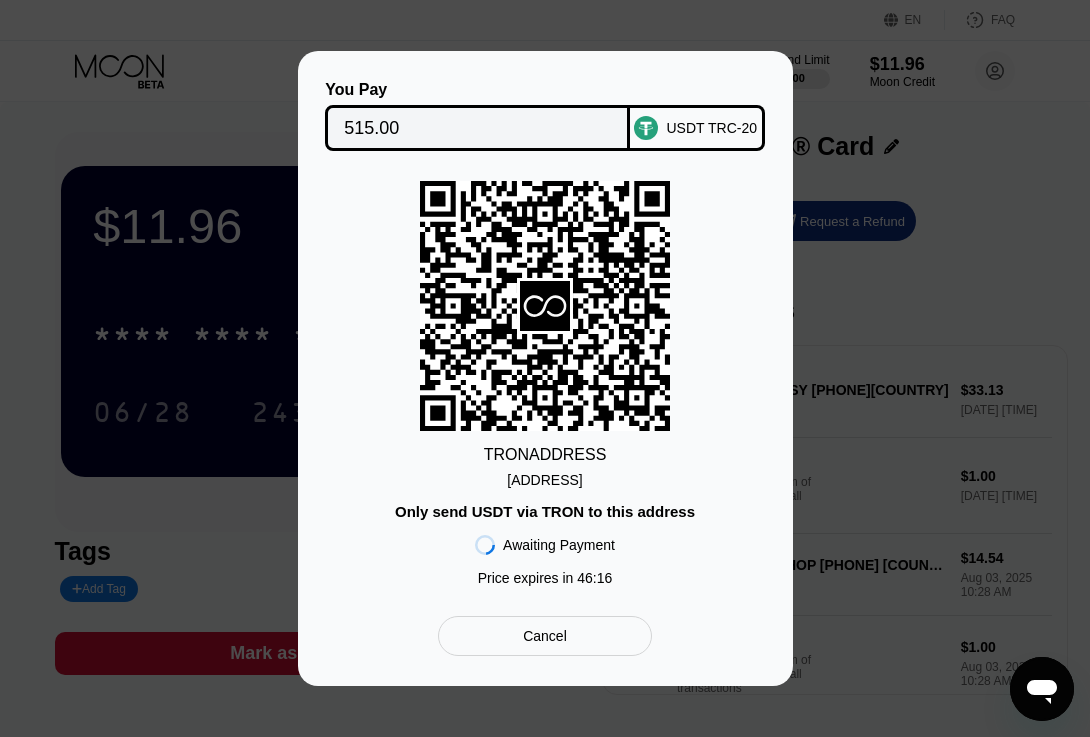 click on "TRON  ADDRESS TECw86uujeUKguc...D3DKG26D84zsF2s Only send USDT via TRON to this address Awaiting Payment Price expires in   46 : 16" at bounding box center [545, 388] 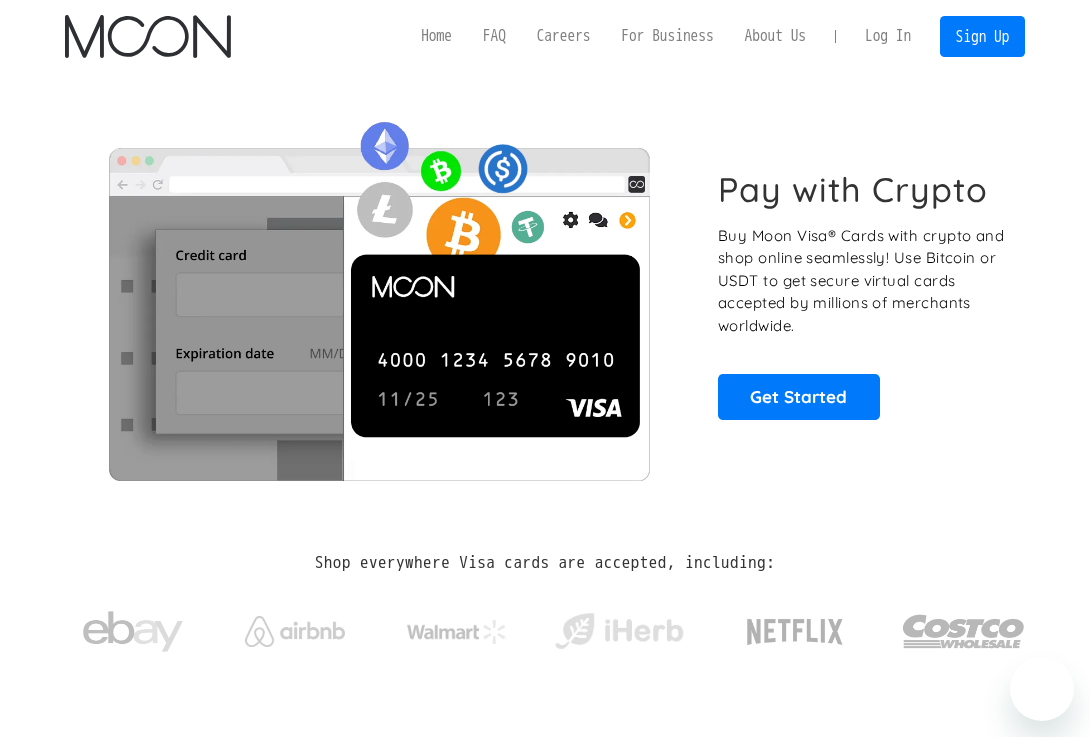 scroll, scrollTop: 0, scrollLeft: 0, axis: both 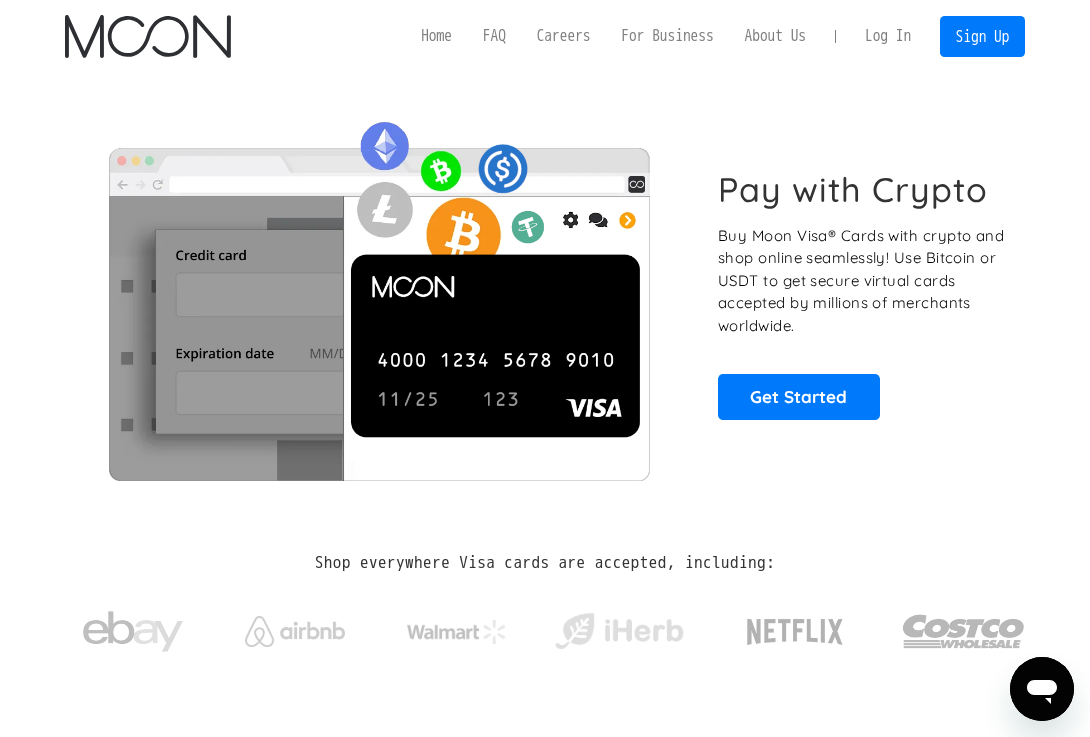 click on "Log In" at bounding box center (888, 37) 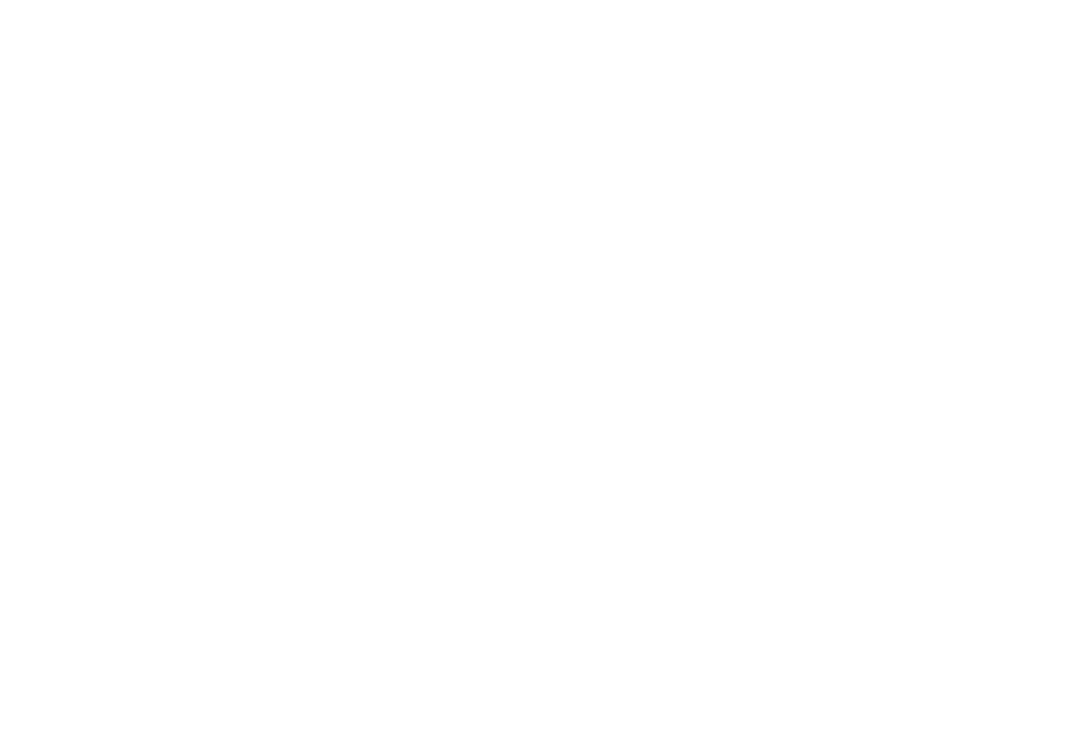 scroll, scrollTop: 0, scrollLeft: 0, axis: both 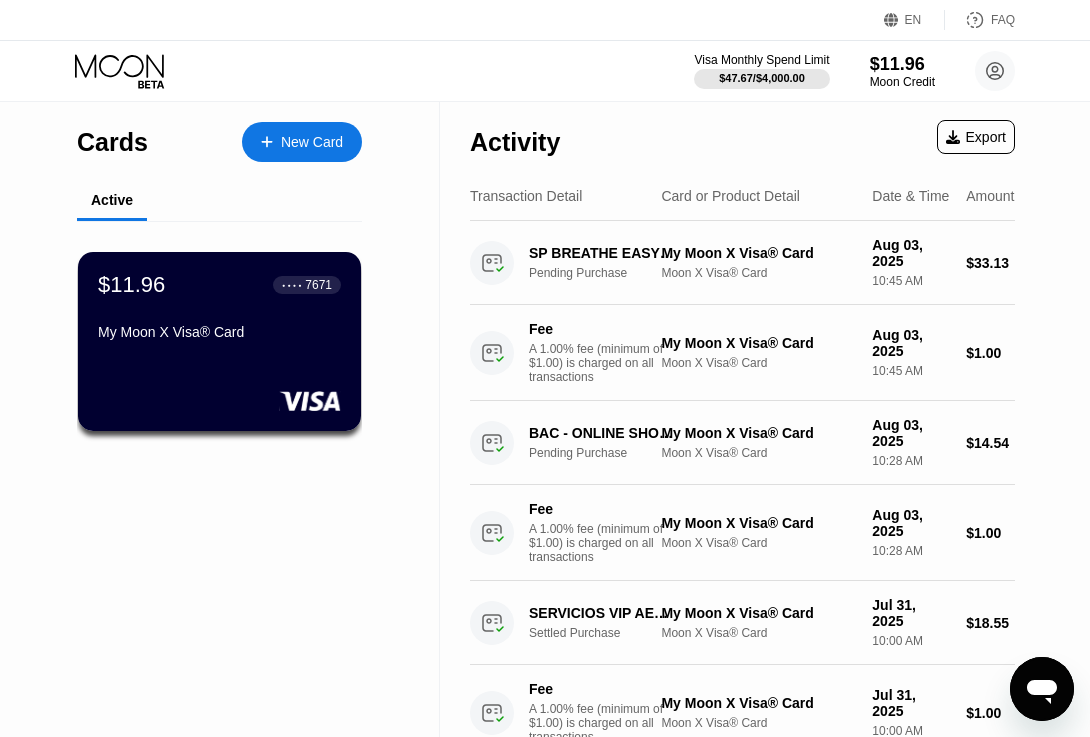 click on "FAQ" at bounding box center (1003, 20) 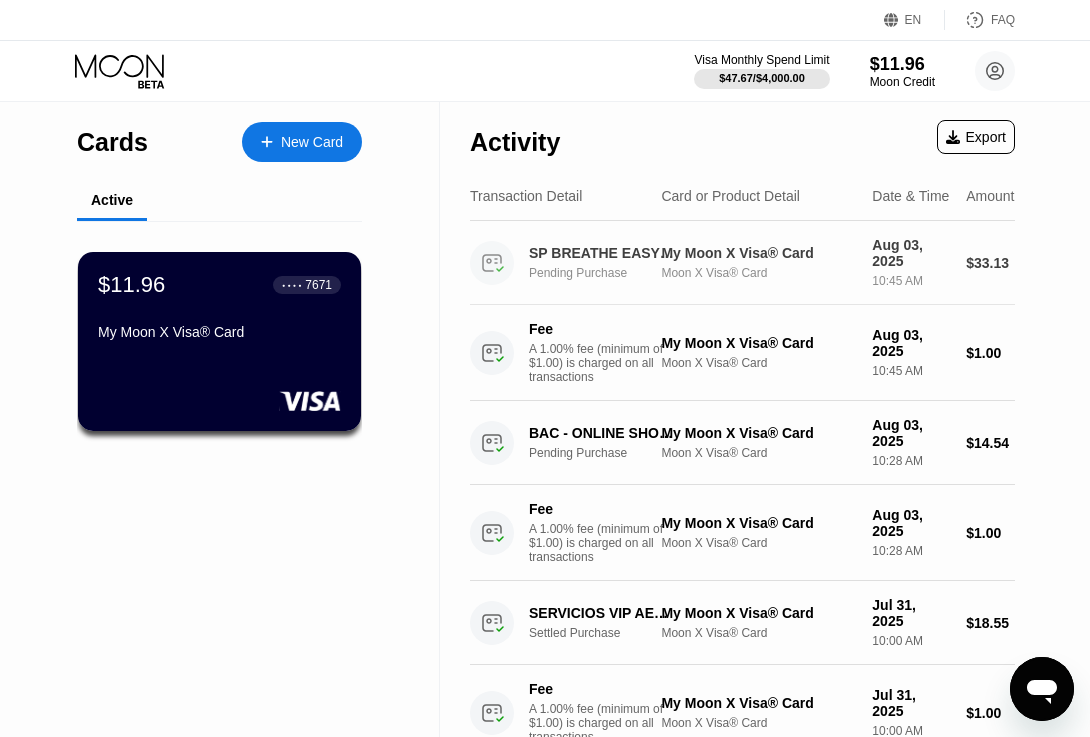 scroll, scrollTop: 0, scrollLeft: 0, axis: both 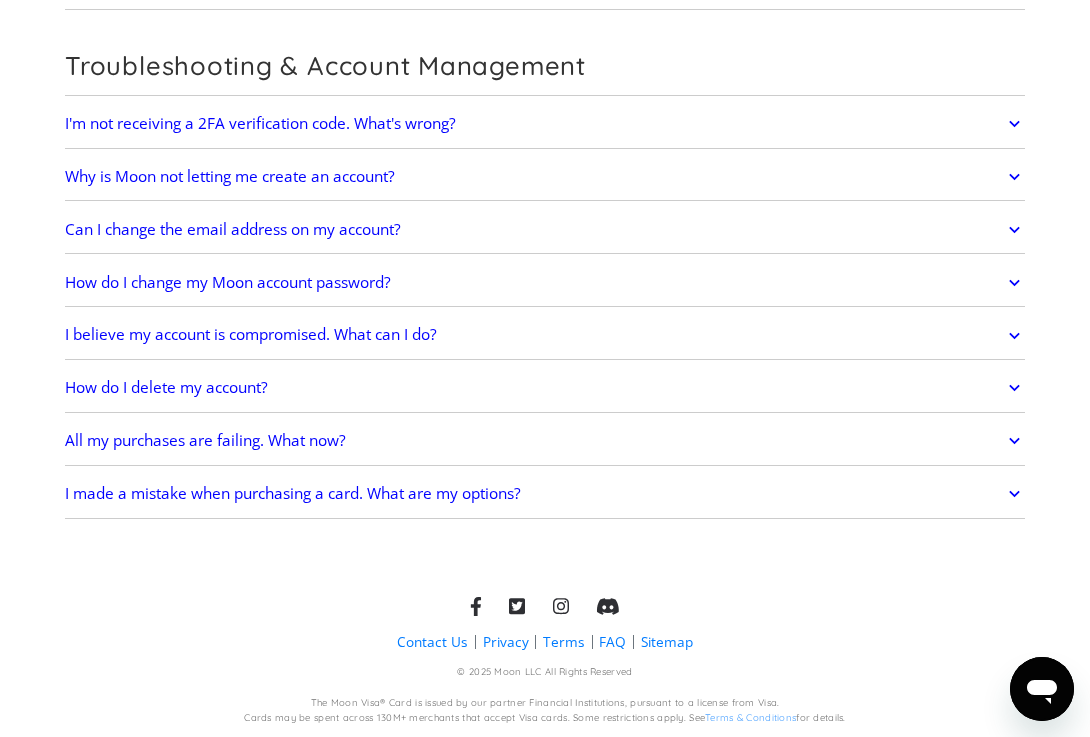 click on "Contact Us" at bounding box center [432, 641] 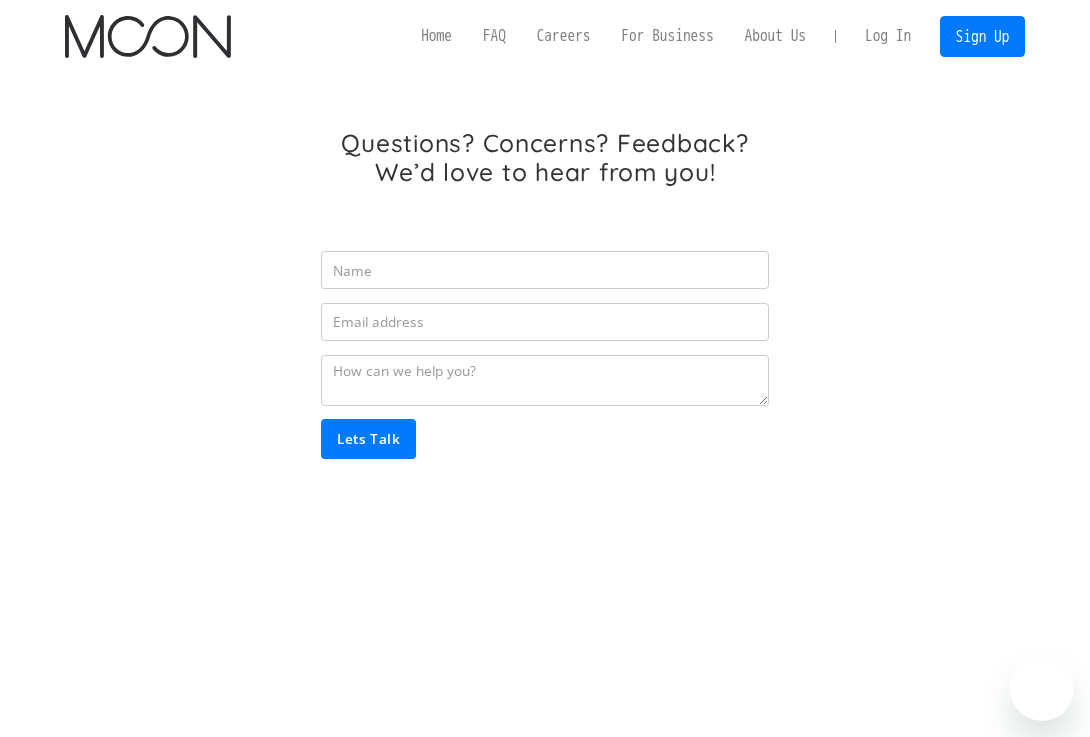 scroll, scrollTop: 0, scrollLeft: 0, axis: both 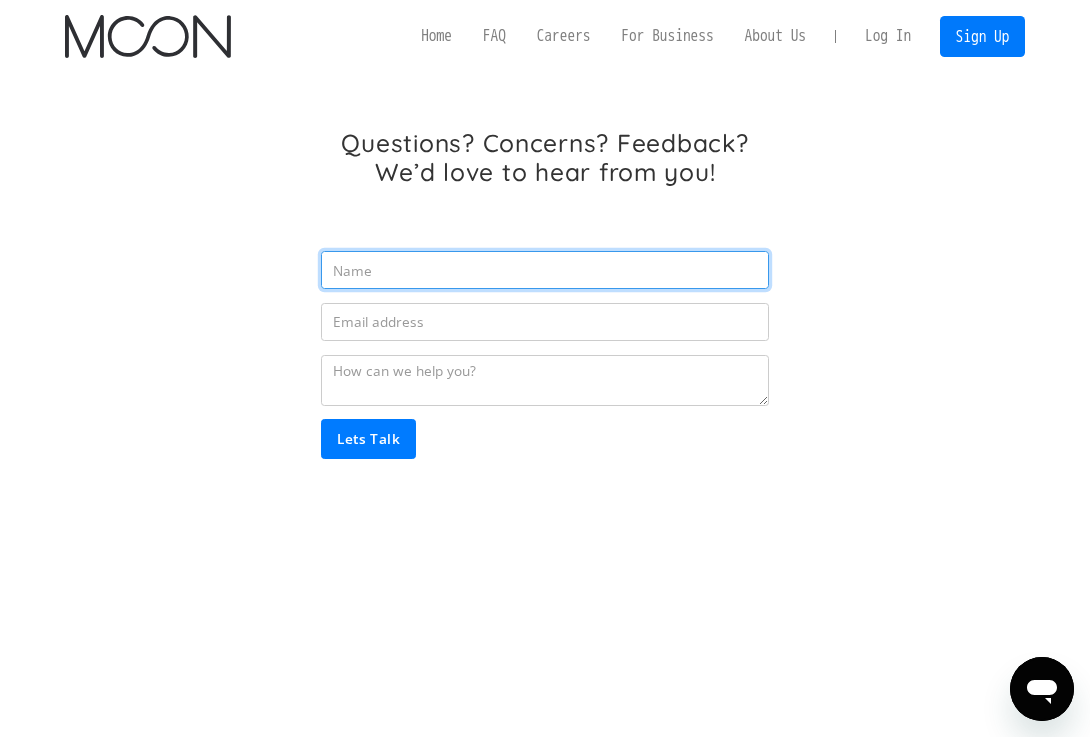 click at bounding box center (544, 270) 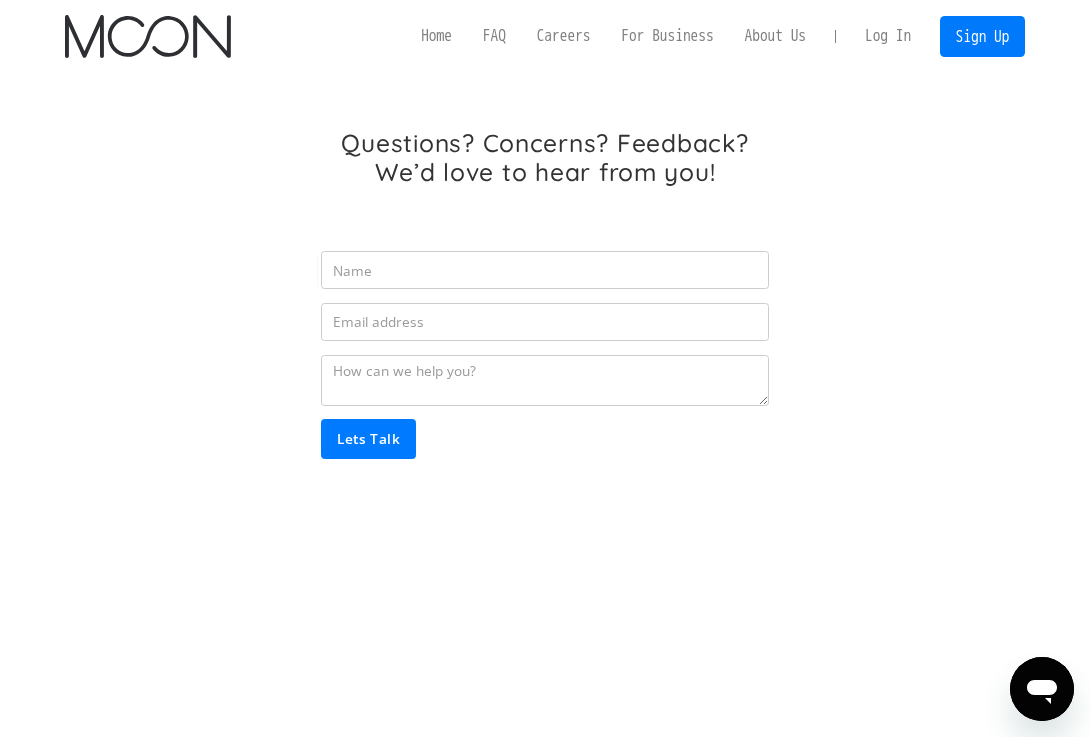 click on "Questions? Concerns? Feedback? We’d love to hear from you! Lets Talk Thank you! Your submission has been received! Oops! Something went wrong while submitting the form." at bounding box center [545, 329] 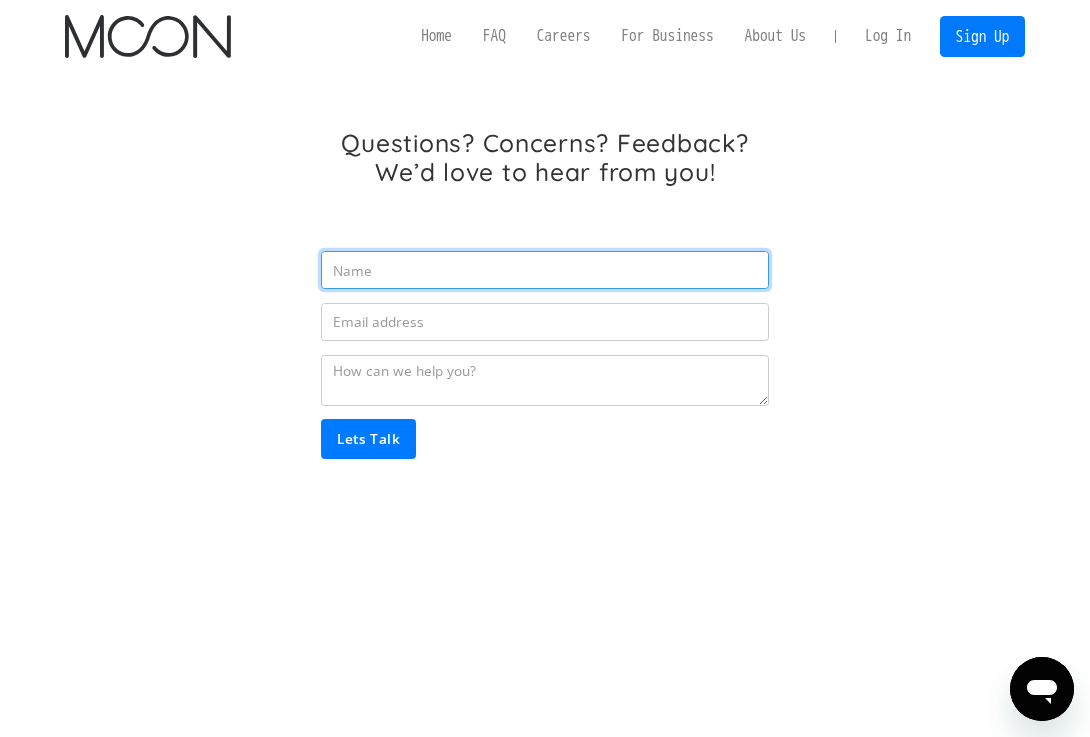 click at bounding box center (544, 270) 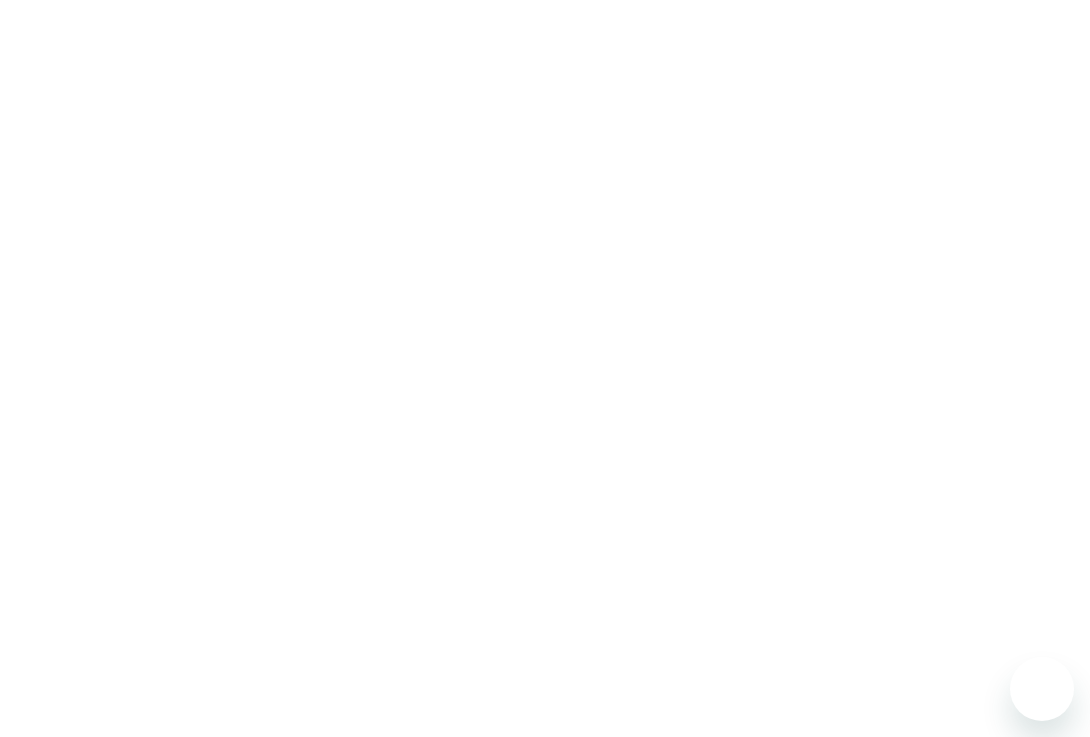 scroll, scrollTop: 0, scrollLeft: 0, axis: both 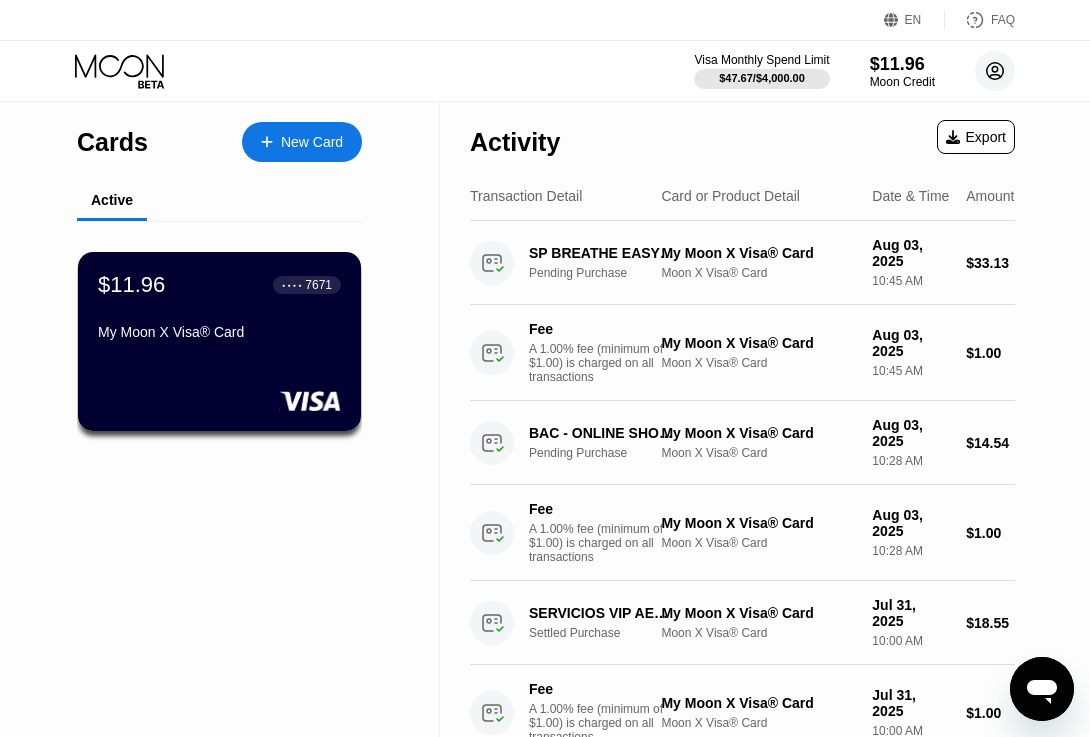click 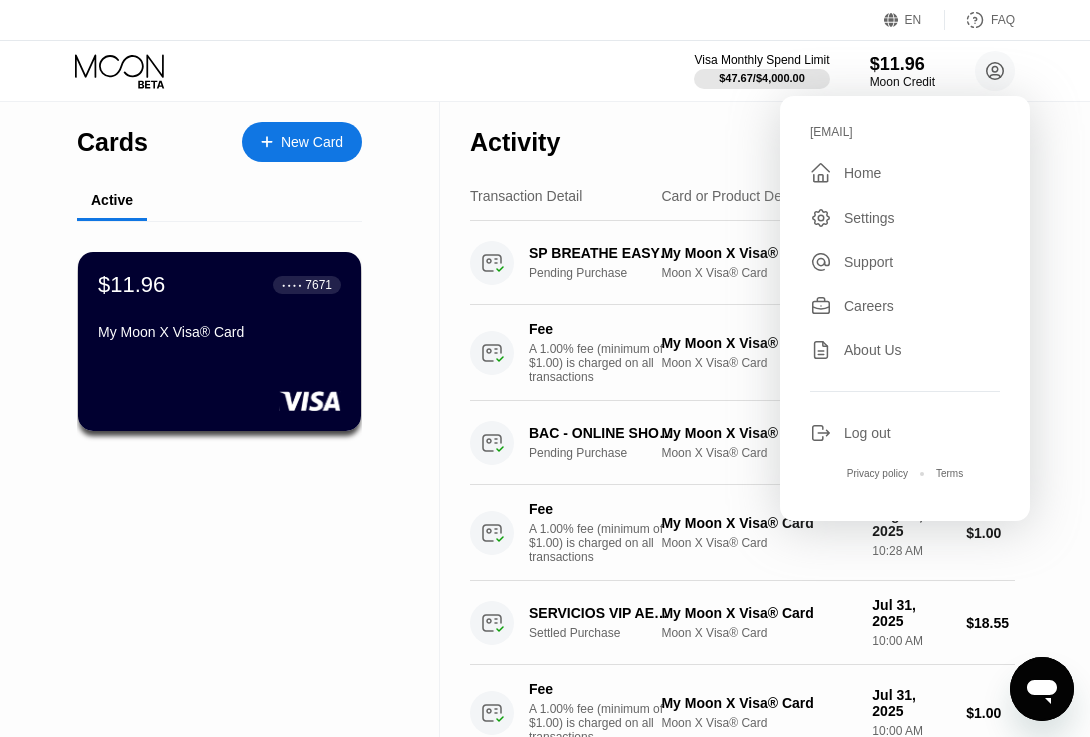 click on "Support" at bounding box center (868, 262) 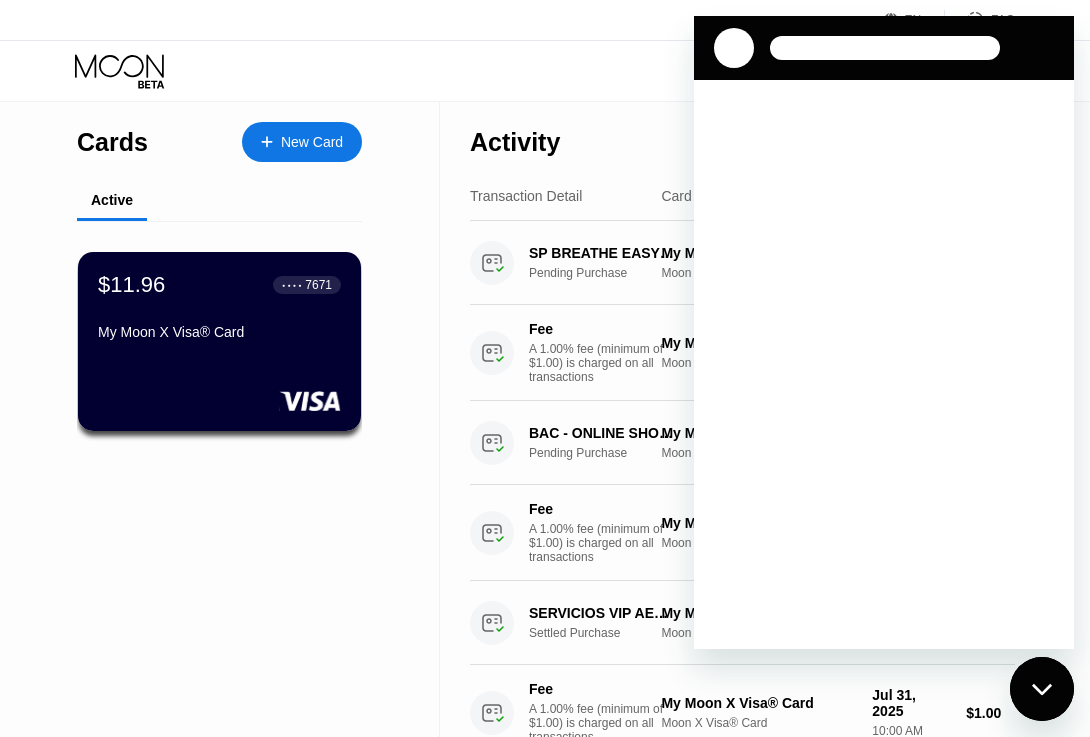 scroll, scrollTop: 0, scrollLeft: 0, axis: both 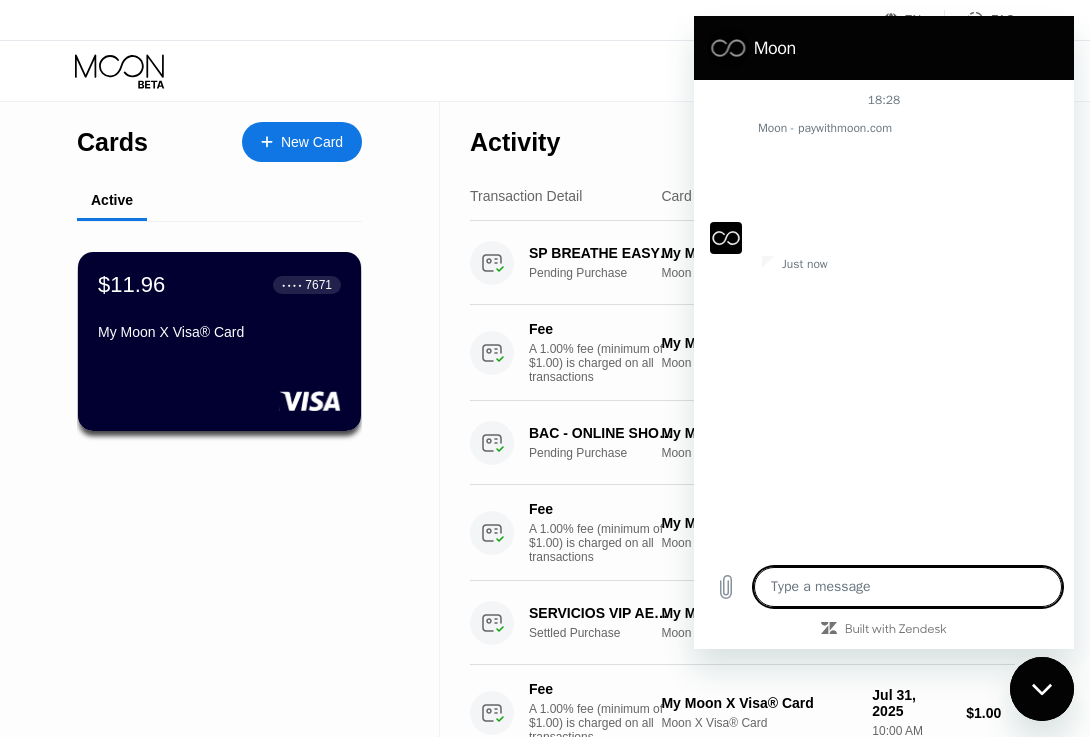 type on "x" 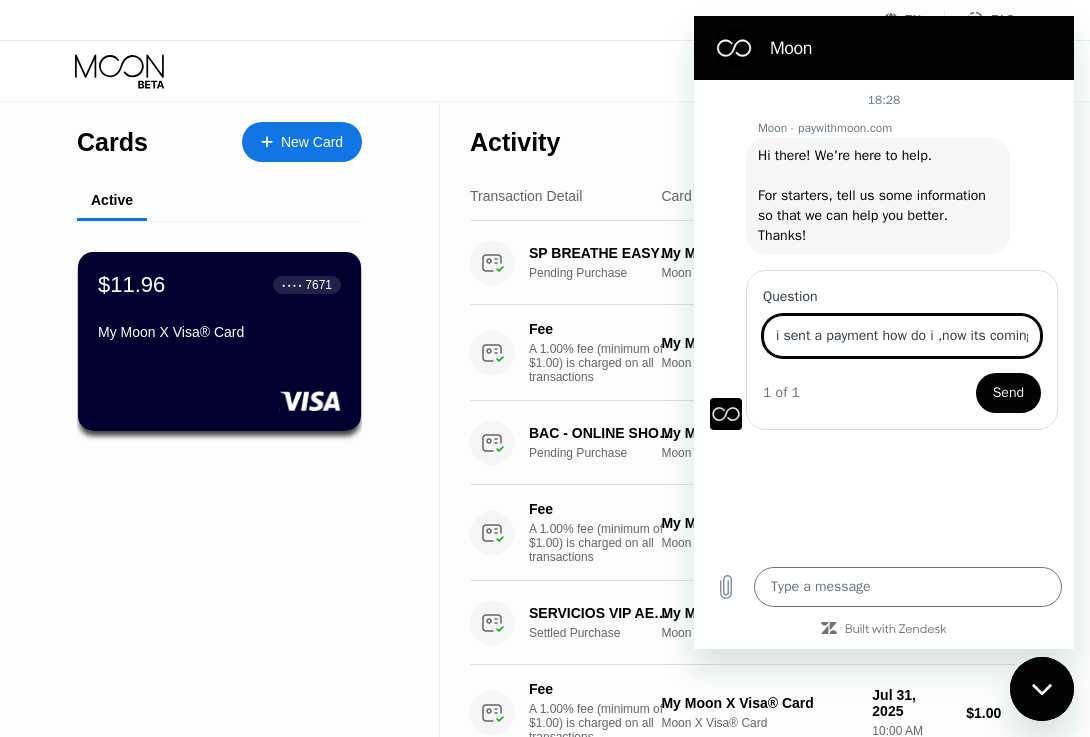 scroll, scrollTop: 0, scrollLeft: 8, axis: horizontal 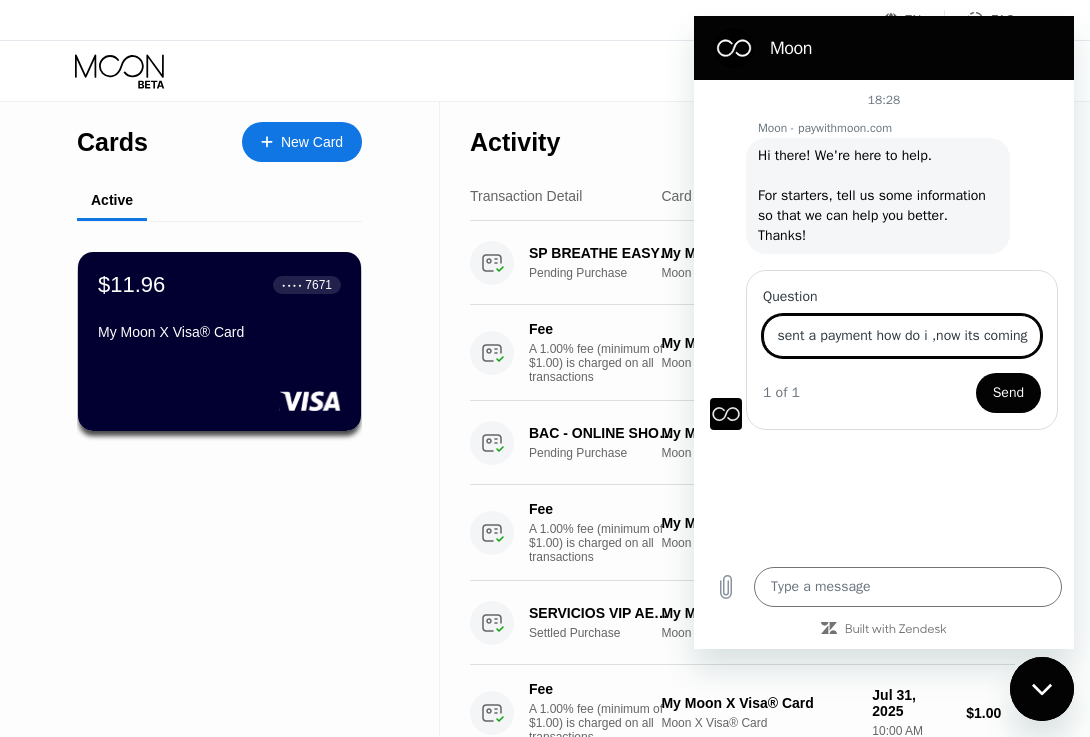 type on "i sent a payment how do i ,now its coming" 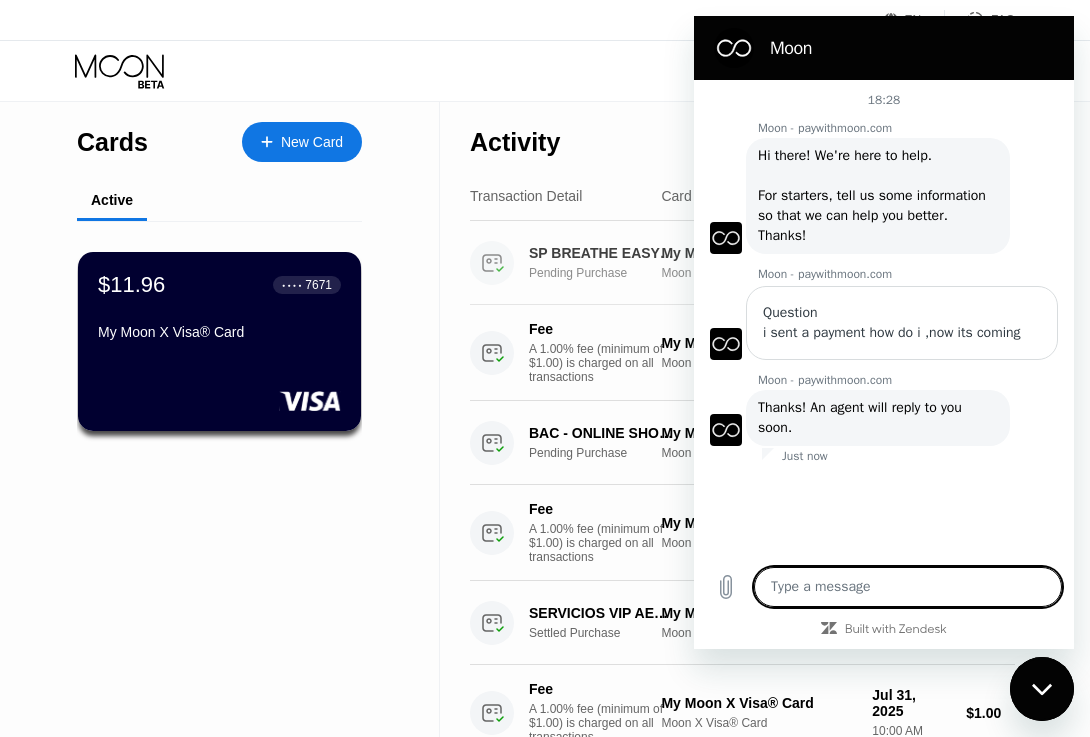 type on "x" 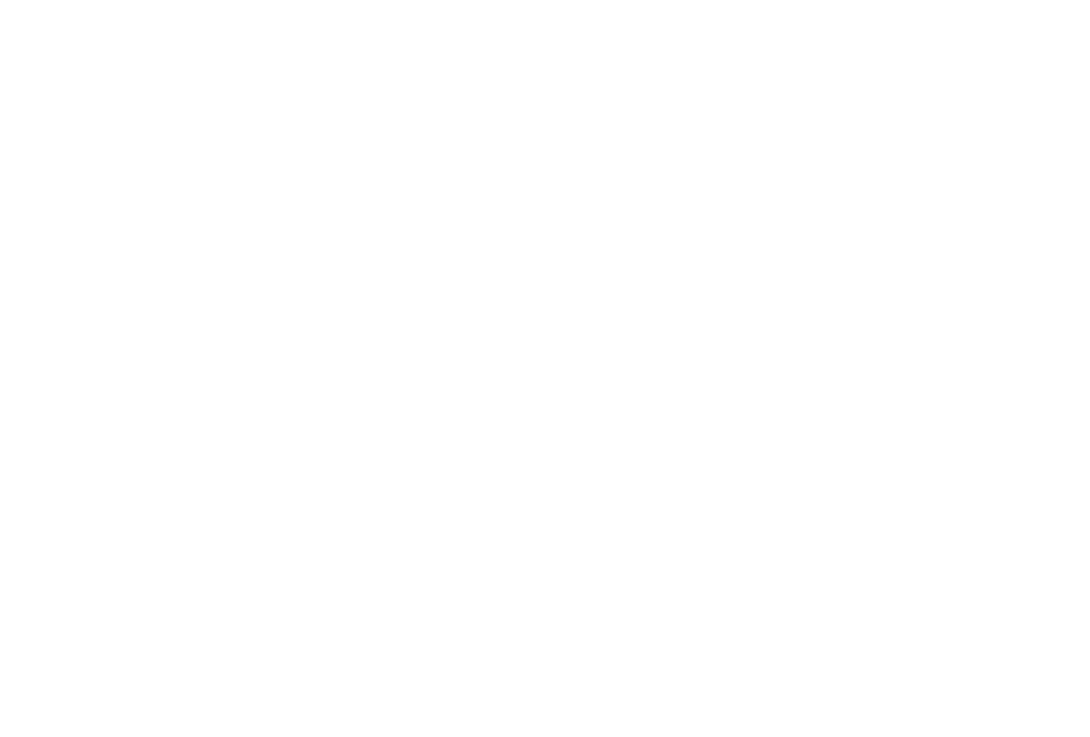 scroll, scrollTop: 0, scrollLeft: 0, axis: both 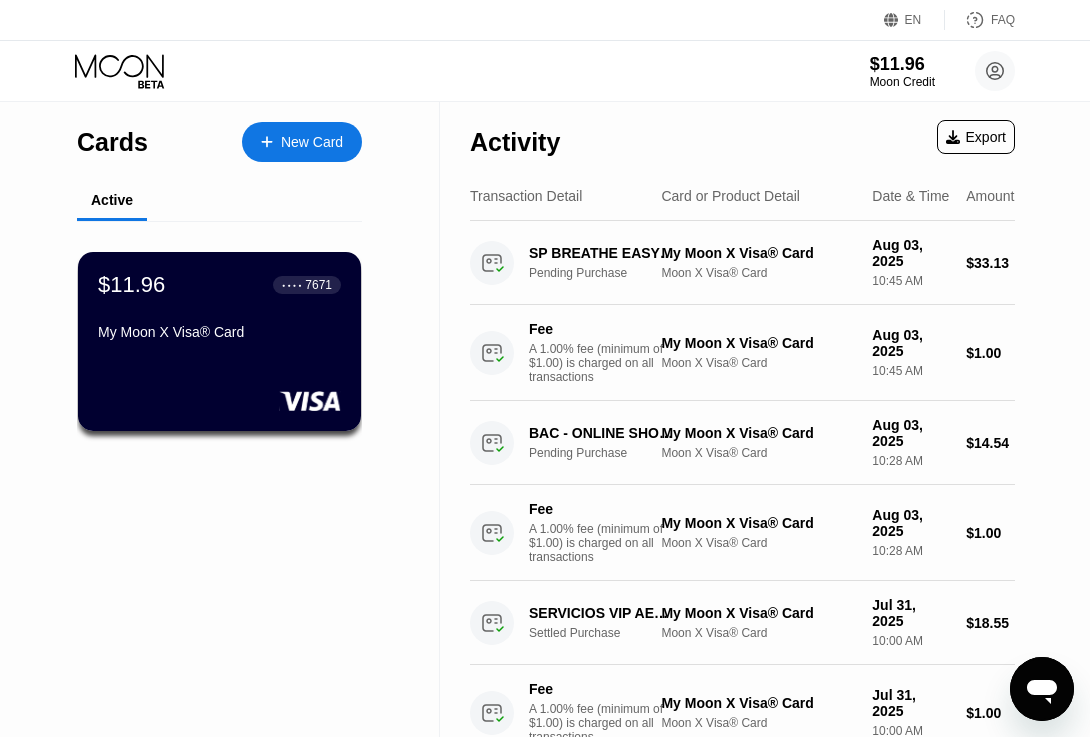 click 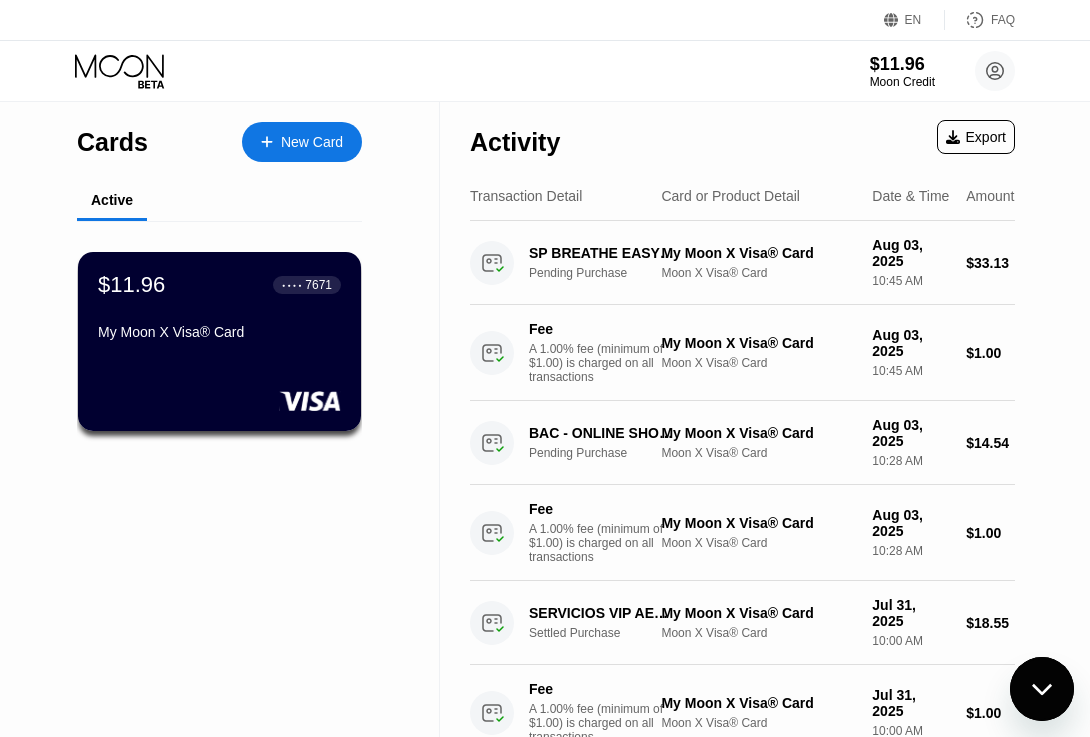 scroll, scrollTop: 0, scrollLeft: 0, axis: both 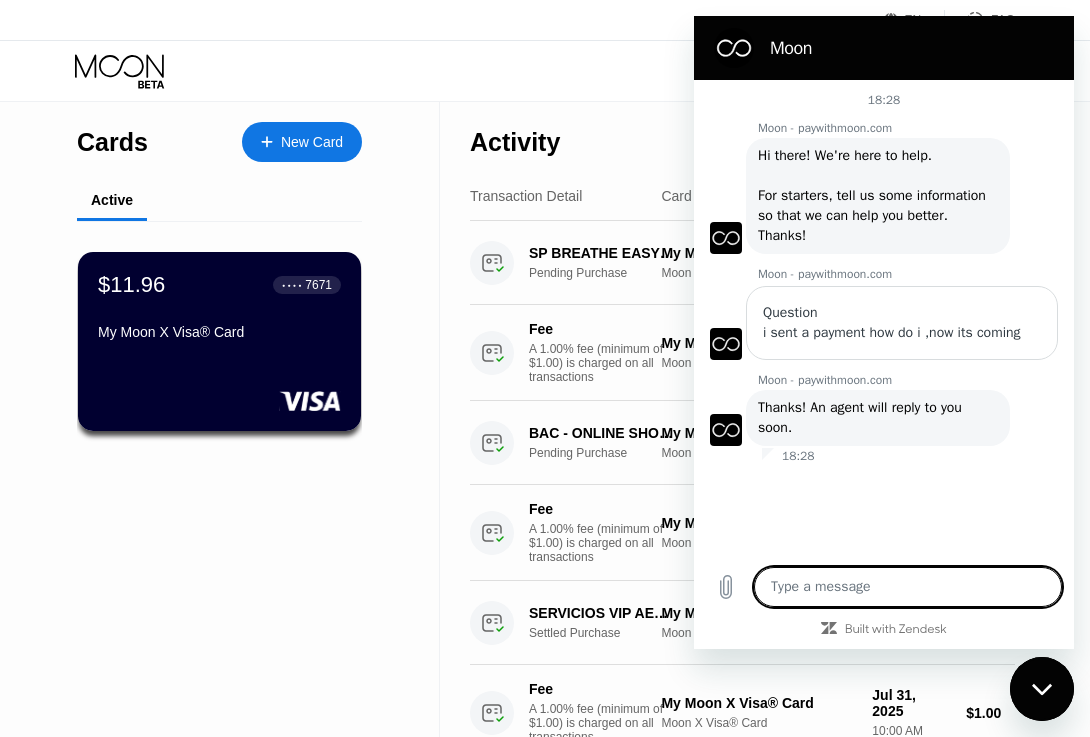 click at bounding box center (908, 587) 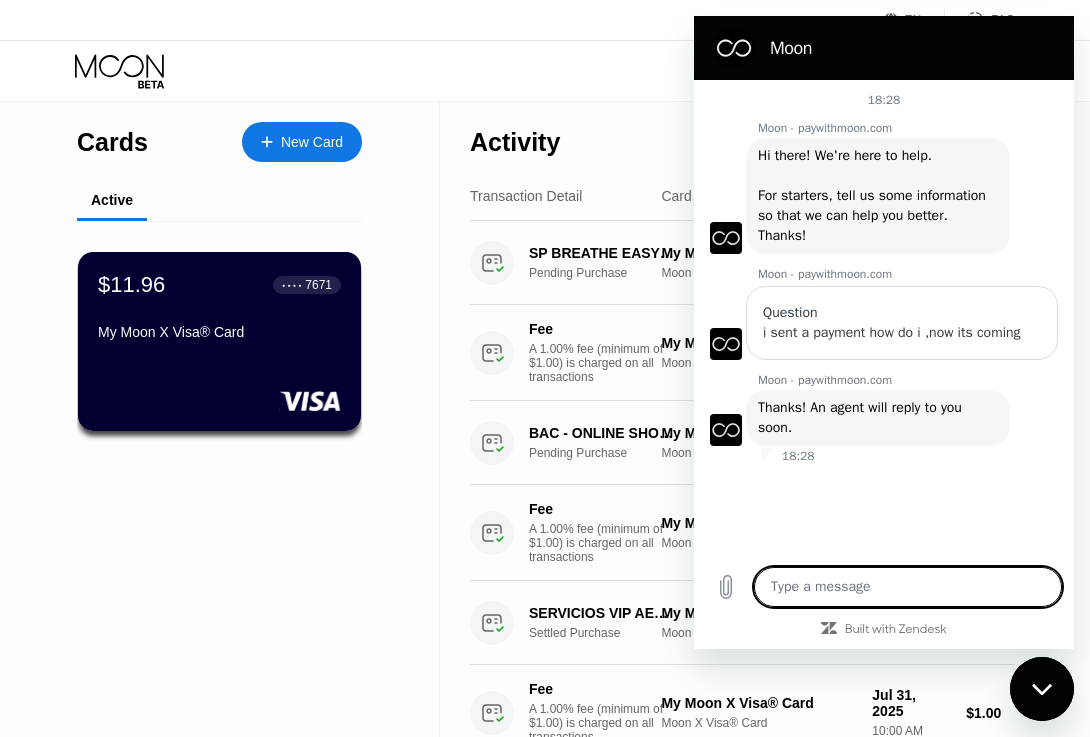 type on "i" 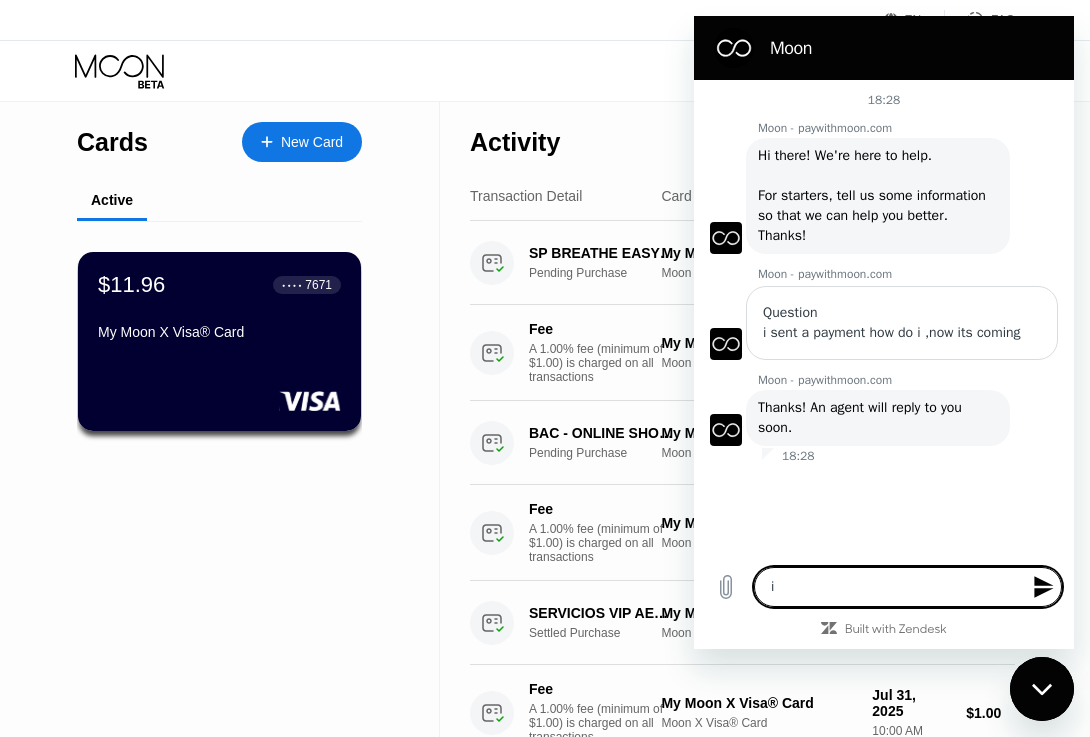 type on "it" 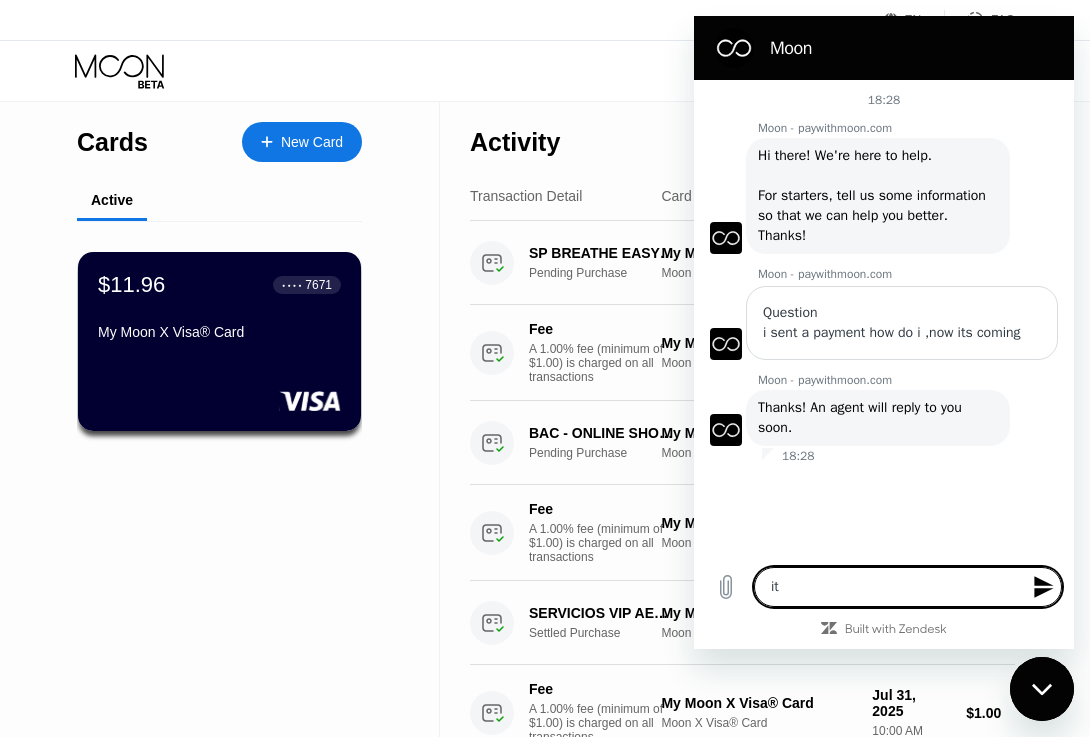 type on "it" 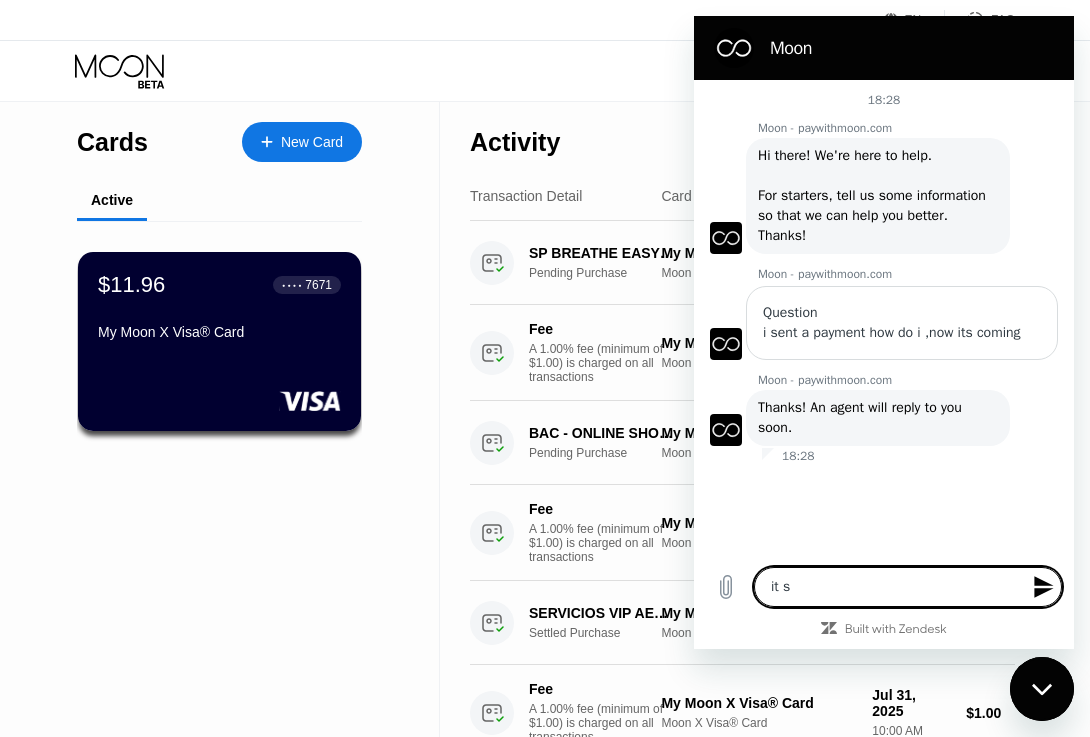 type on "it st" 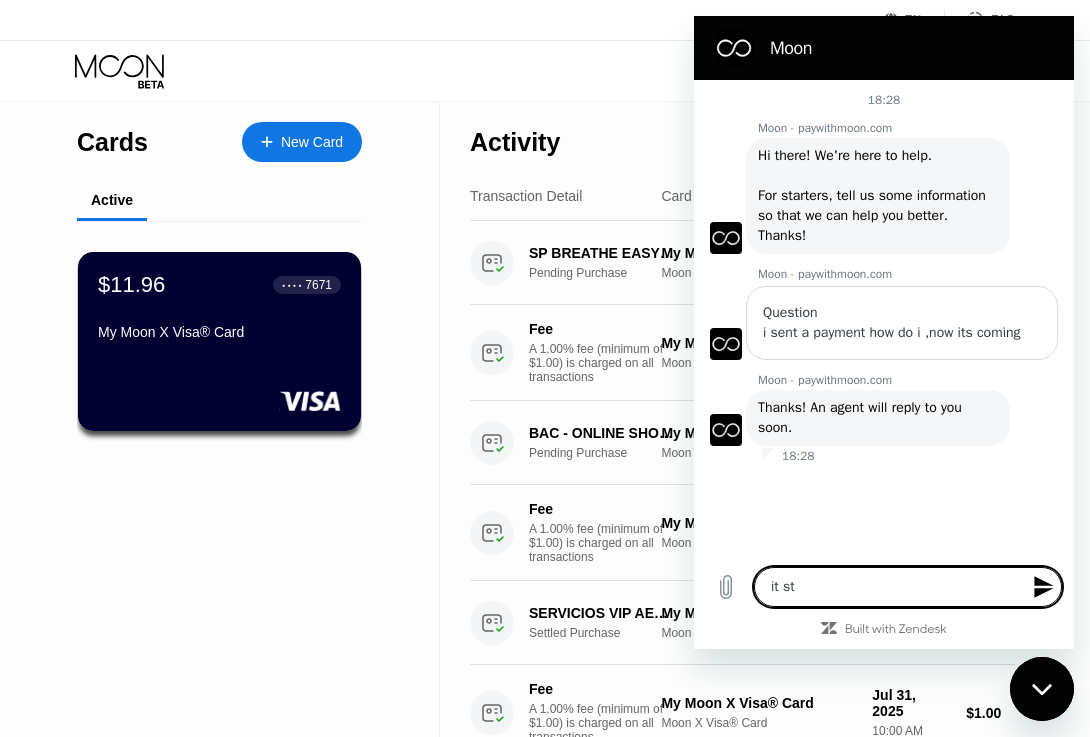 type on "it sti" 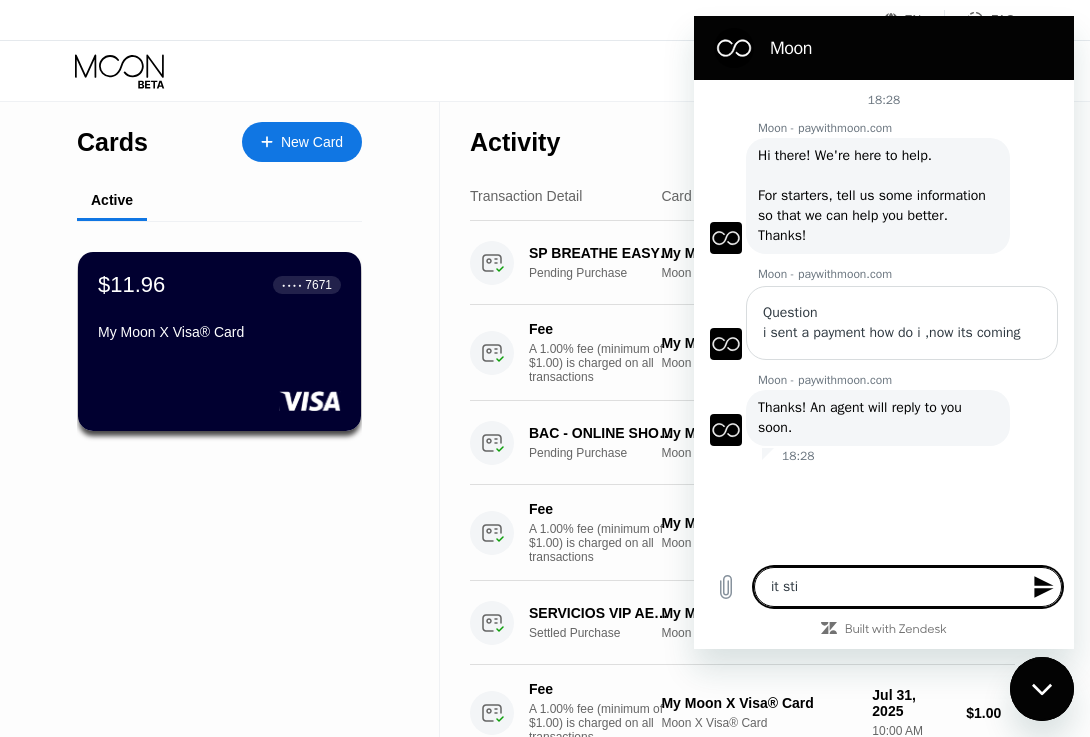 type on "it stil" 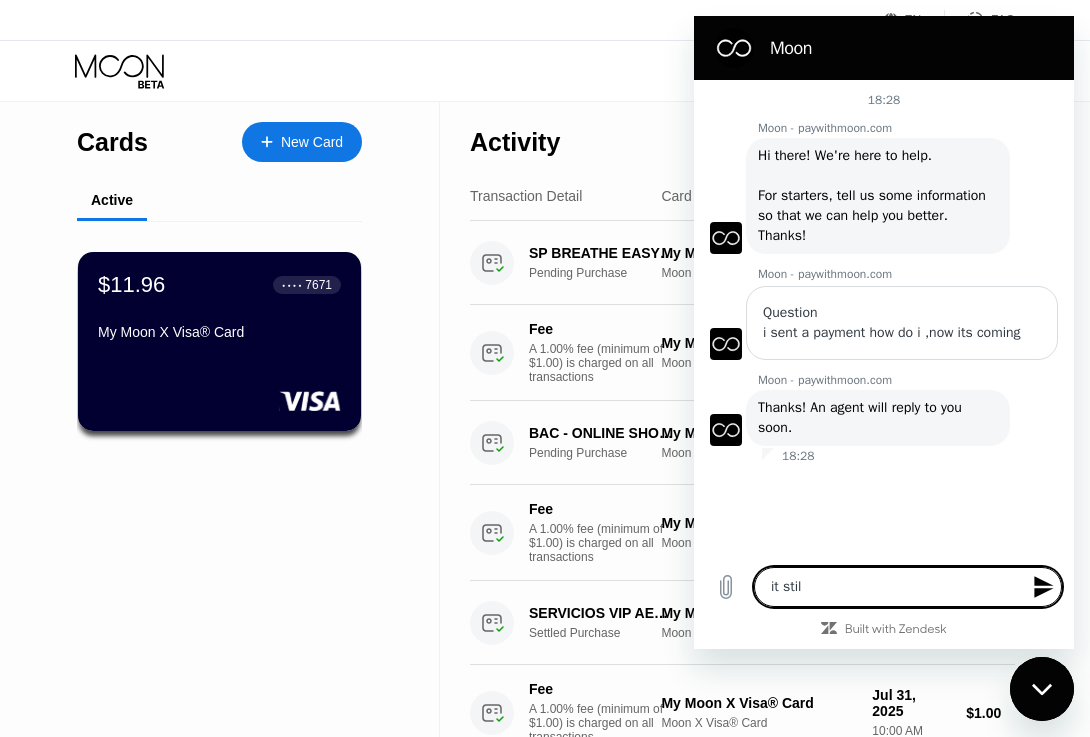 type on "it still" 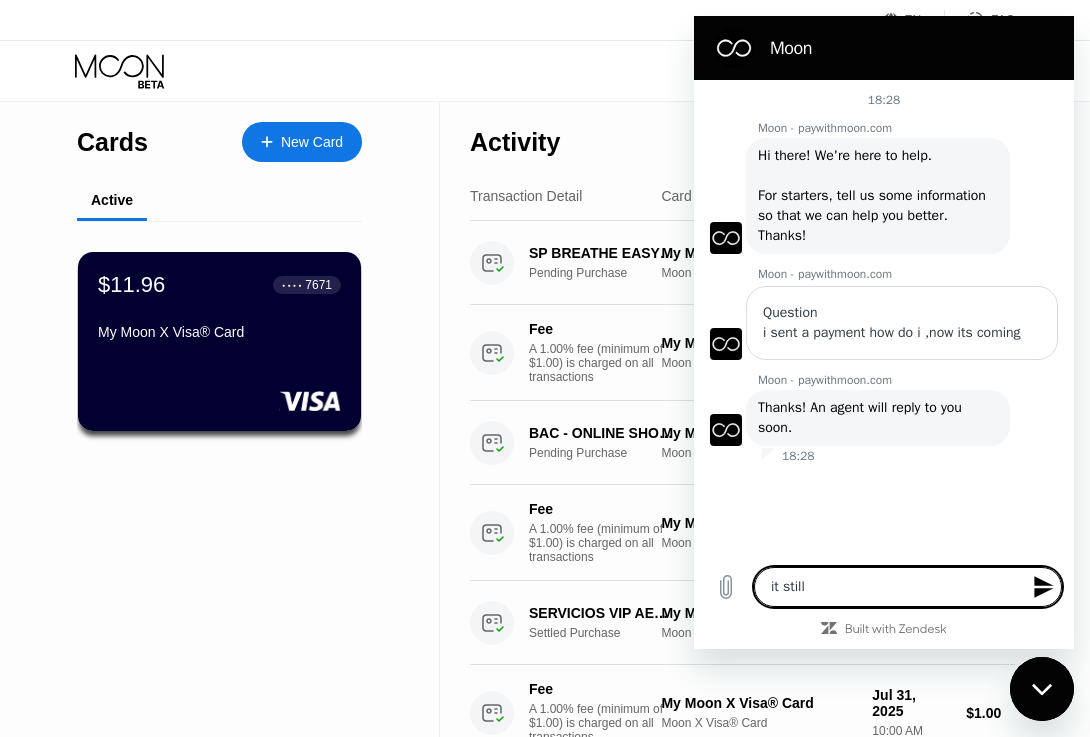 type on "it still" 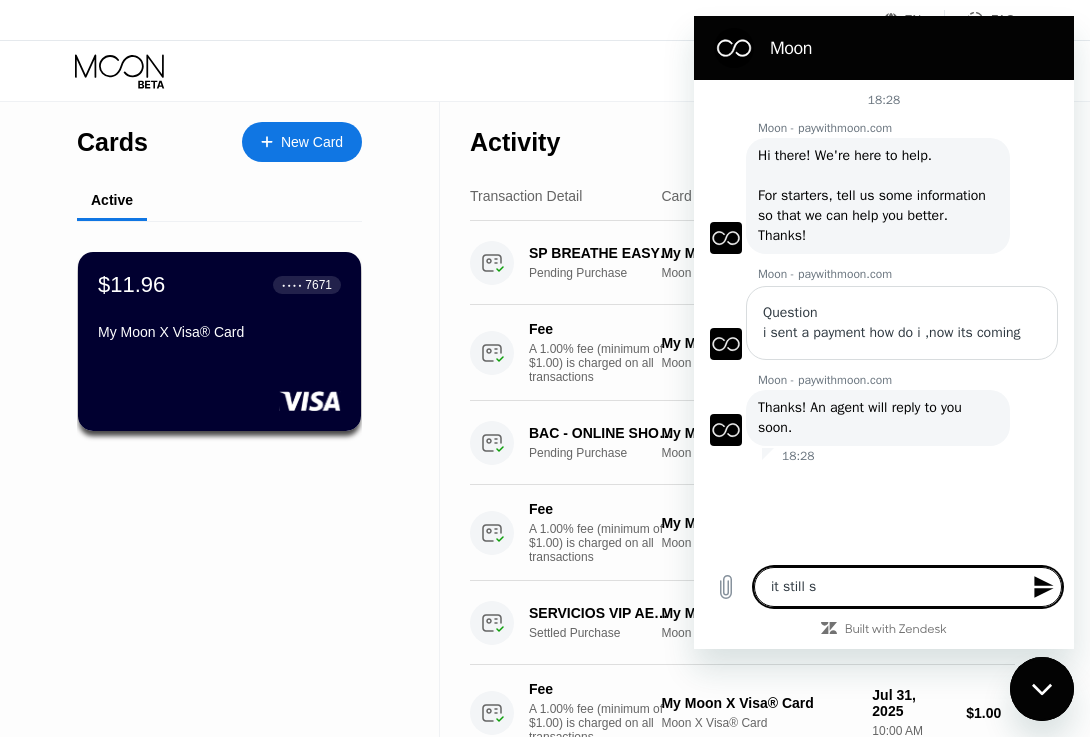 type on "it still sa" 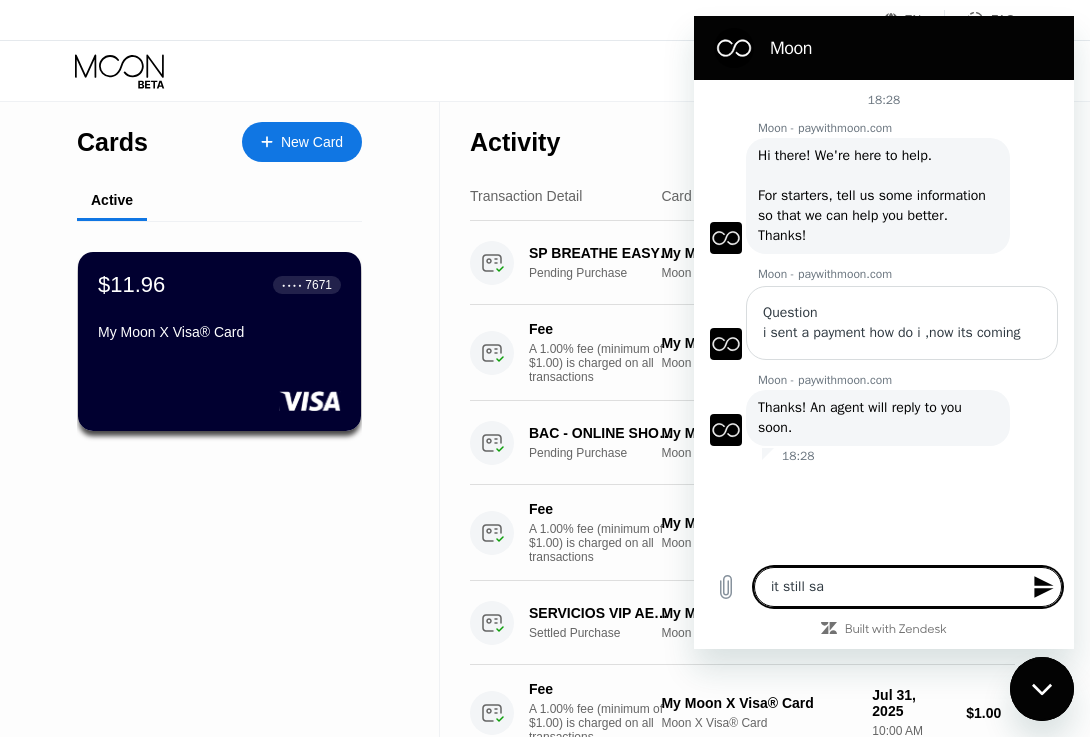 type on "it still say" 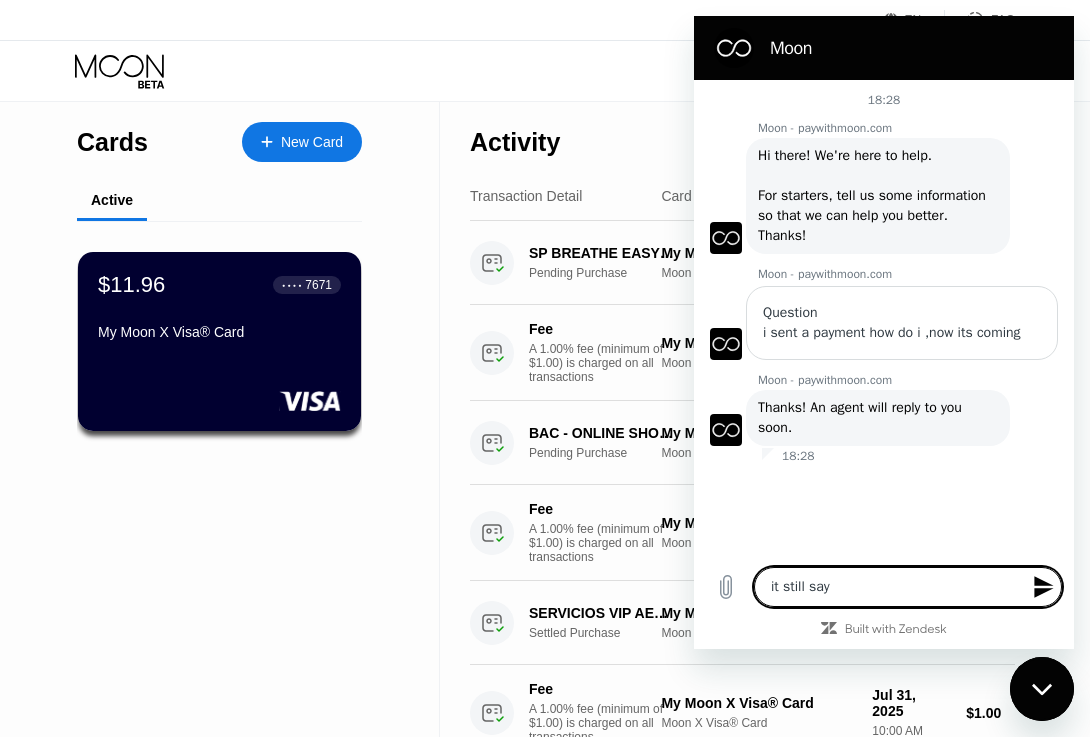 type on "it still says" 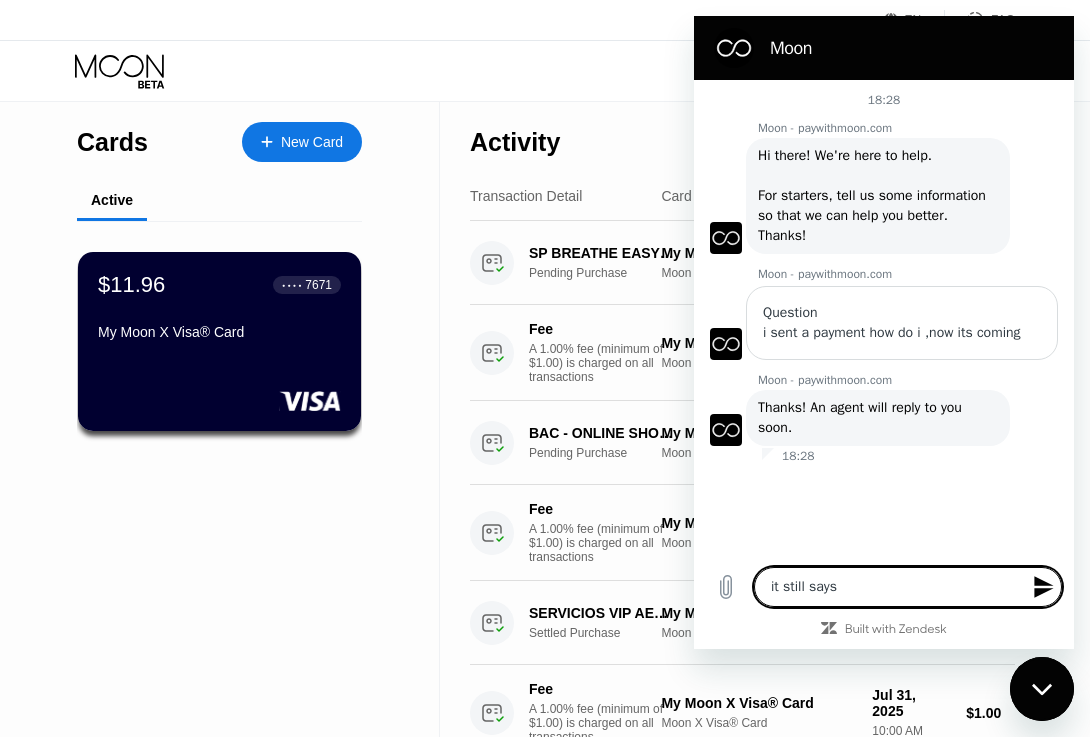 type on "it still says" 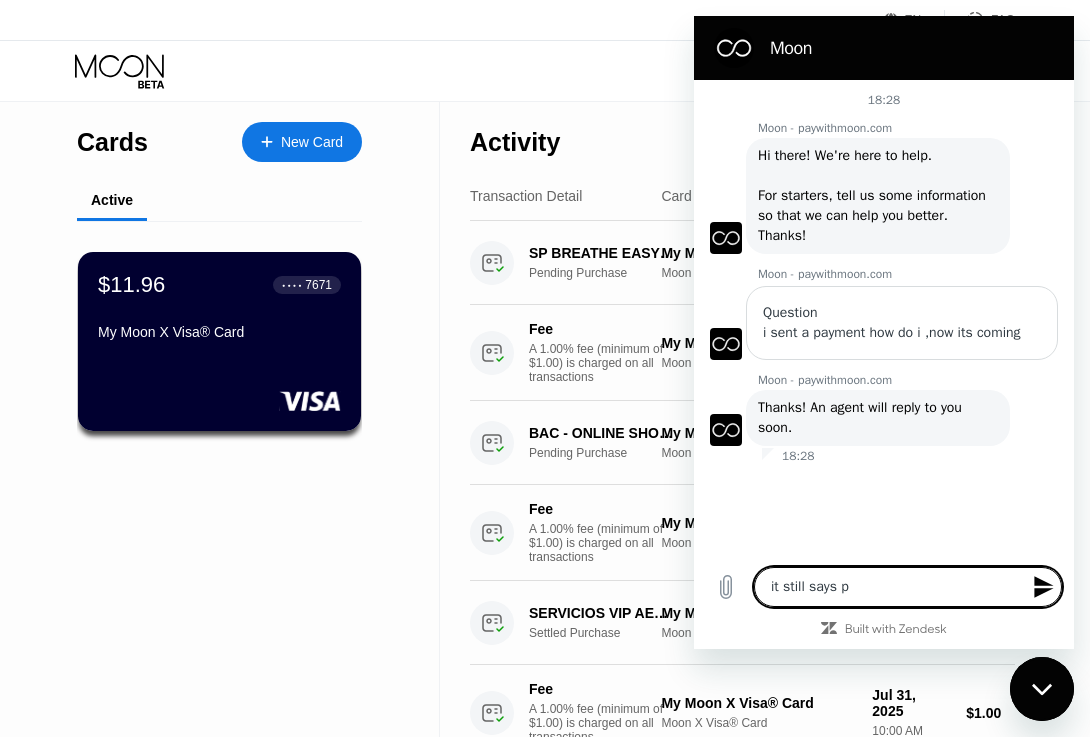 type on "it still says pe" 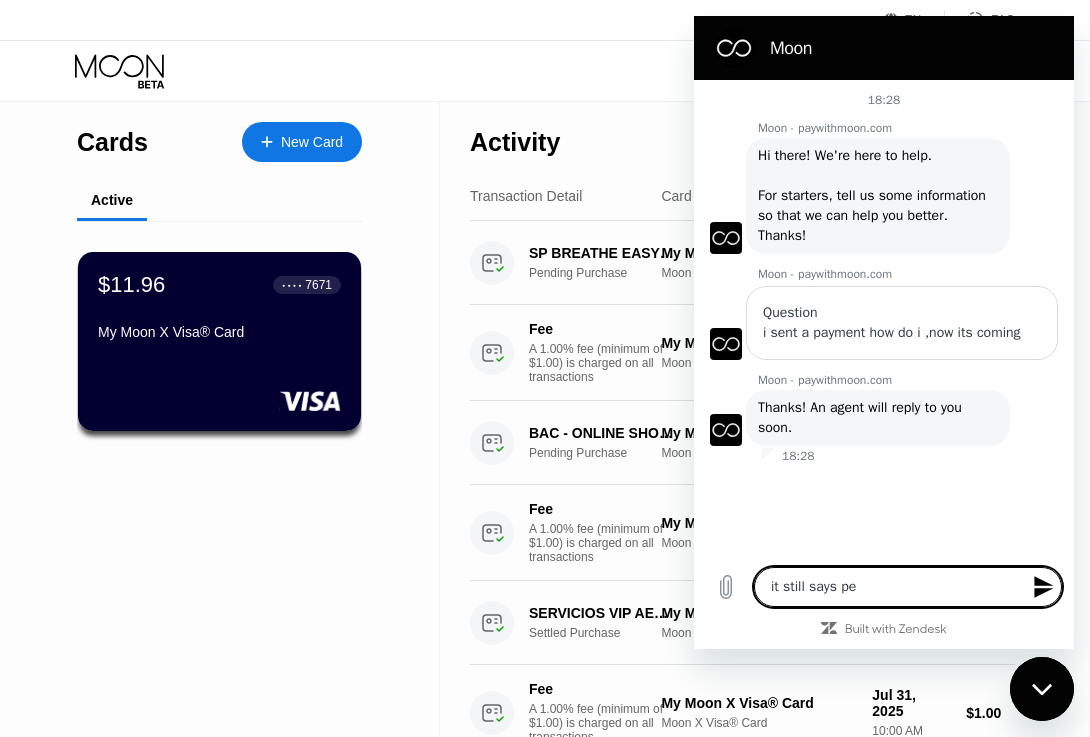 type on "it still says pen" 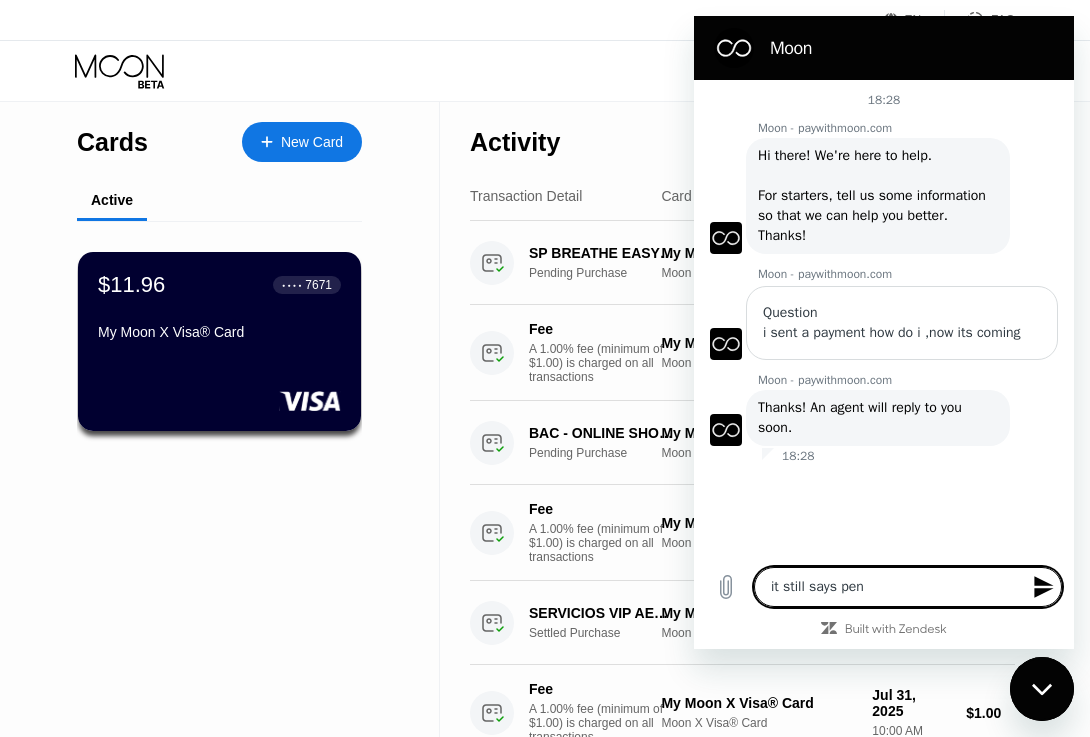 type on "it still says pend" 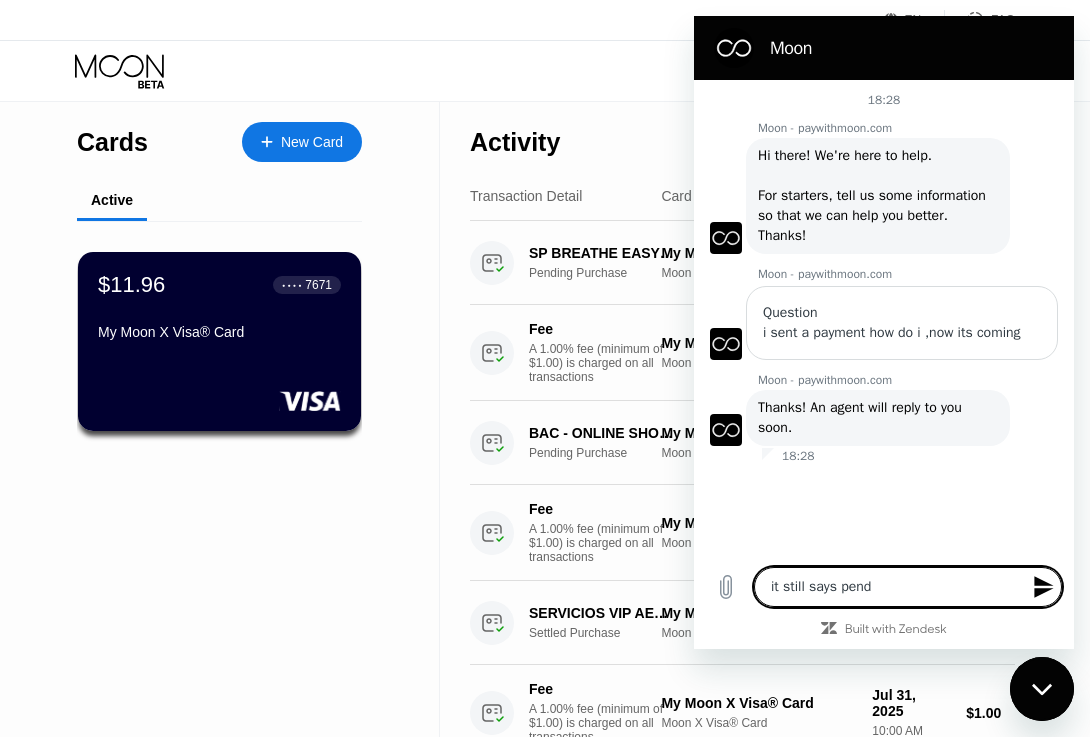 type on "it still says pendi" 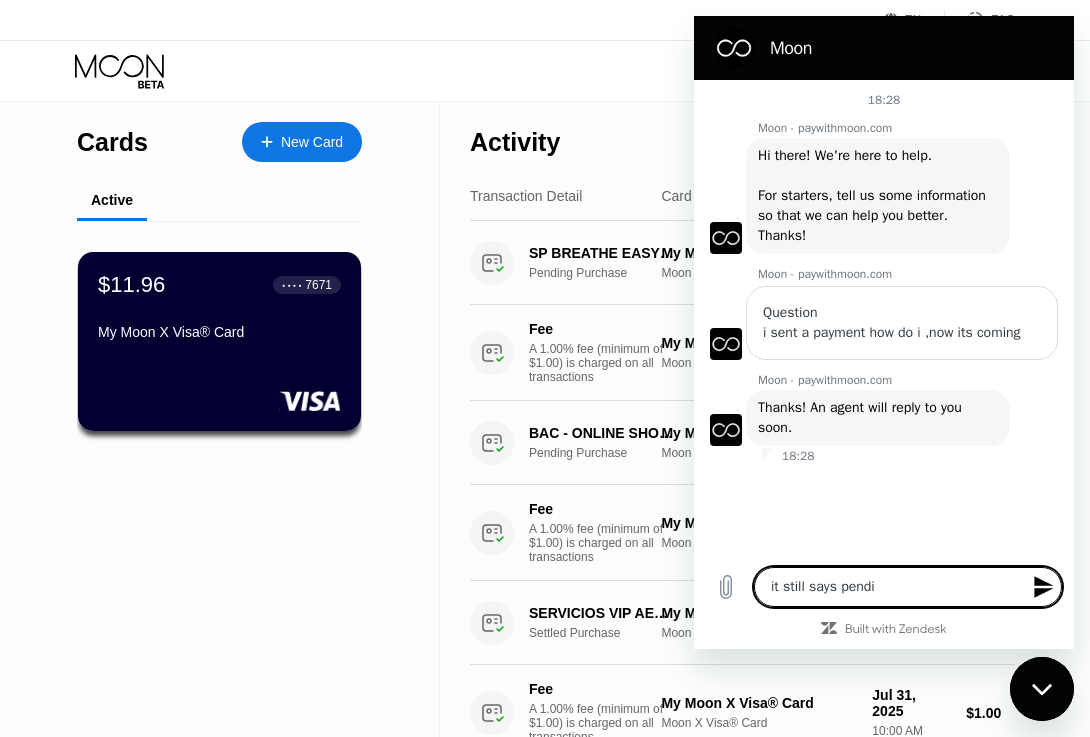 type on "it still says pendin" 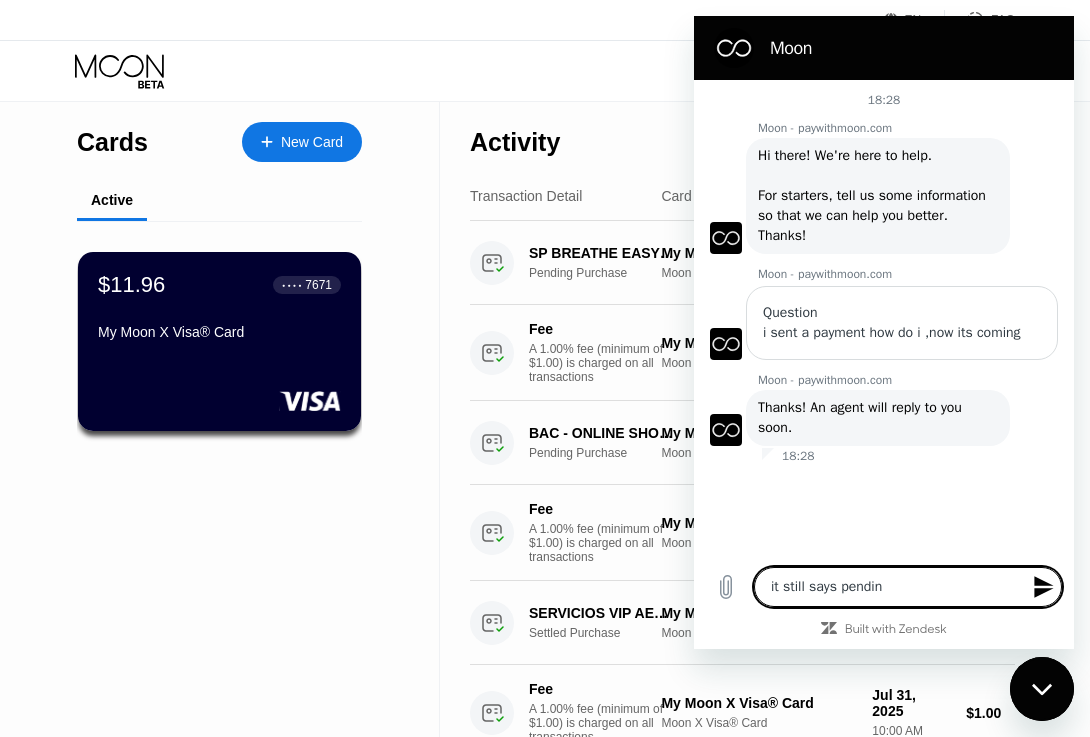 type on "it still says pending" 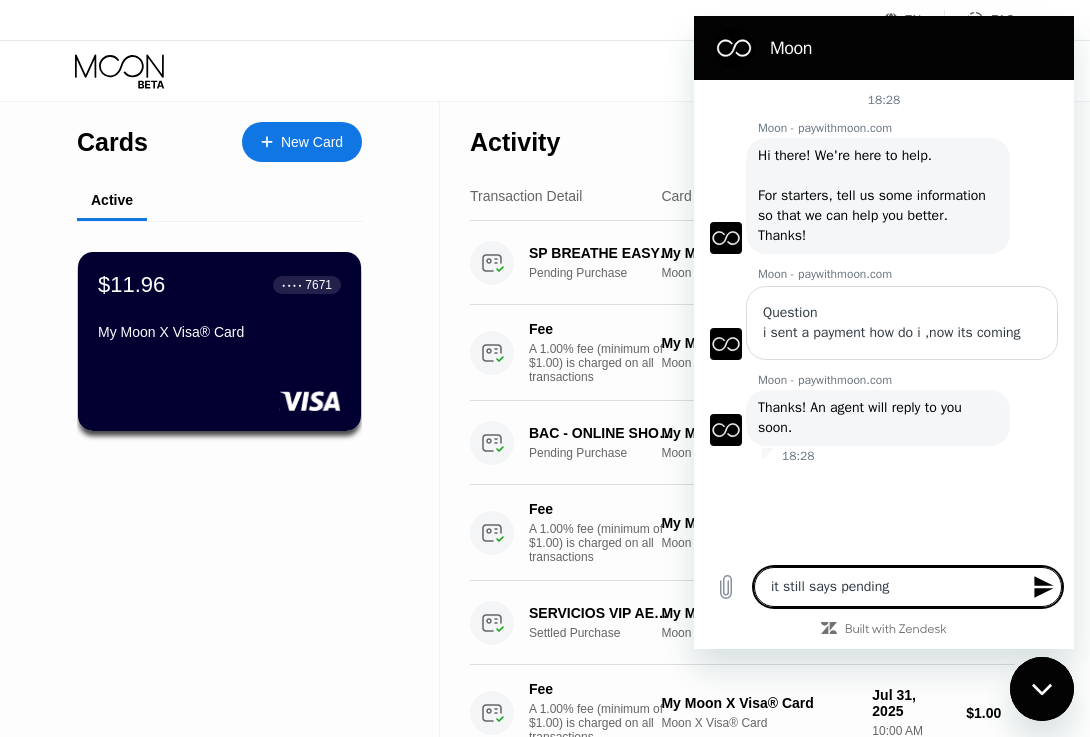type on "it still says pending" 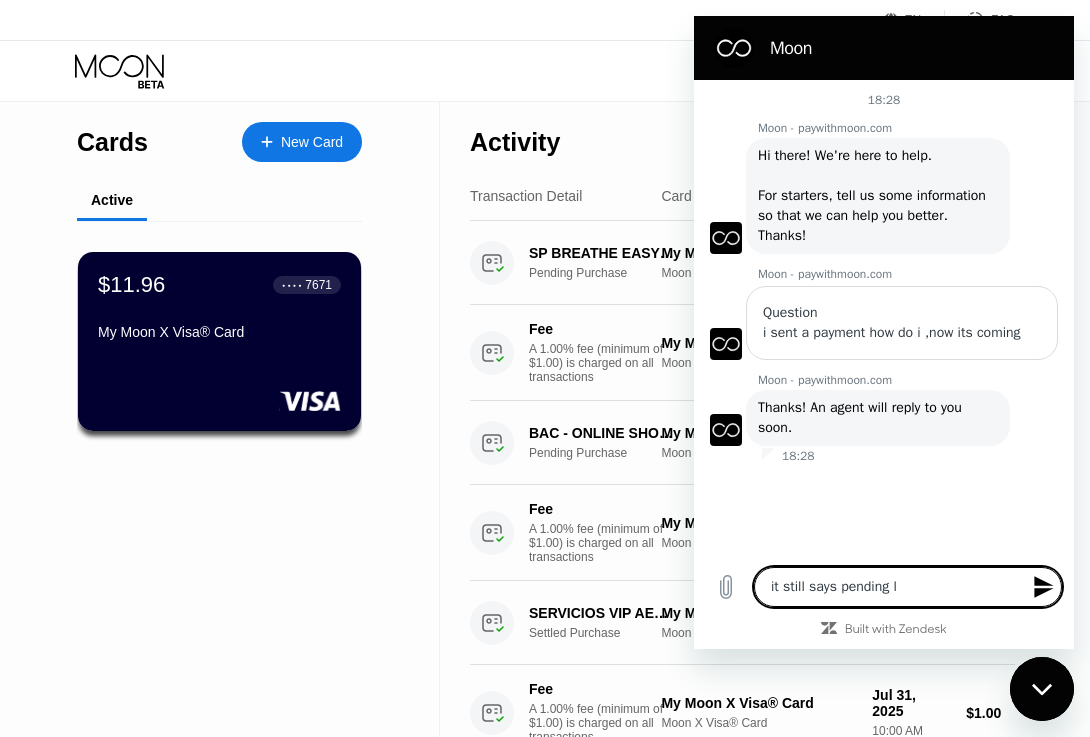 type on "it still says pending li" 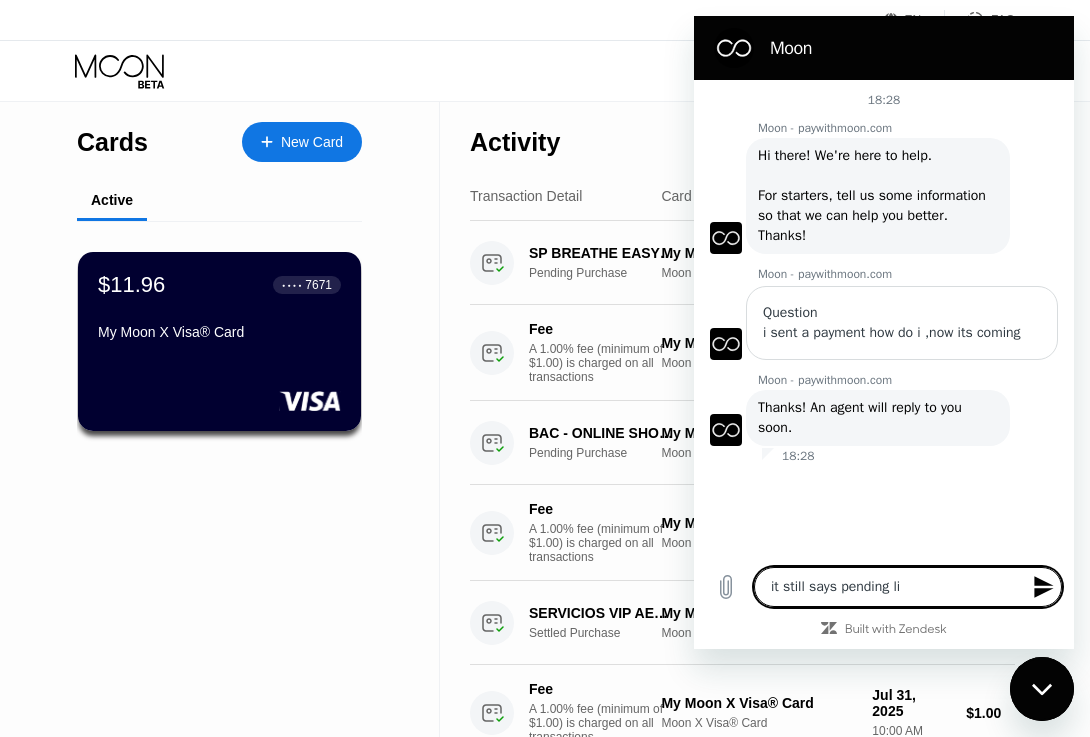 type on "it still says pending lik" 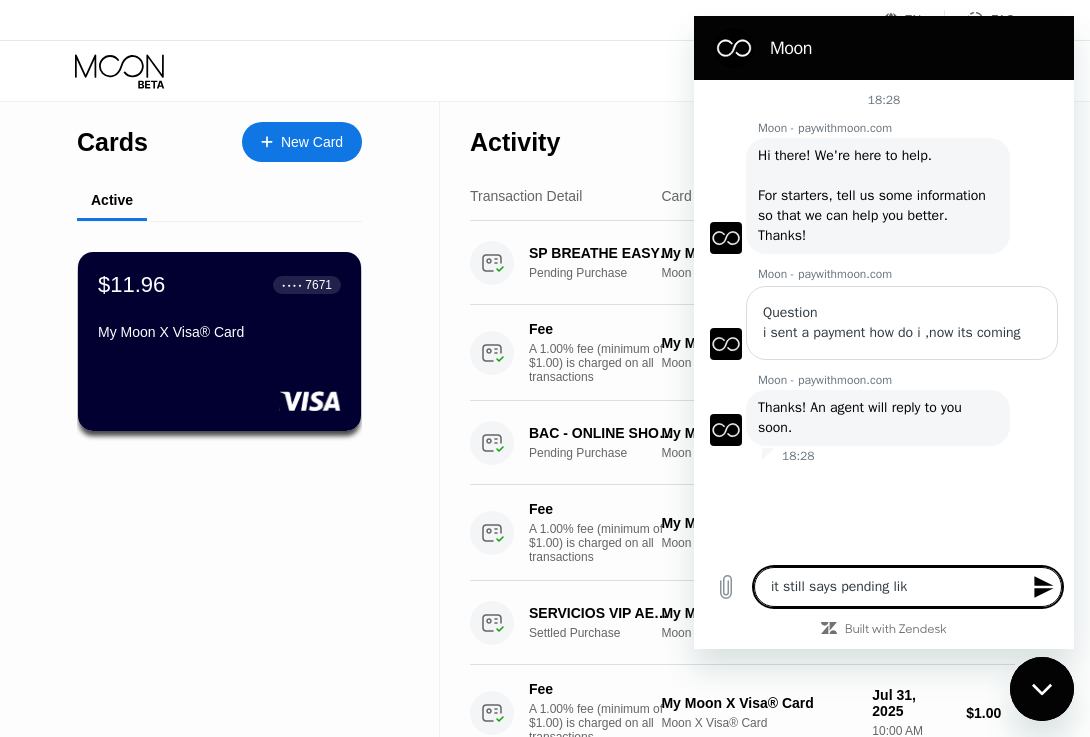 type on "it still says pending like" 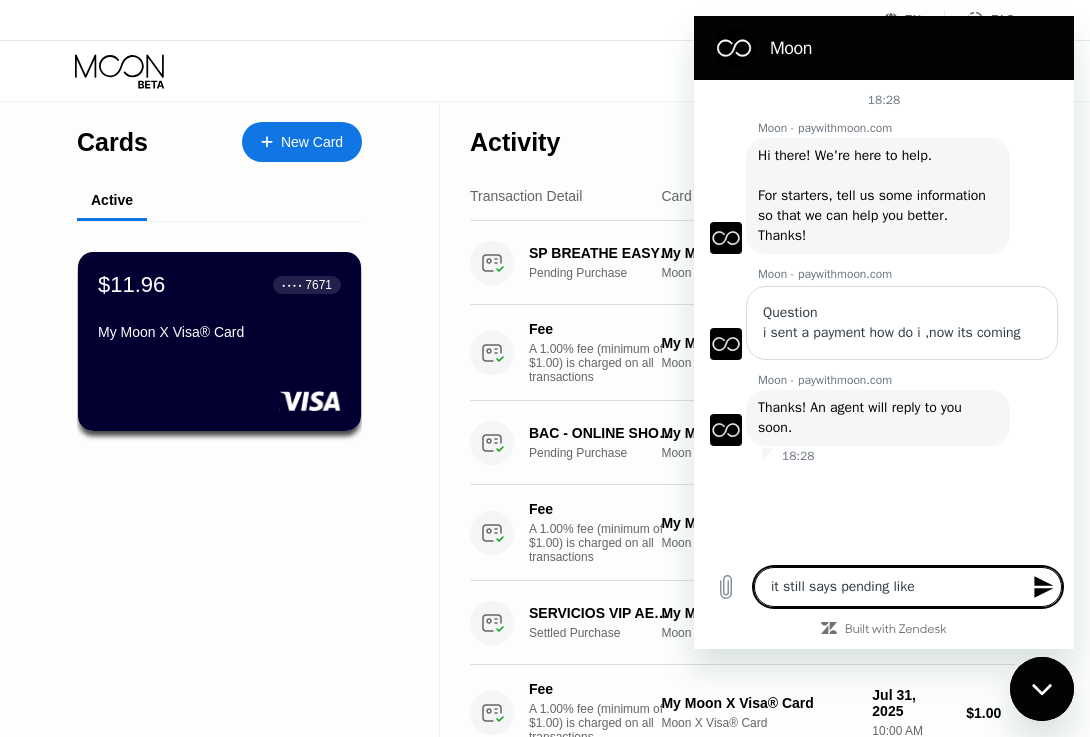 type on "x" 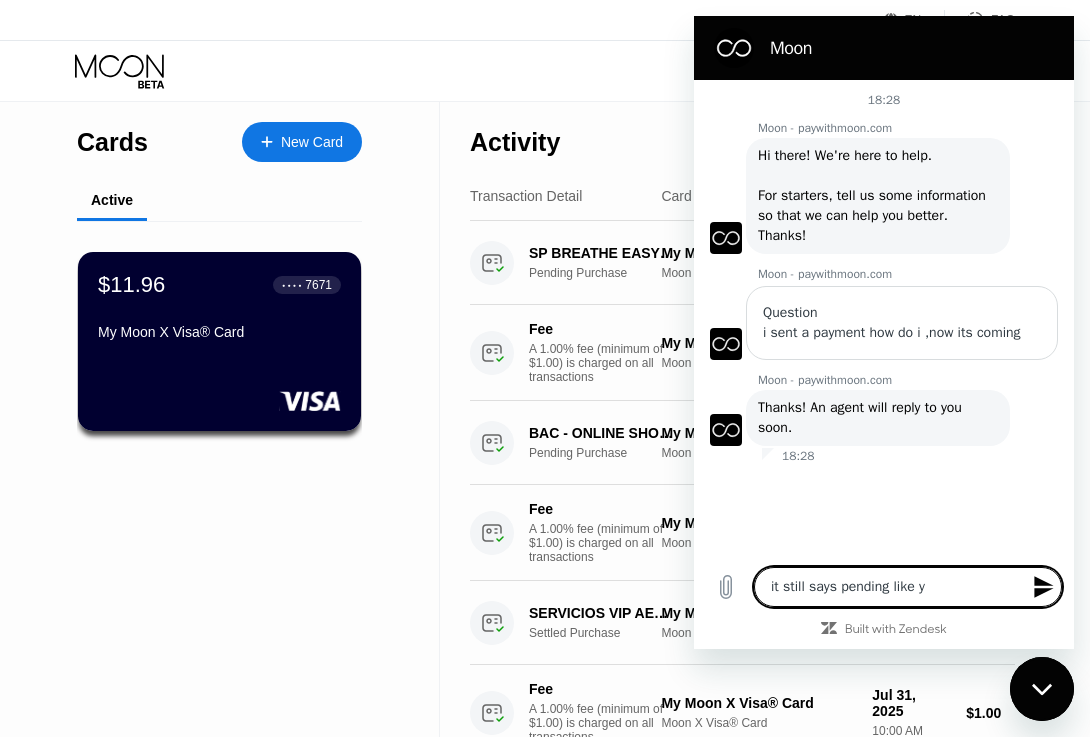 type on "it still says pending like yo" 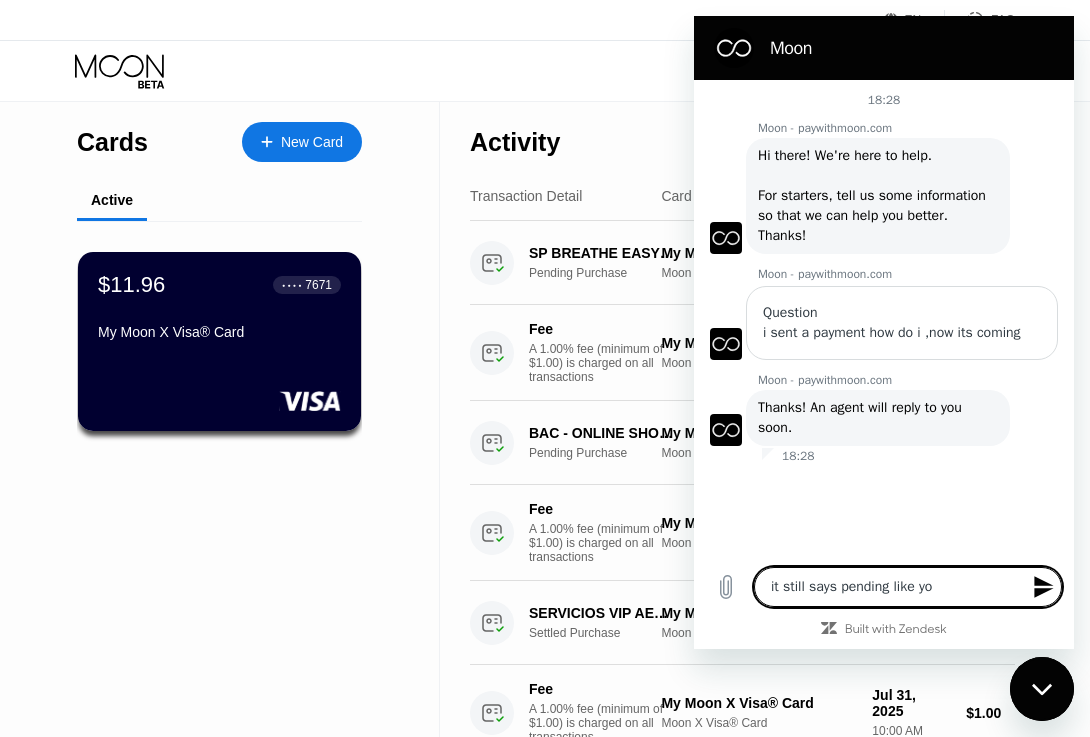 type on "it still says pending like you" 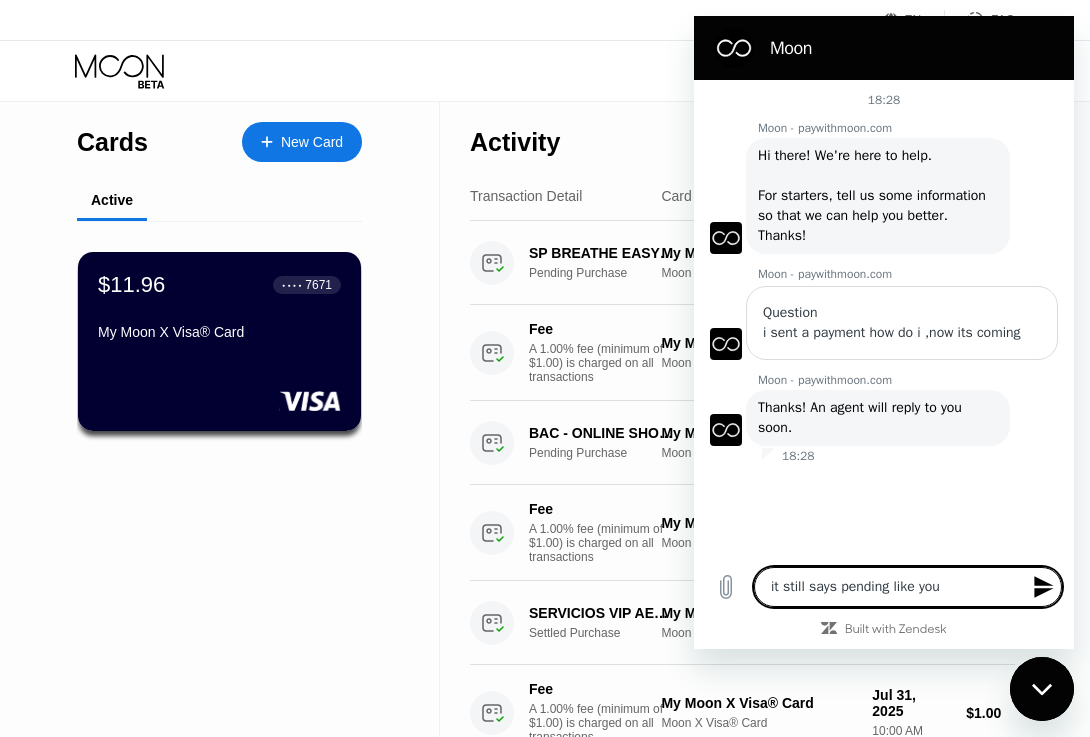 type on "it still says pending like you" 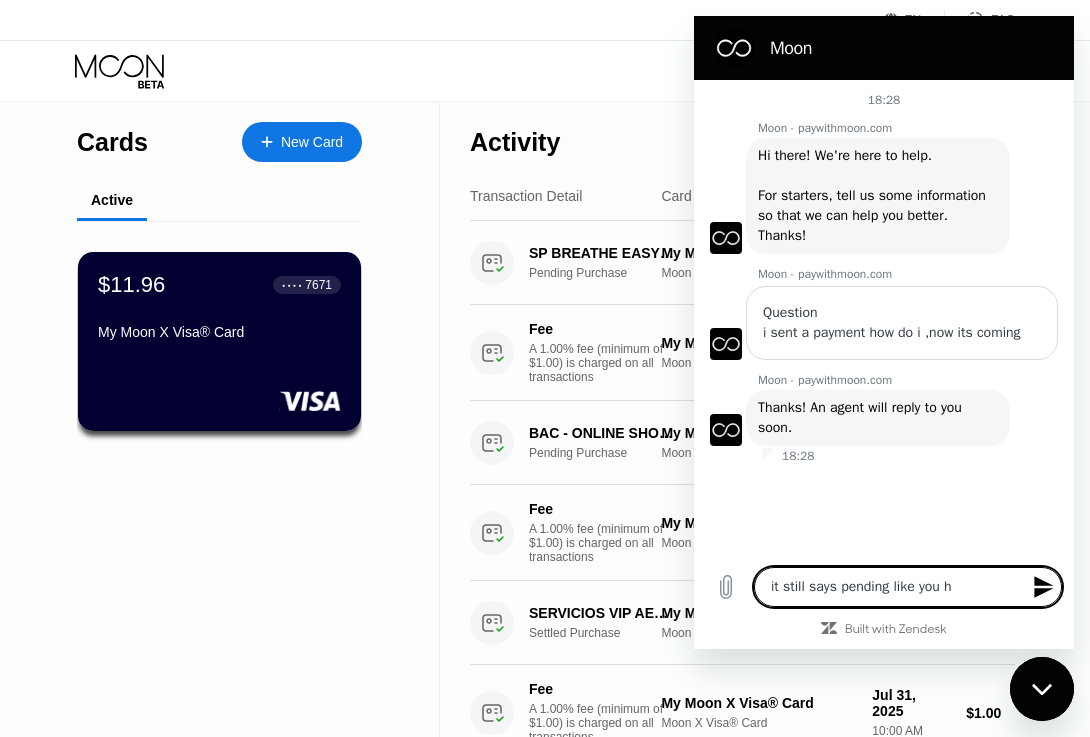 type on "it still says pending like you ha" 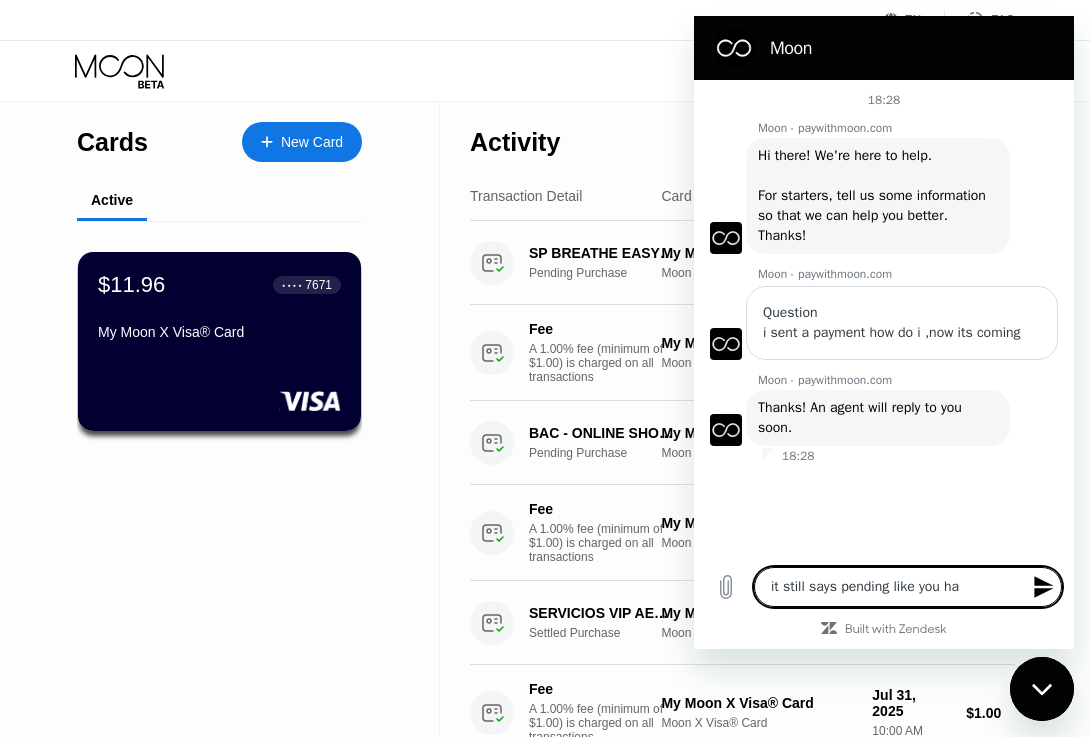 type on "it still says pending like you hav" 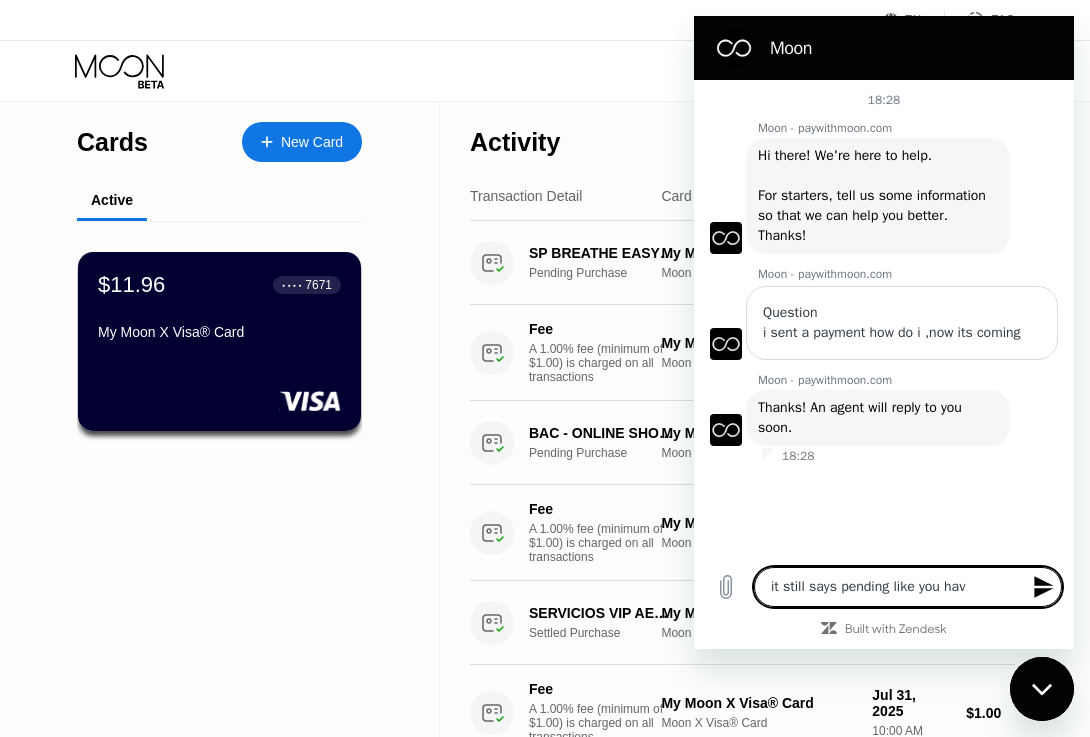 type on "it still says pending like you have" 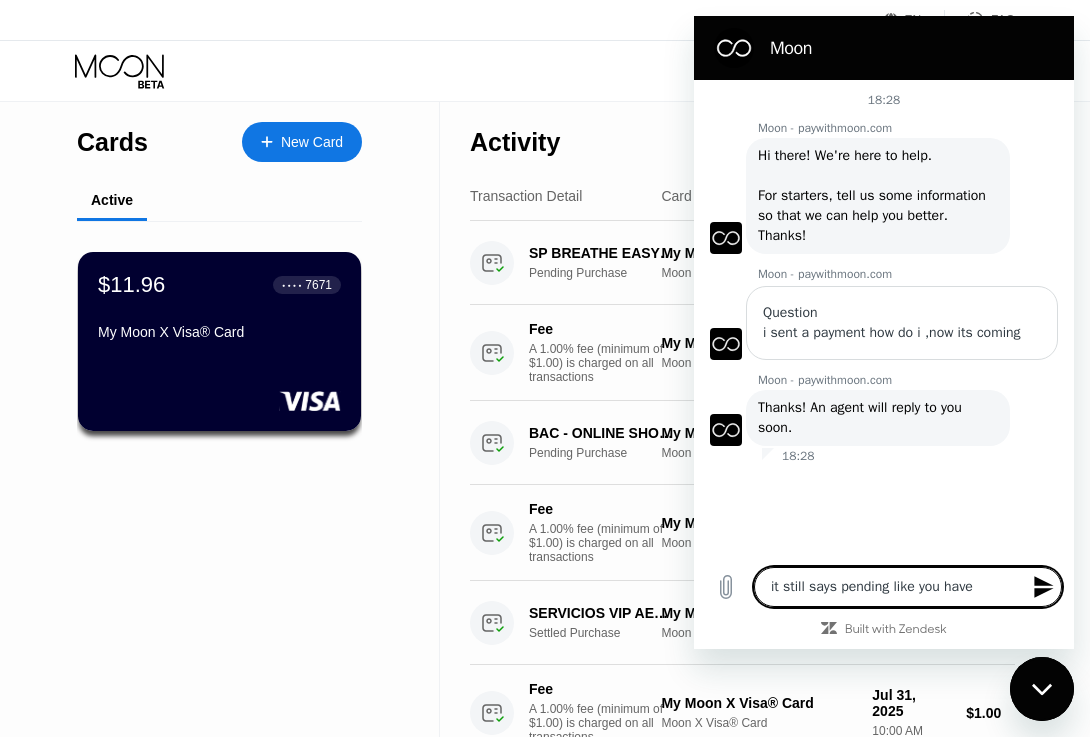 type on "it still says pending like you haven" 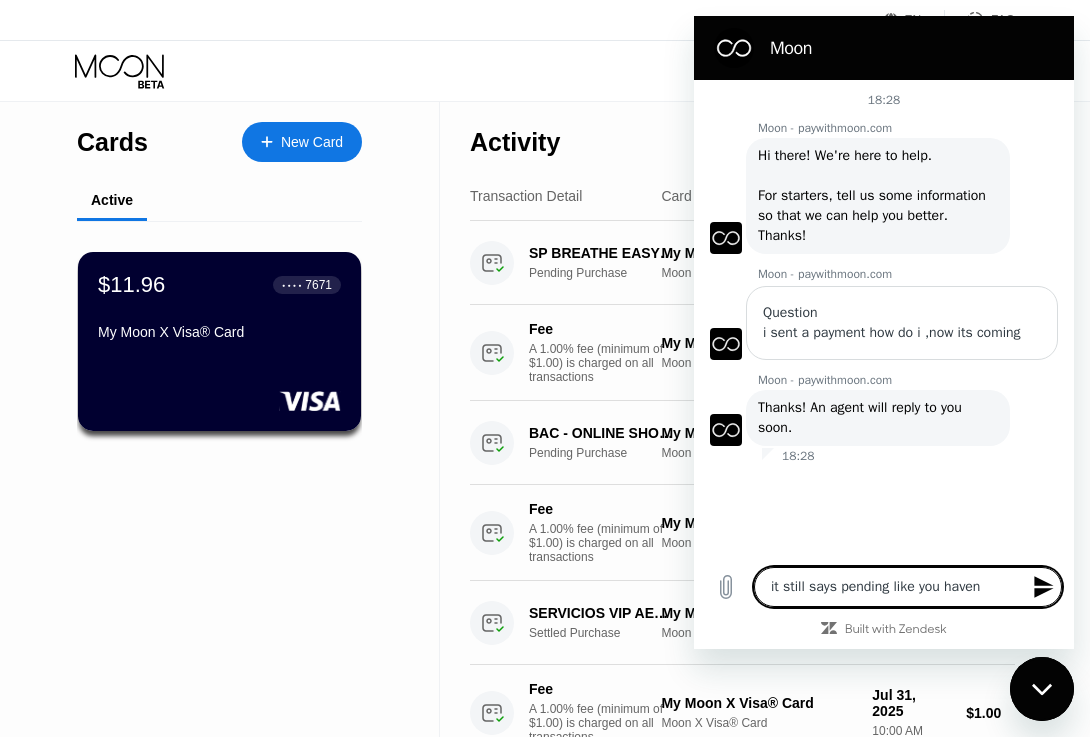 type on "it still says pending like you havent" 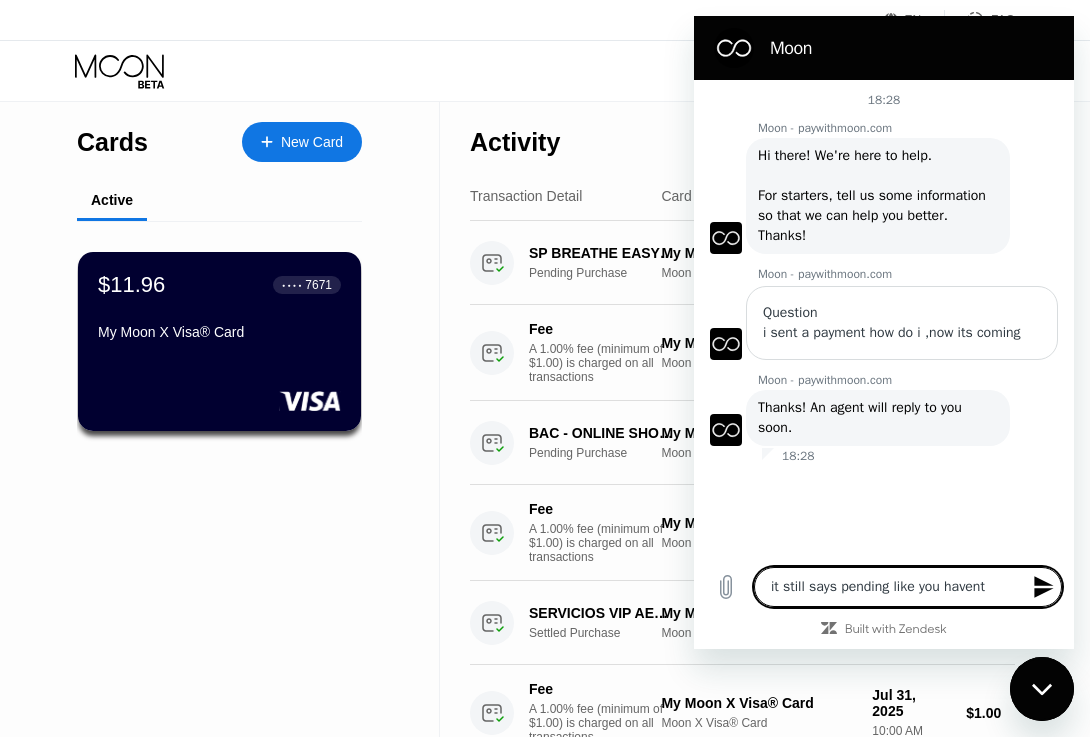 type on "it still says pending like you havent" 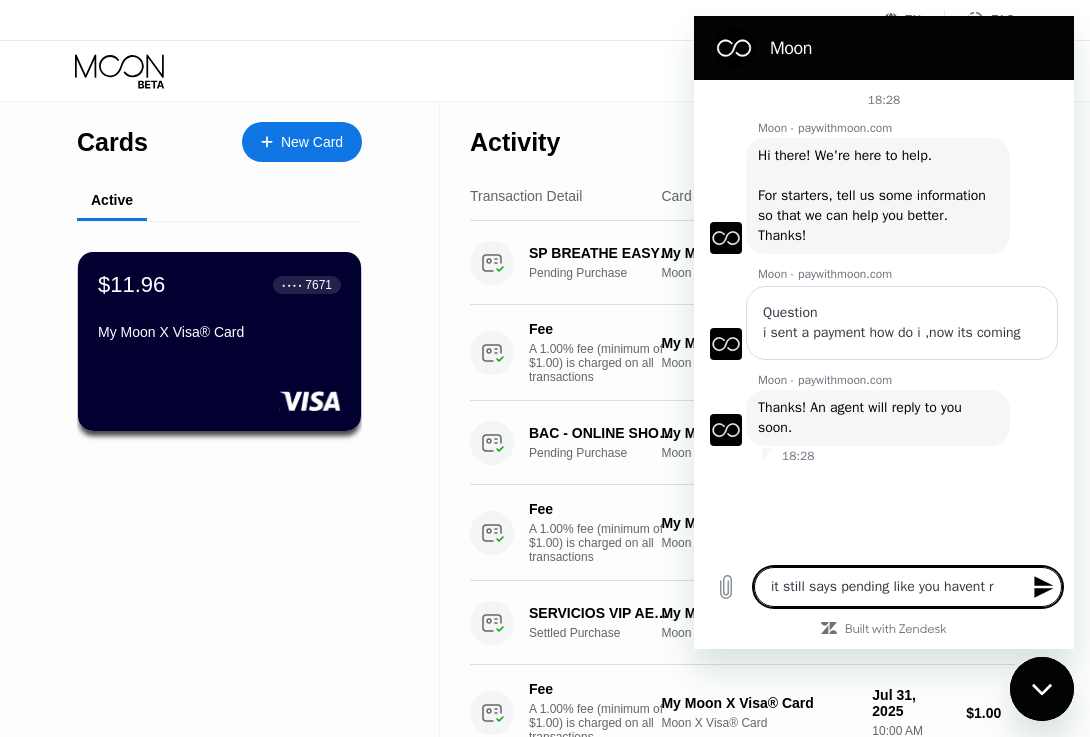 type on "it still says pending like you havent re" 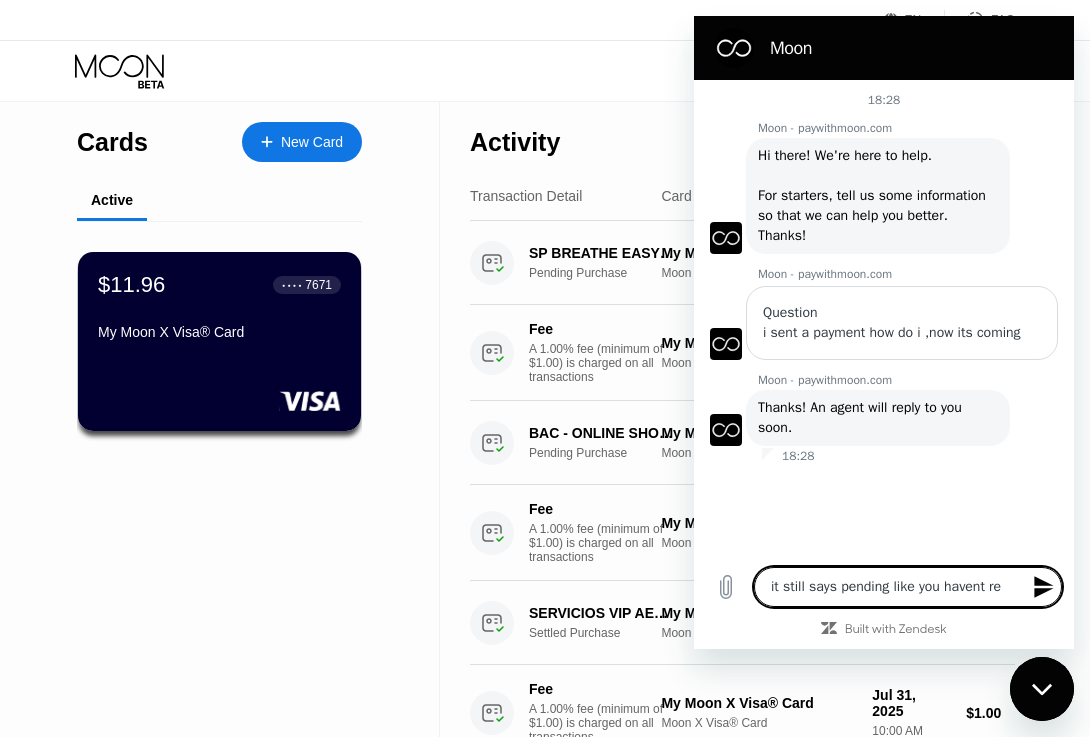 type on "it still says pending like you havent rec" 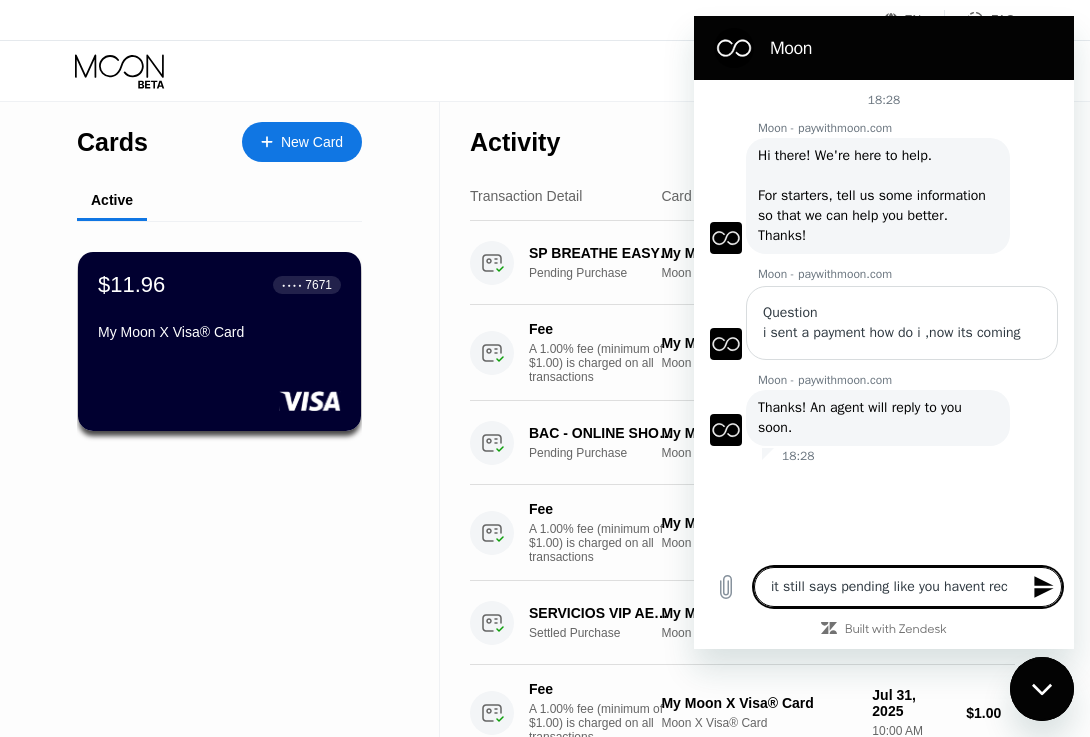 type on "it still says pending like you havent reci" 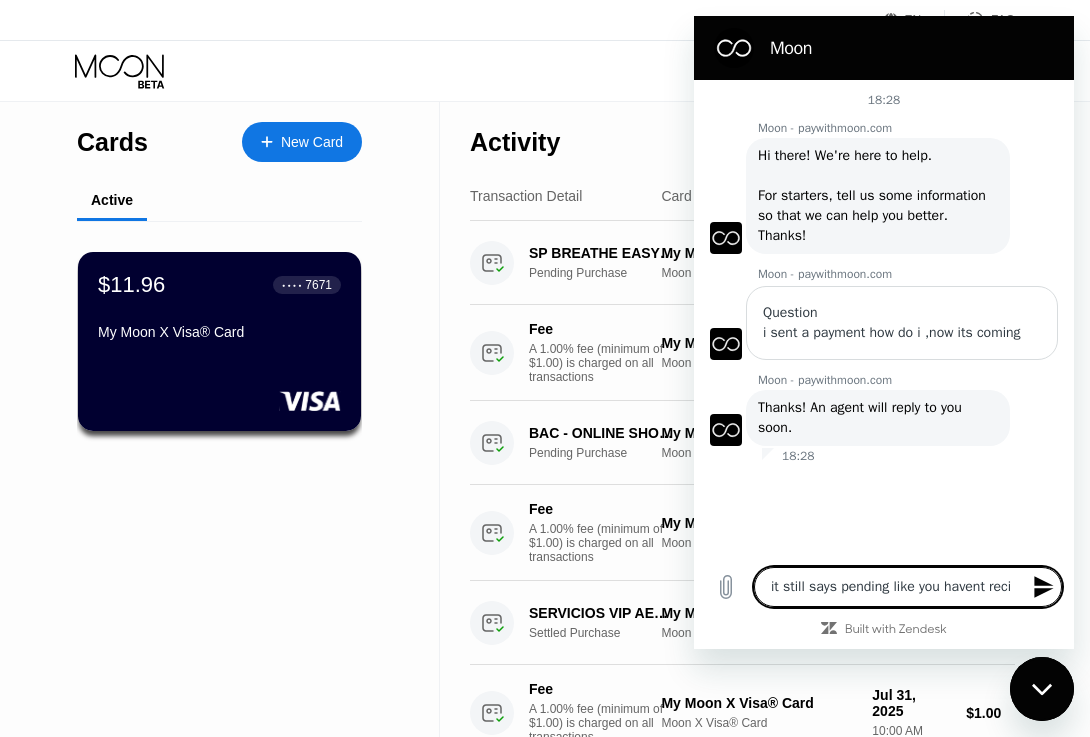 type on "it still says pending like you havent recie" 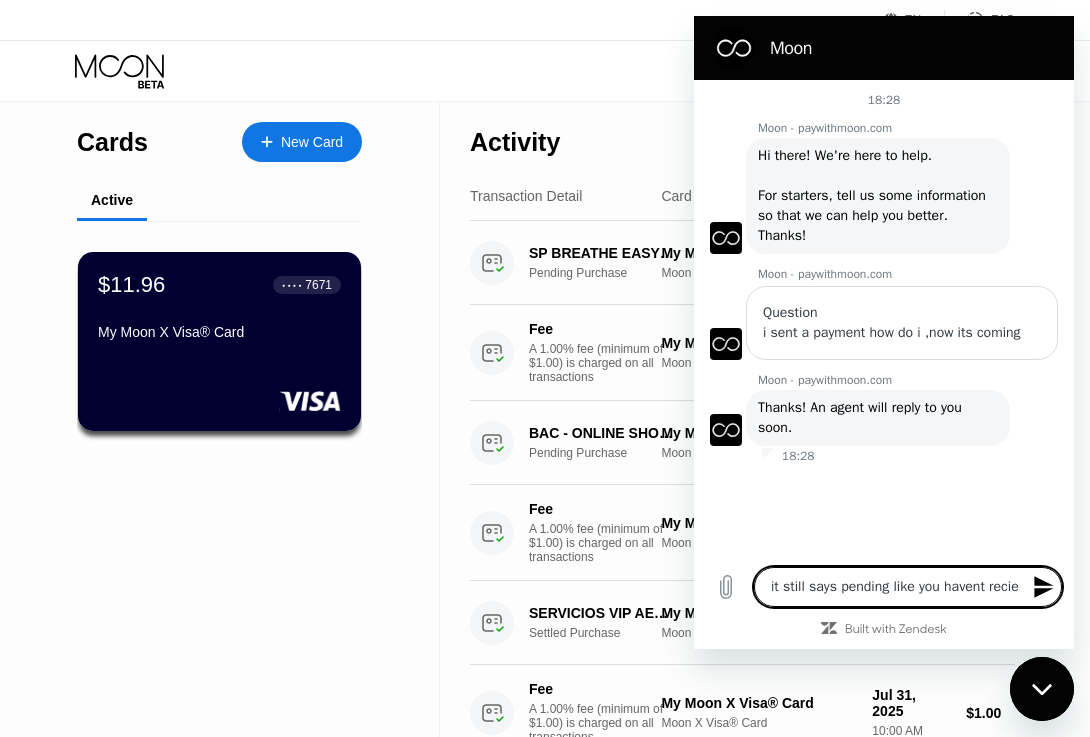 type on "x" 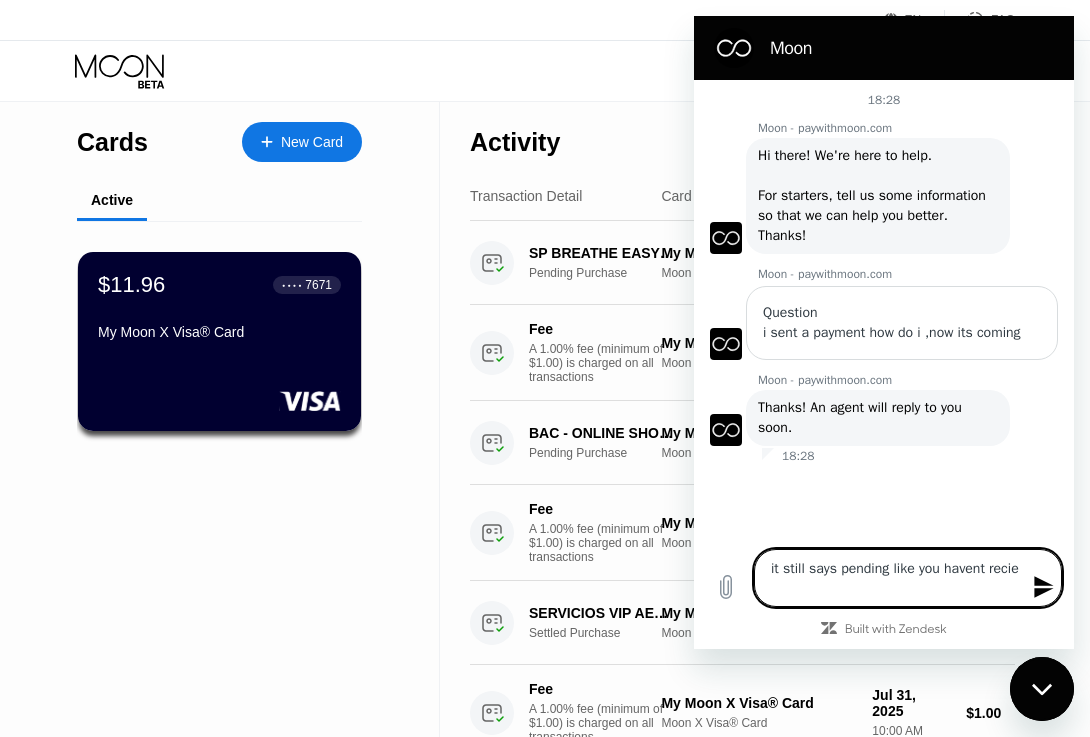 type on "it still says pending like you havent reciev" 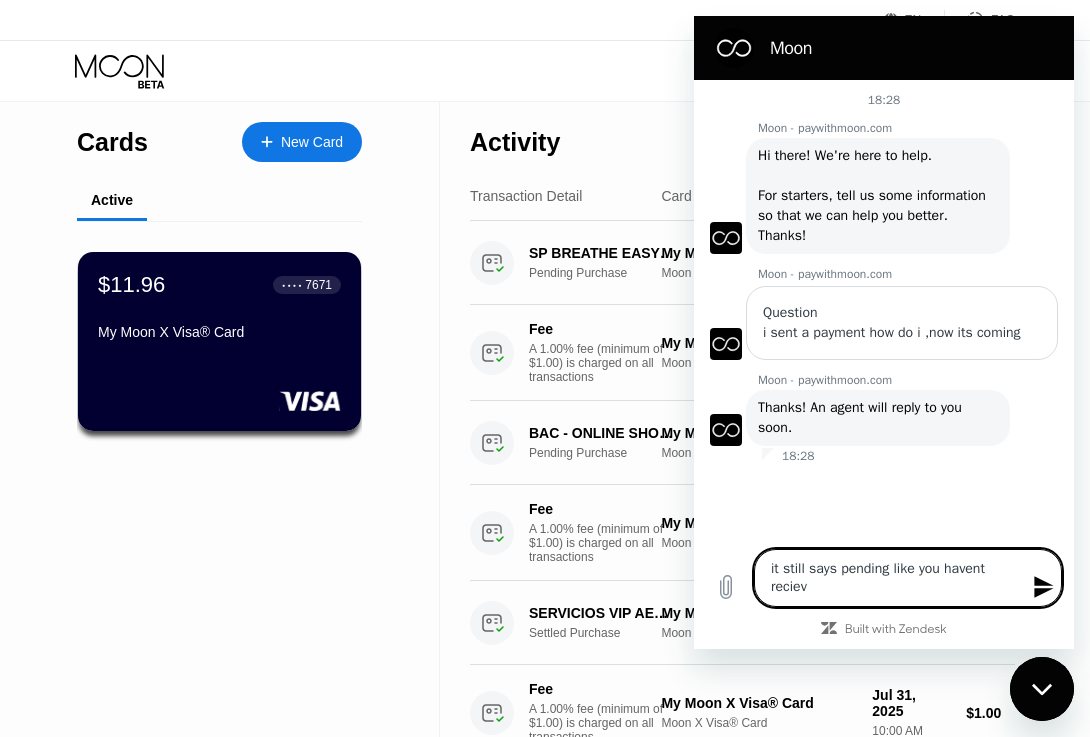 type on "it still says pending like you havent recieve" 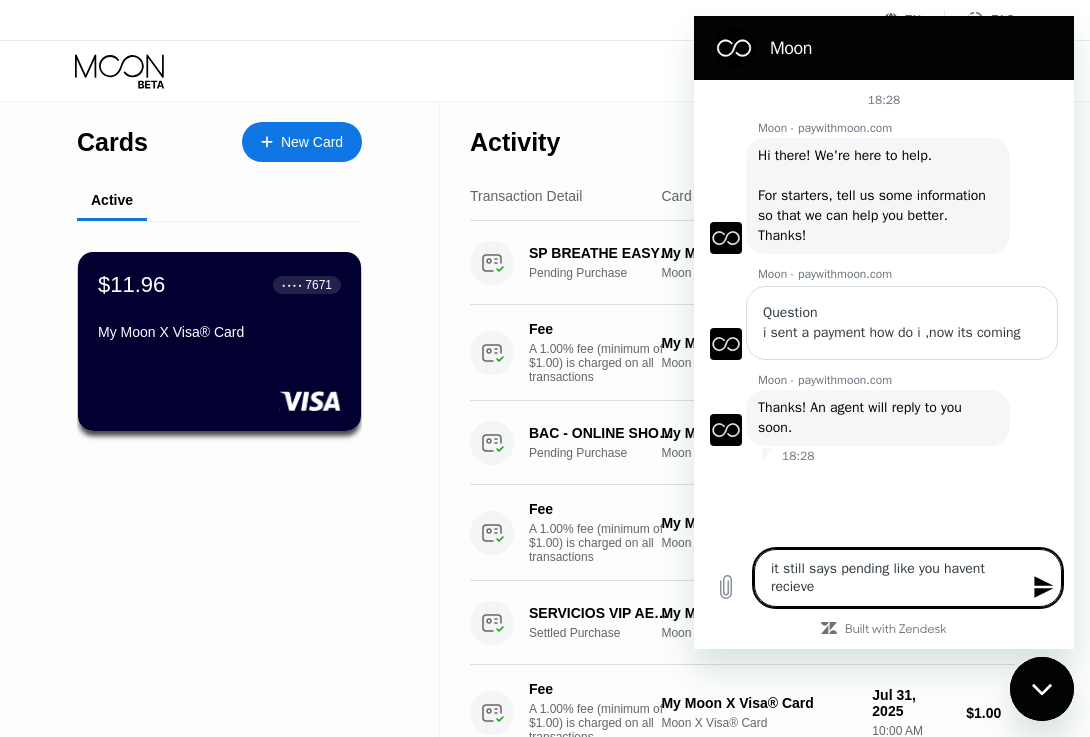 type on "it still says pending like you havent recieved" 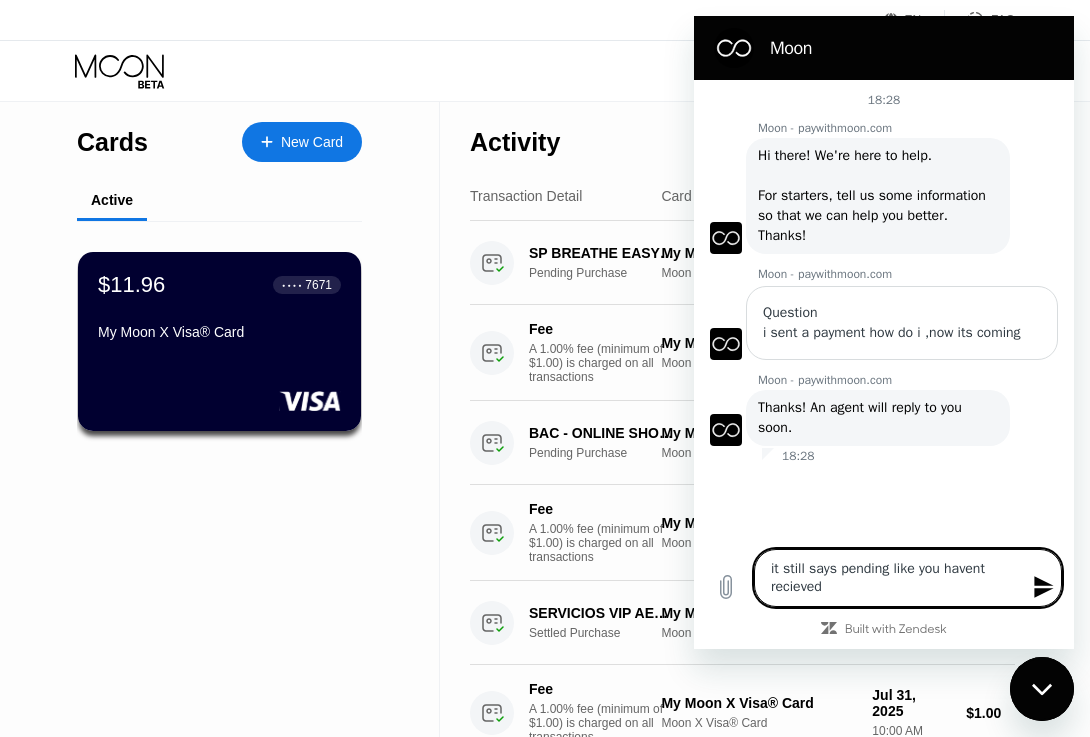 type on "it still says pending like you havent recieved" 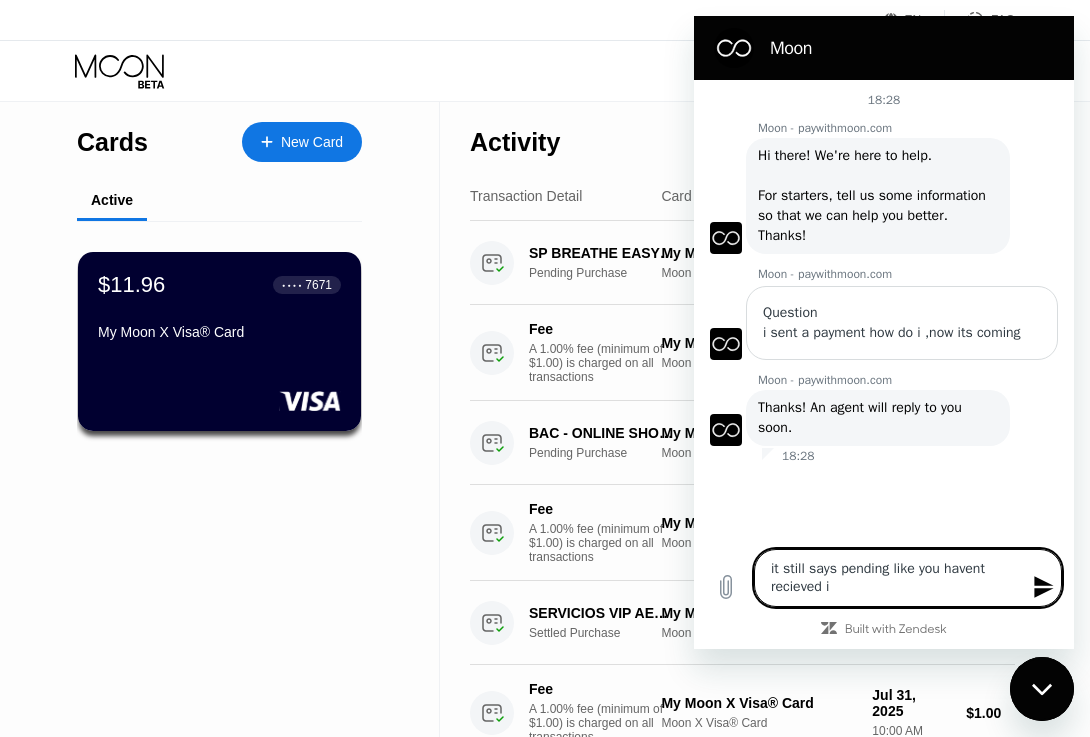 type on "it still says pending like you havent recieved it" 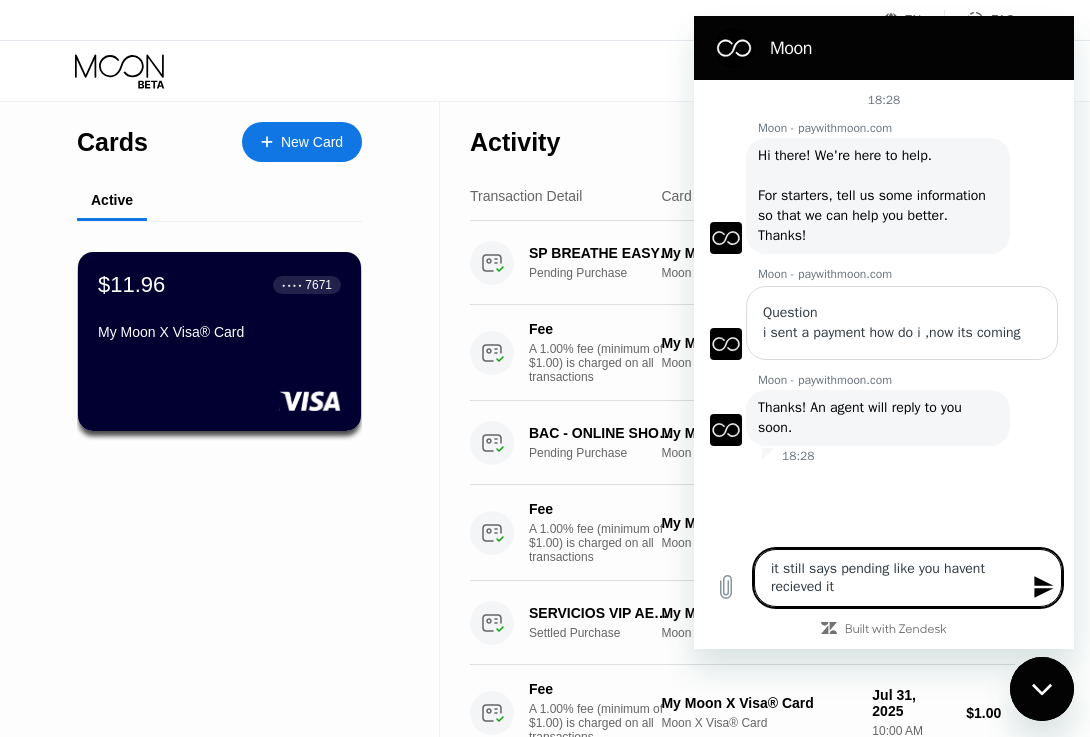 type 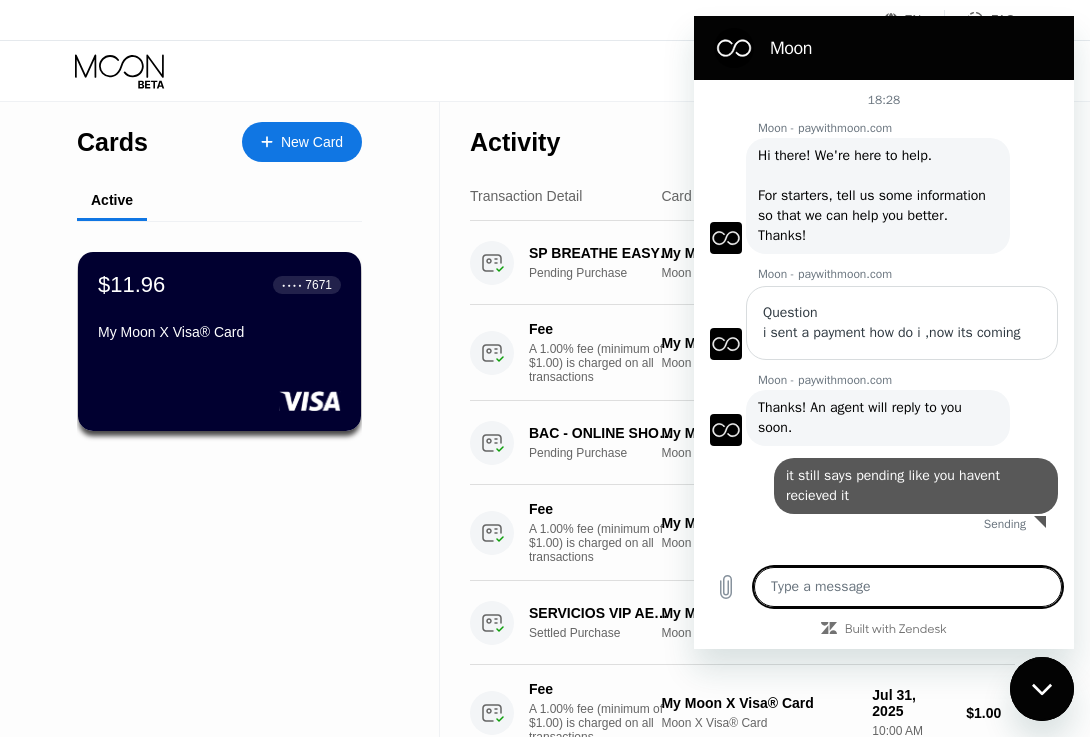 type on "x" 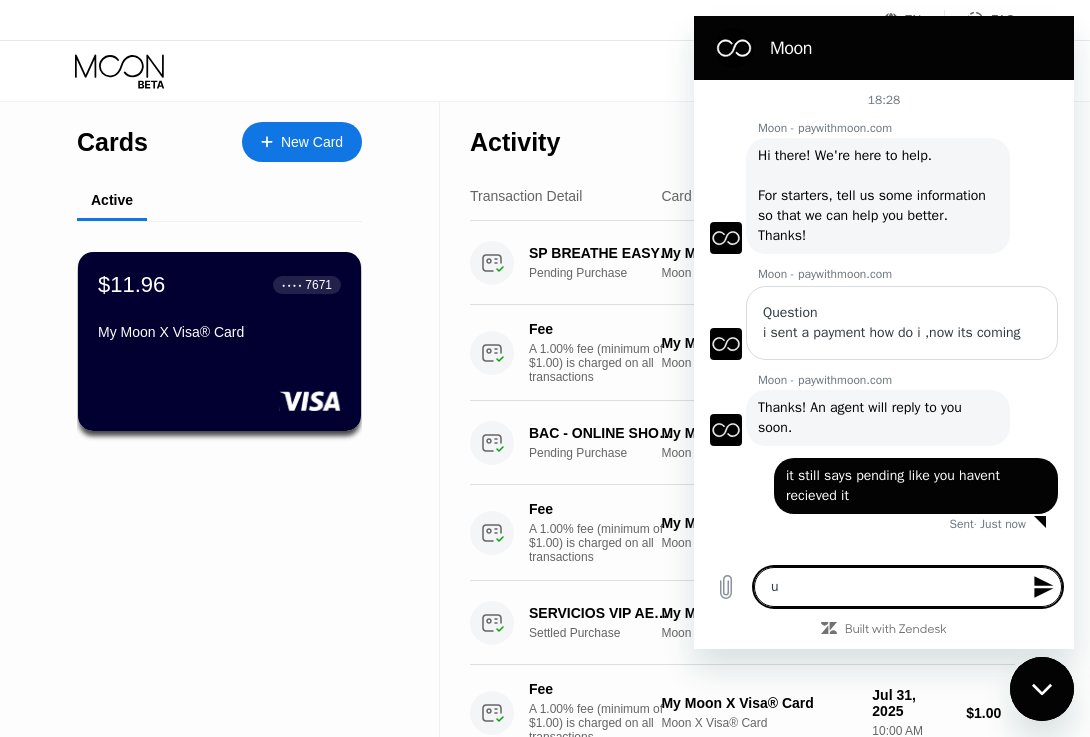 type on "ut" 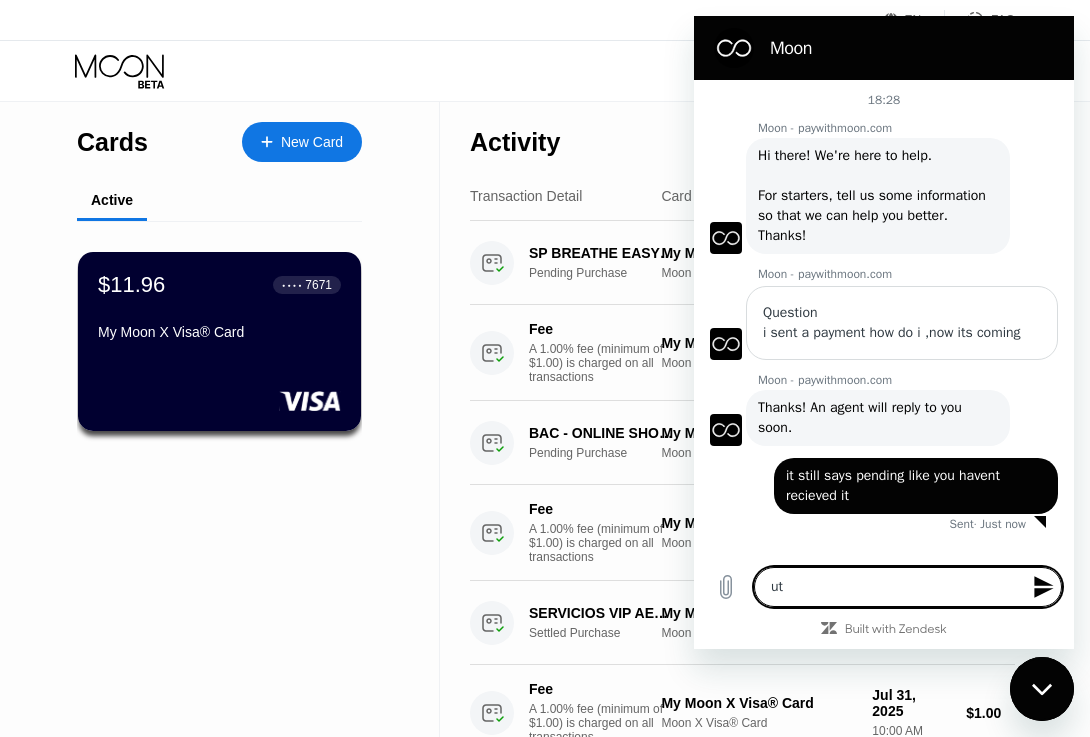 type on "ut" 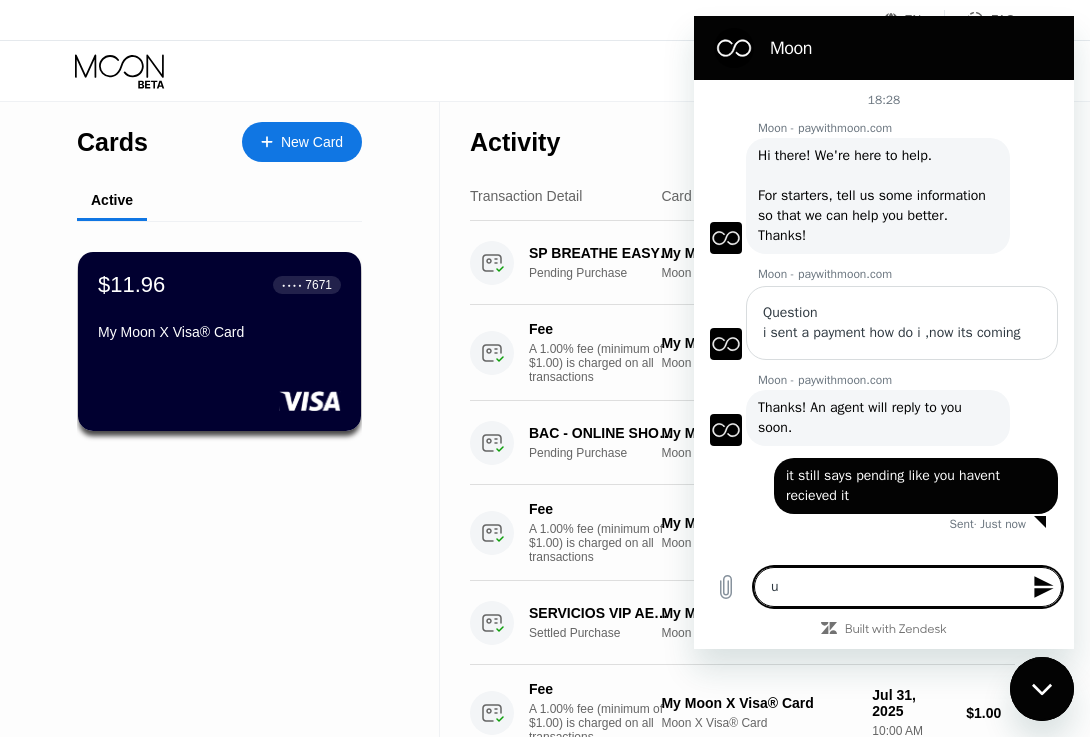 type 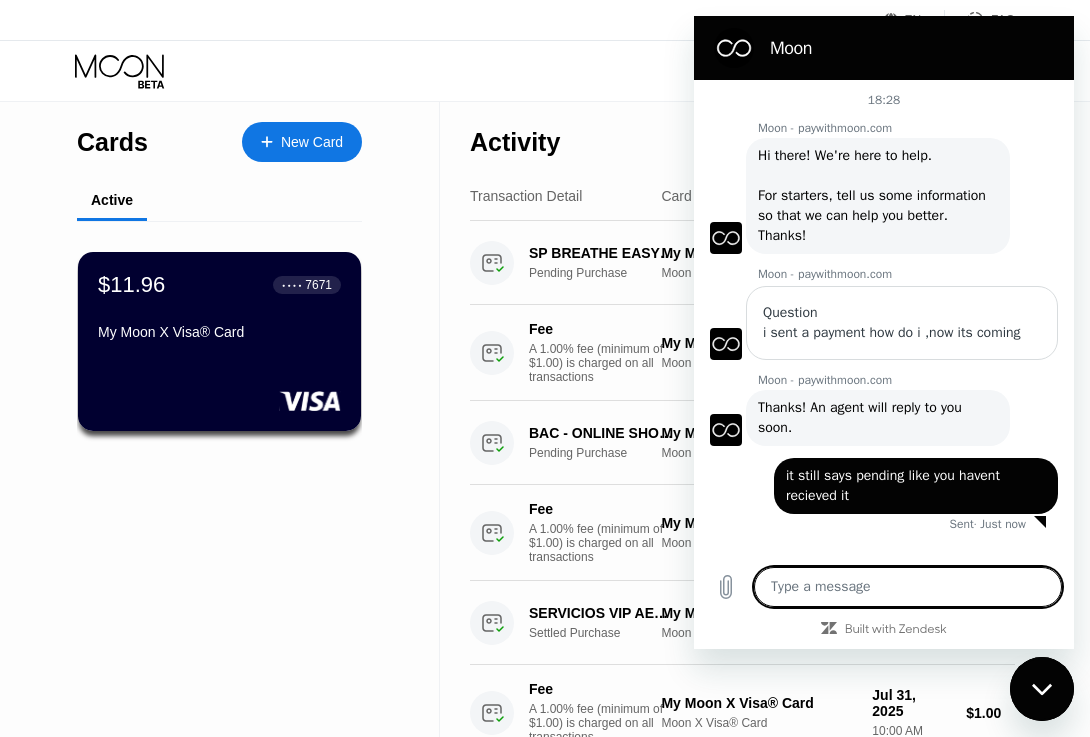 type on "b" 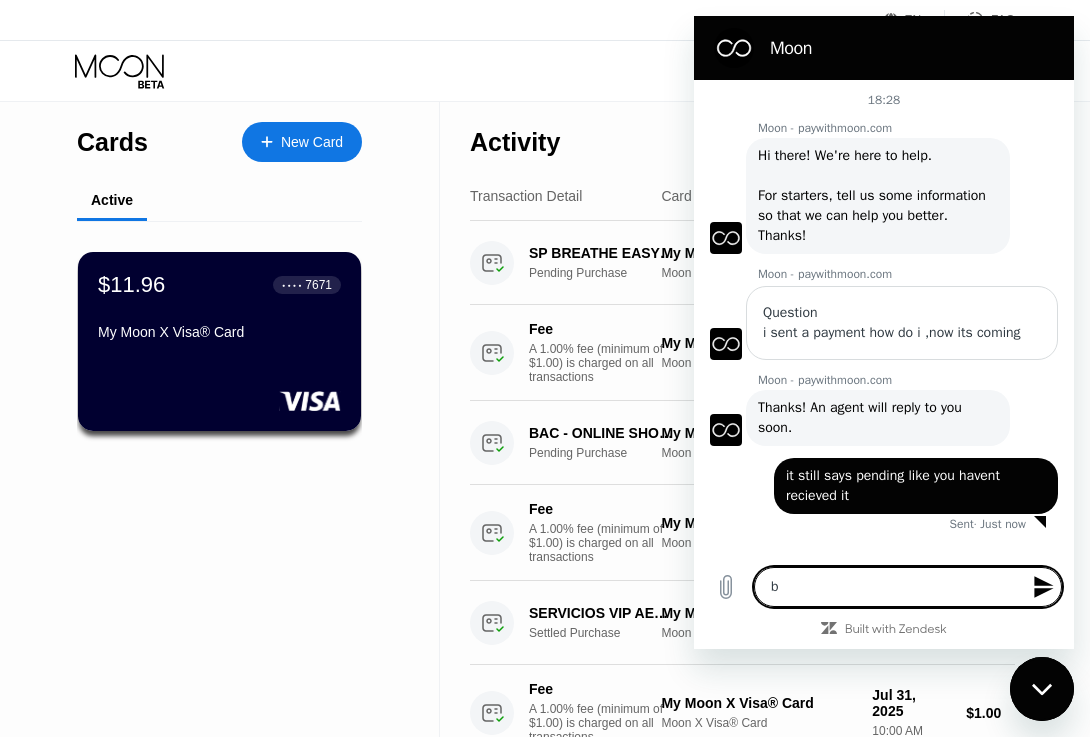 type on "bu" 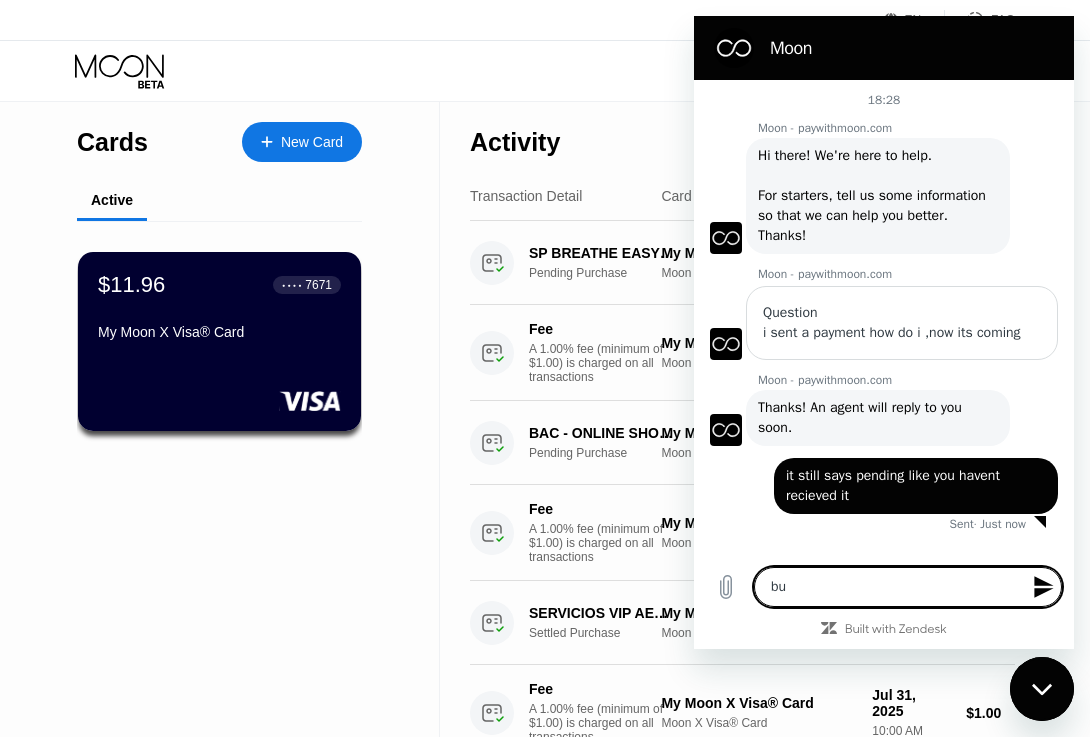 type on "but" 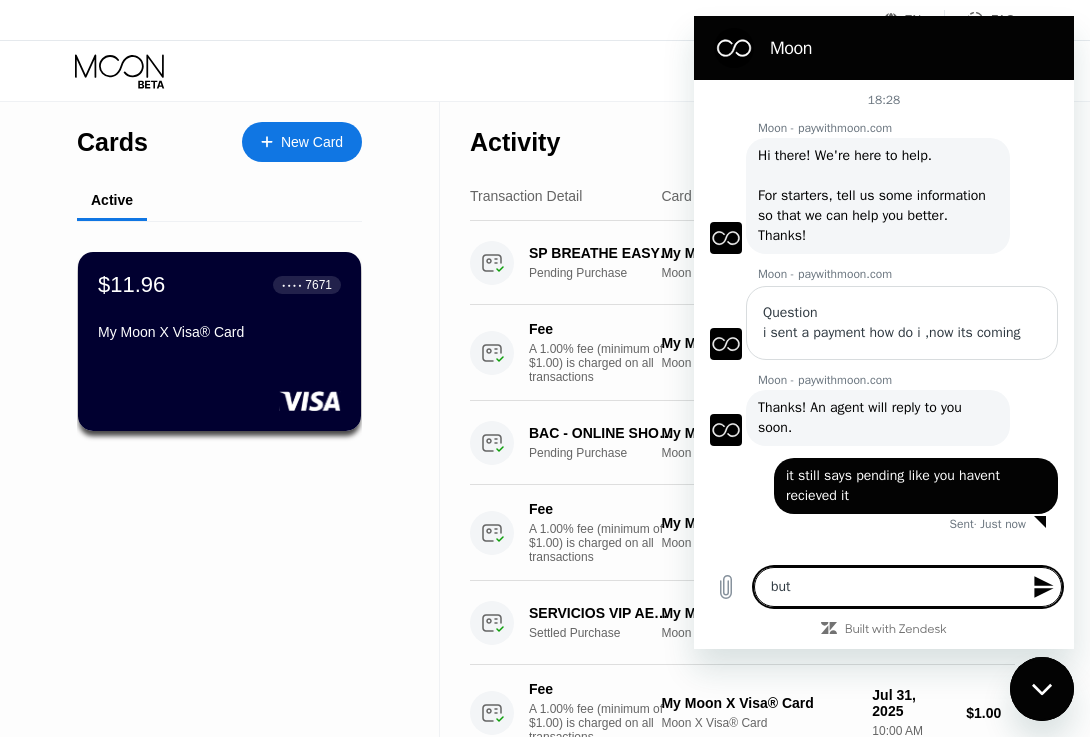 type on "but" 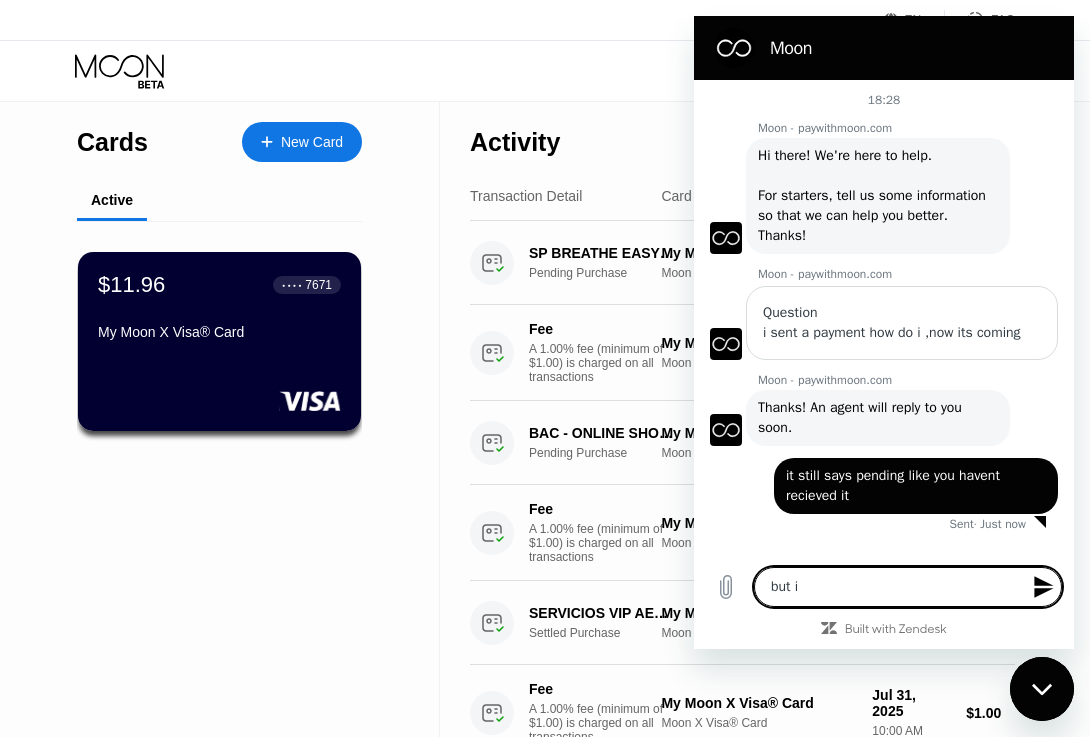 type on "but it" 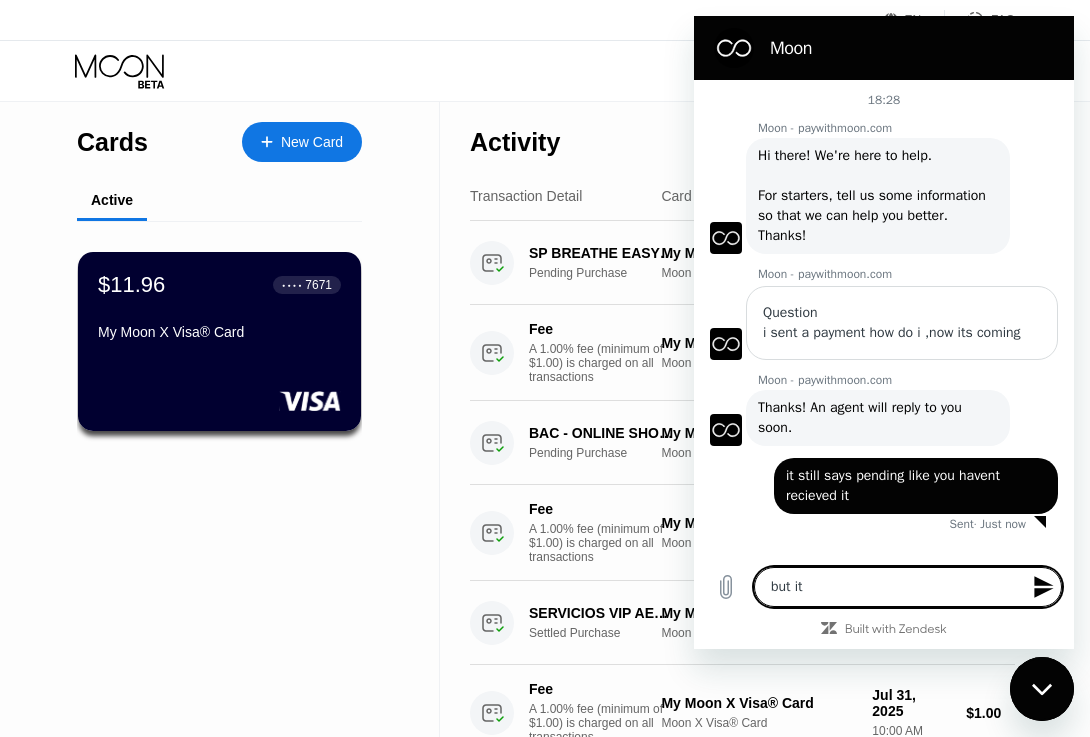 type on "x" 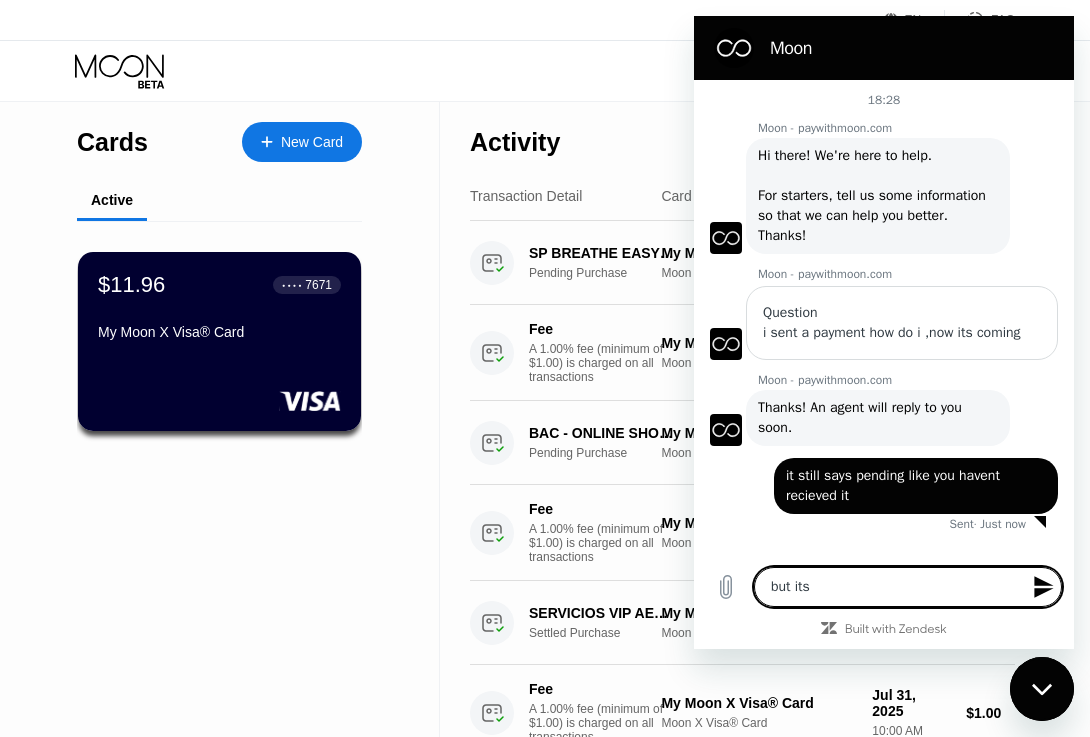 type on "but its" 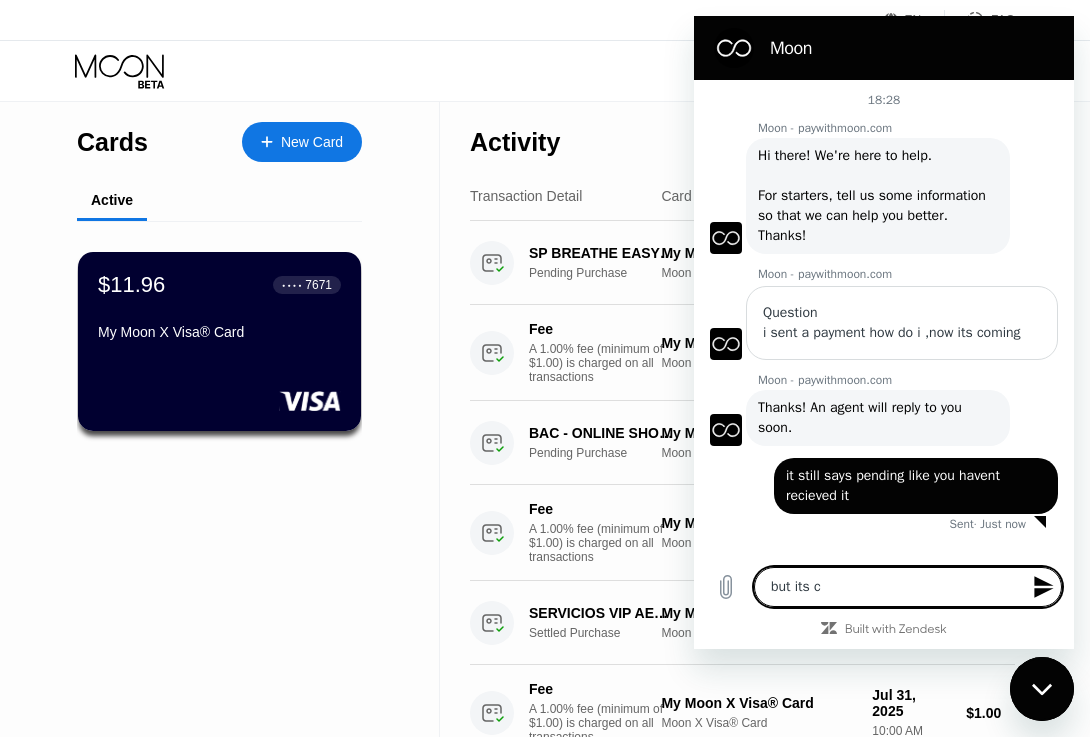 type on "but its co" 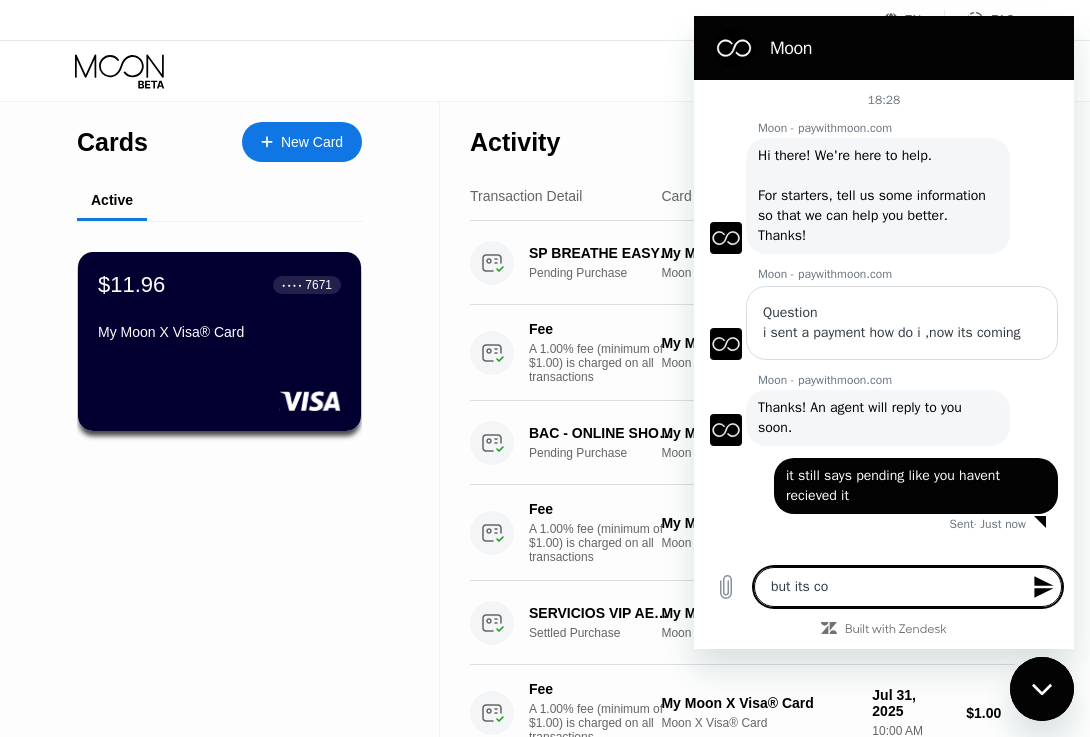 type on "but its con" 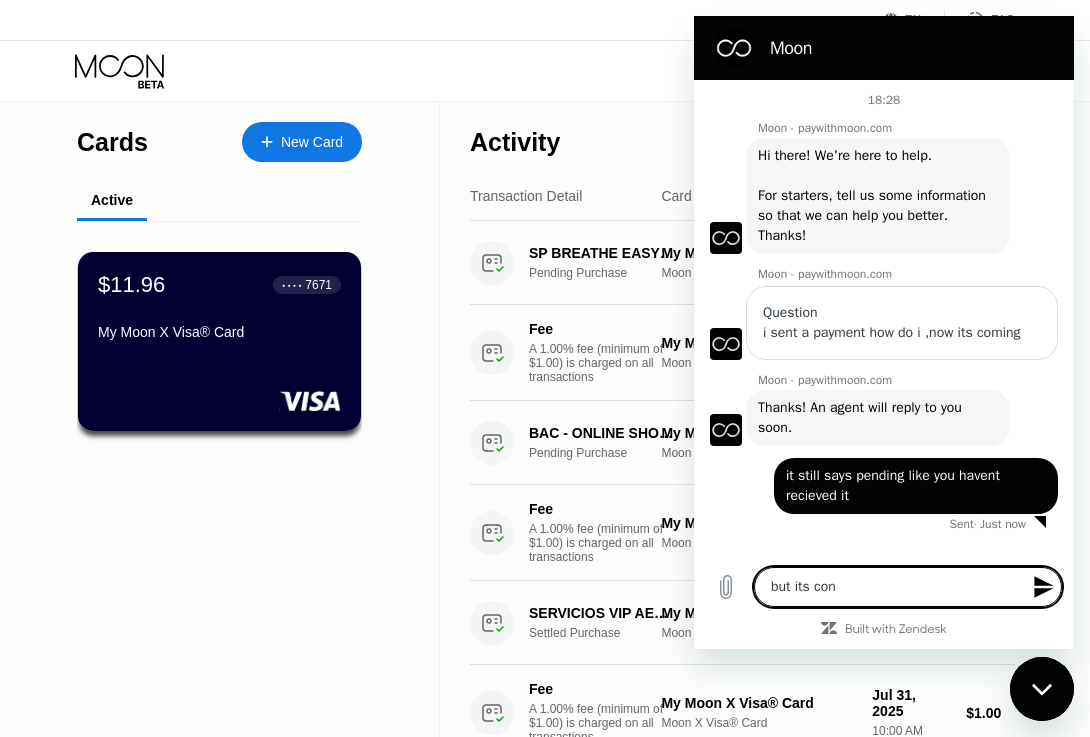 type on "but its conf" 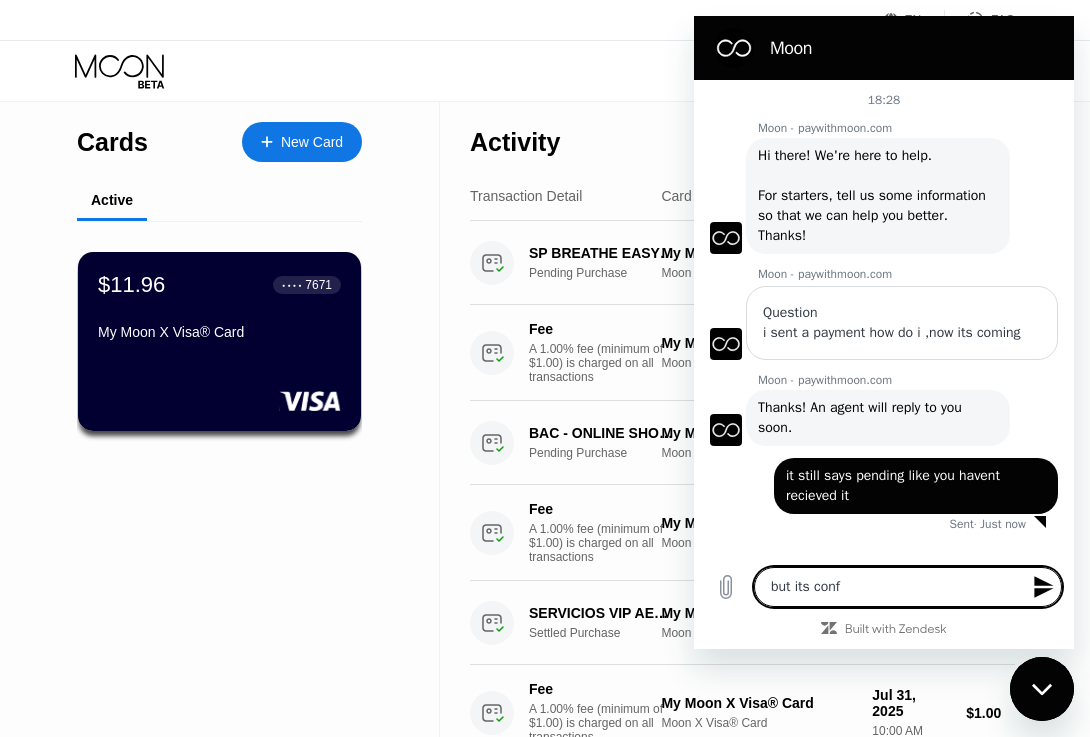 type on "but its confi" 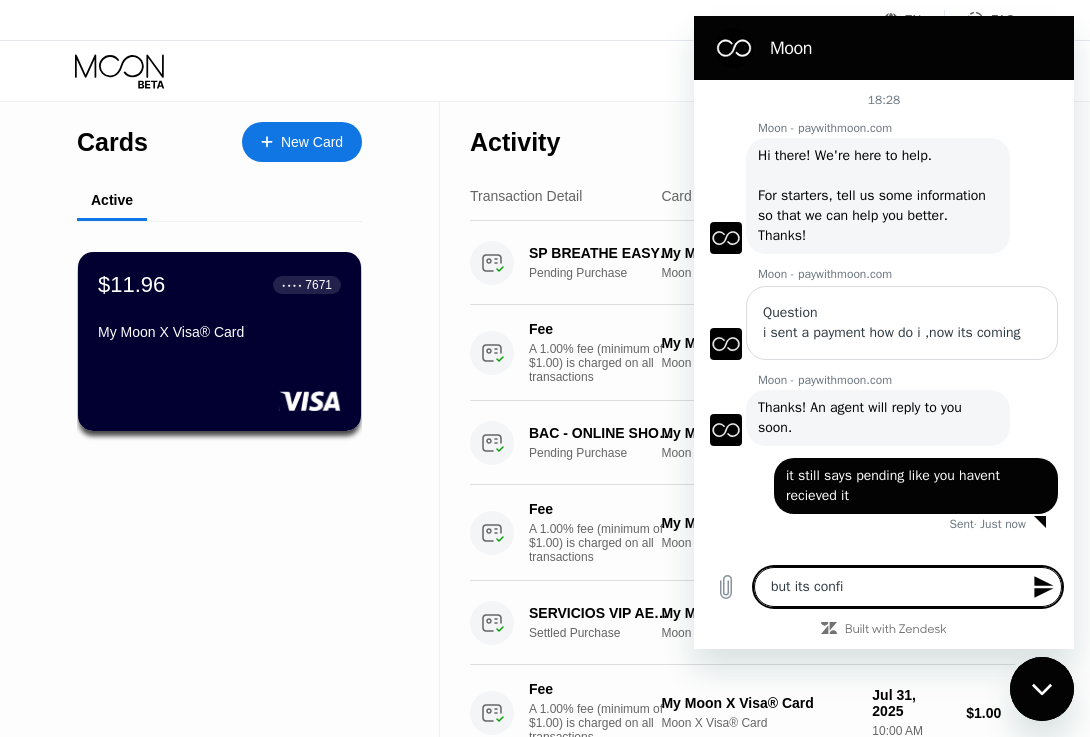 type on "but its confir" 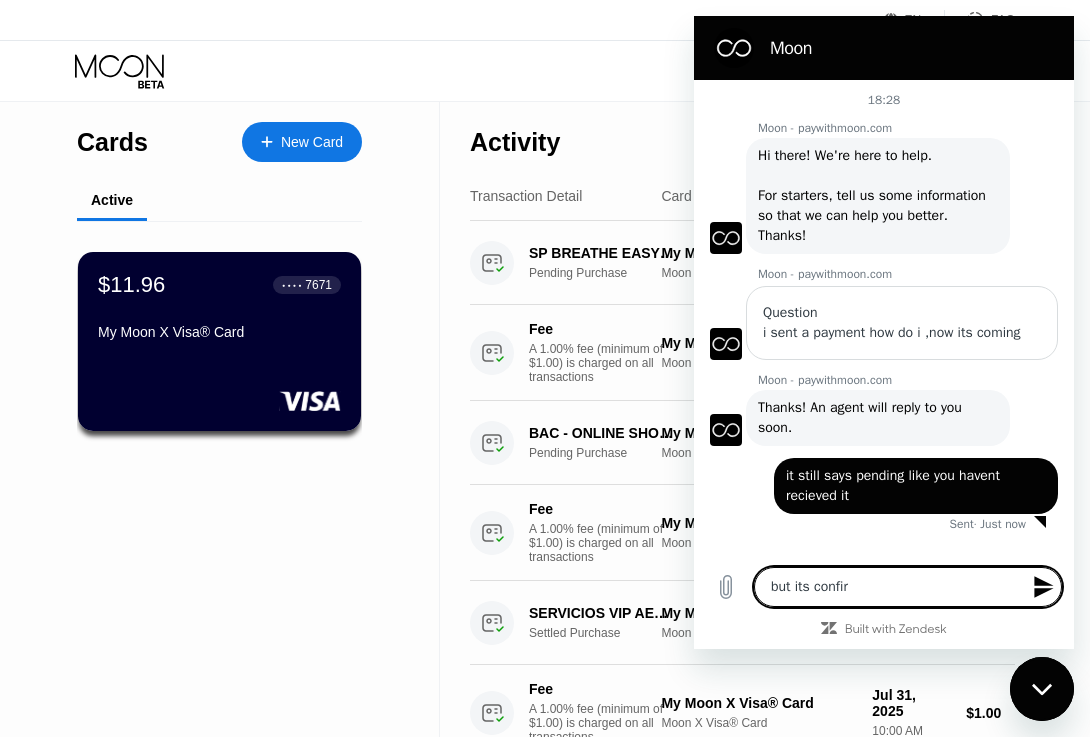 type on "but its confirm" 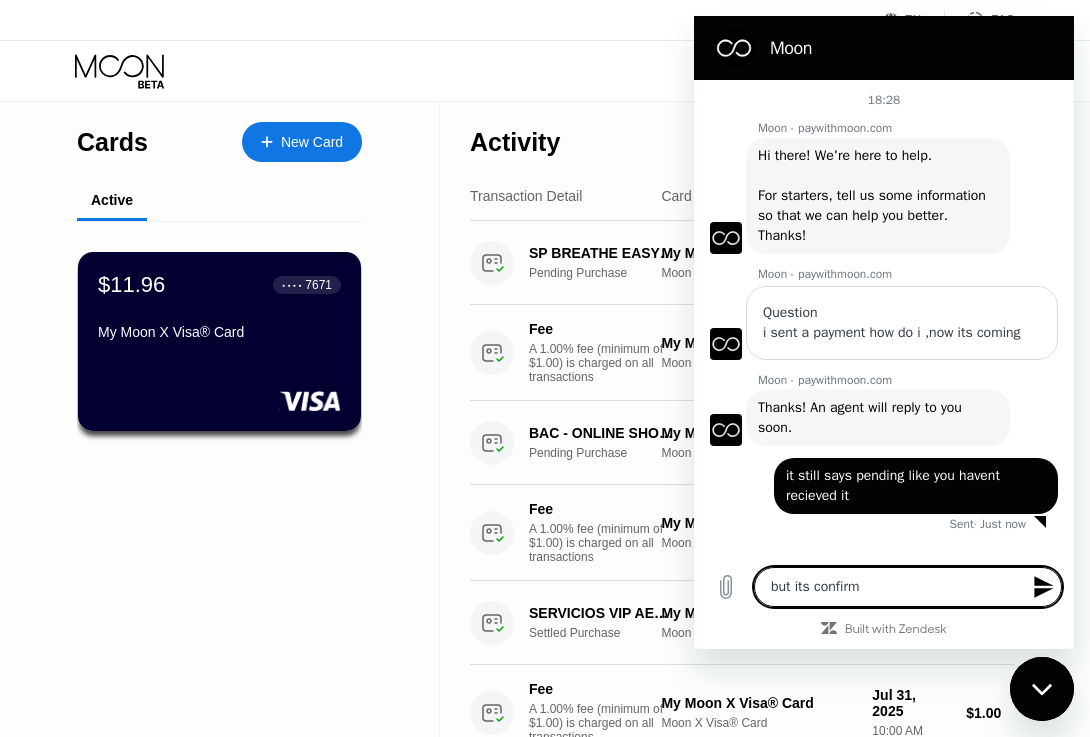 type on "but its confirme" 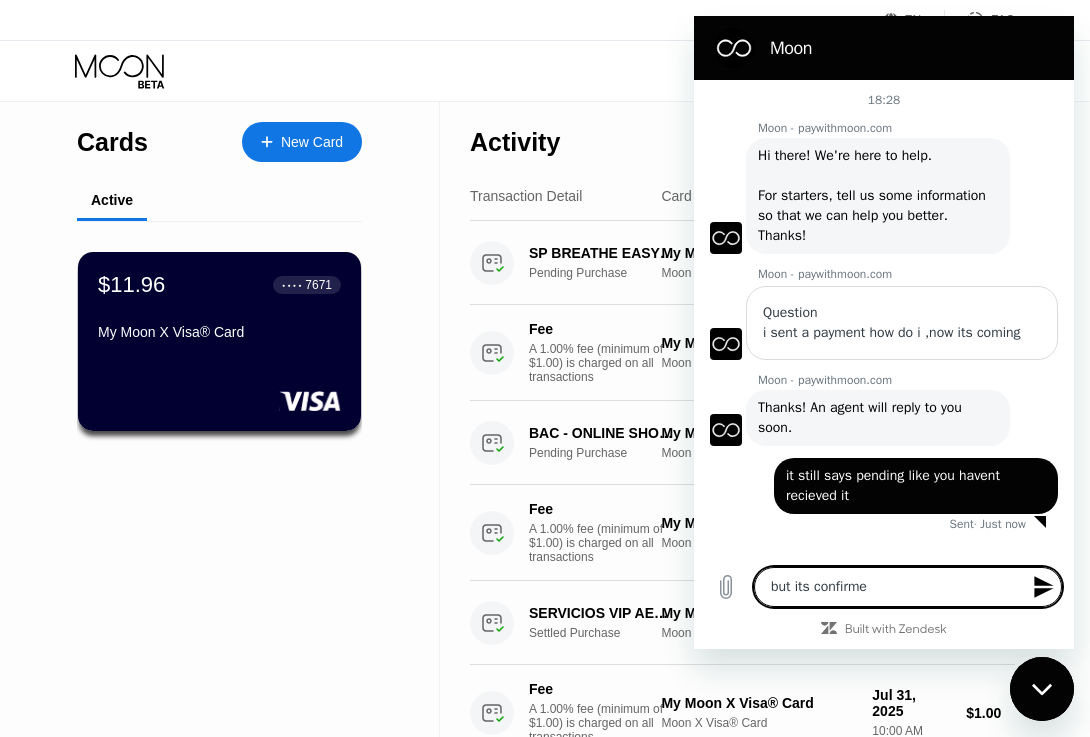 type on "but its confirmed" 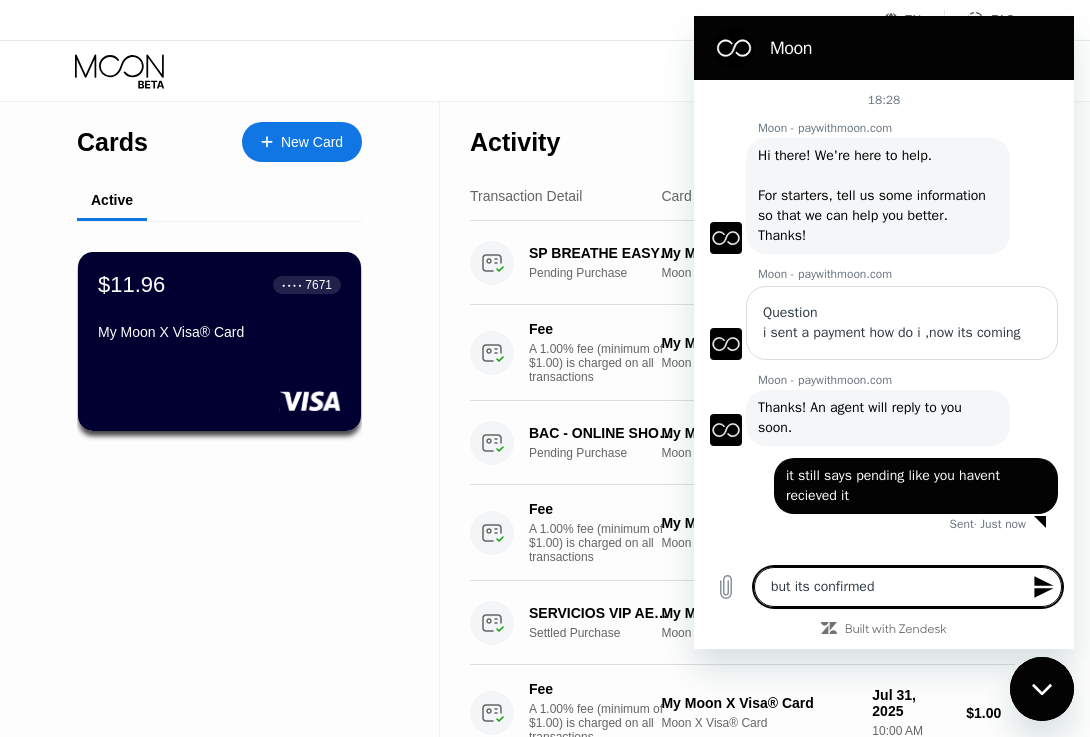 type on "but its confirmed" 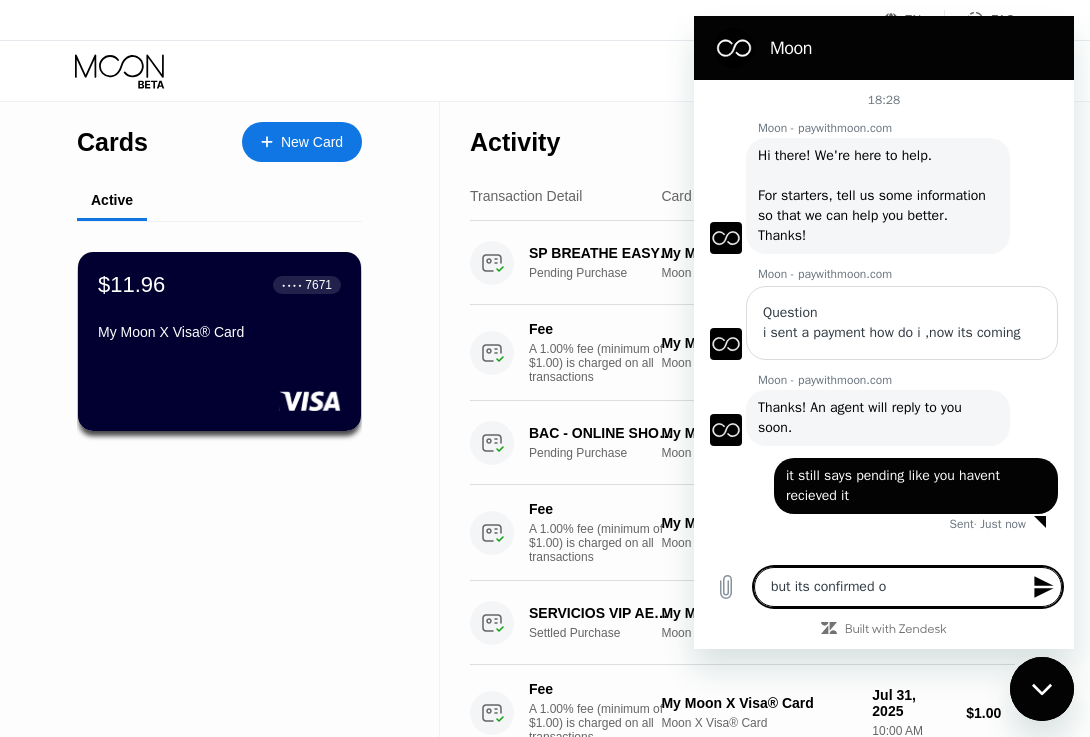 type on "x" 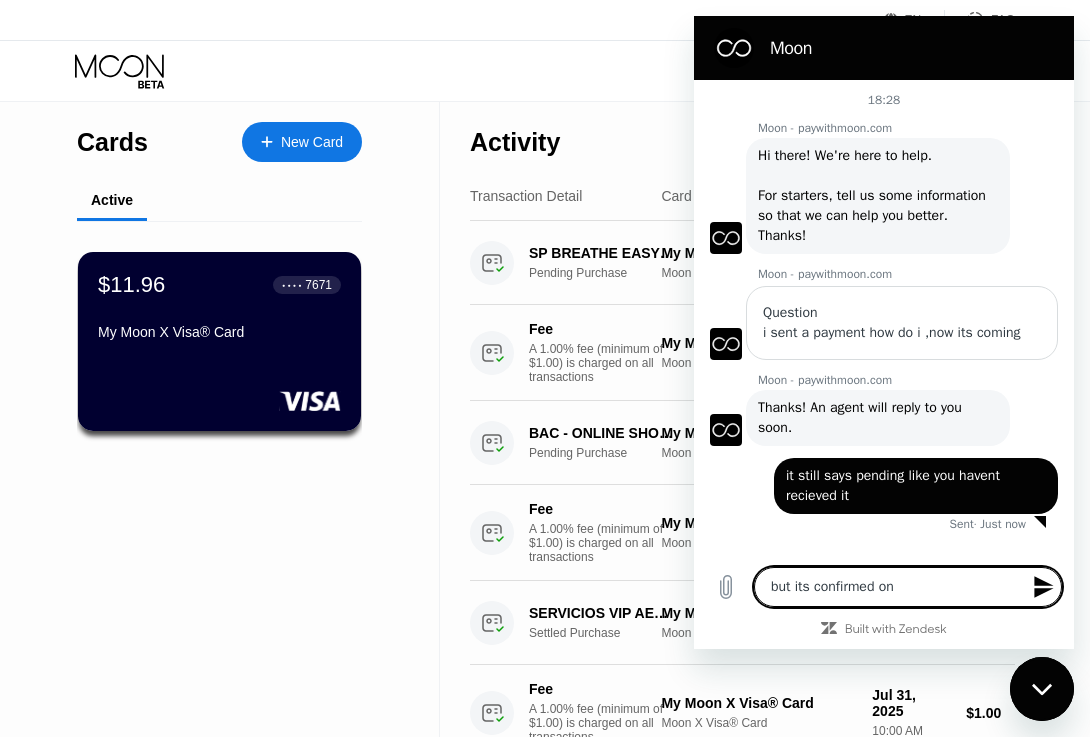 type on "but its confirmed on" 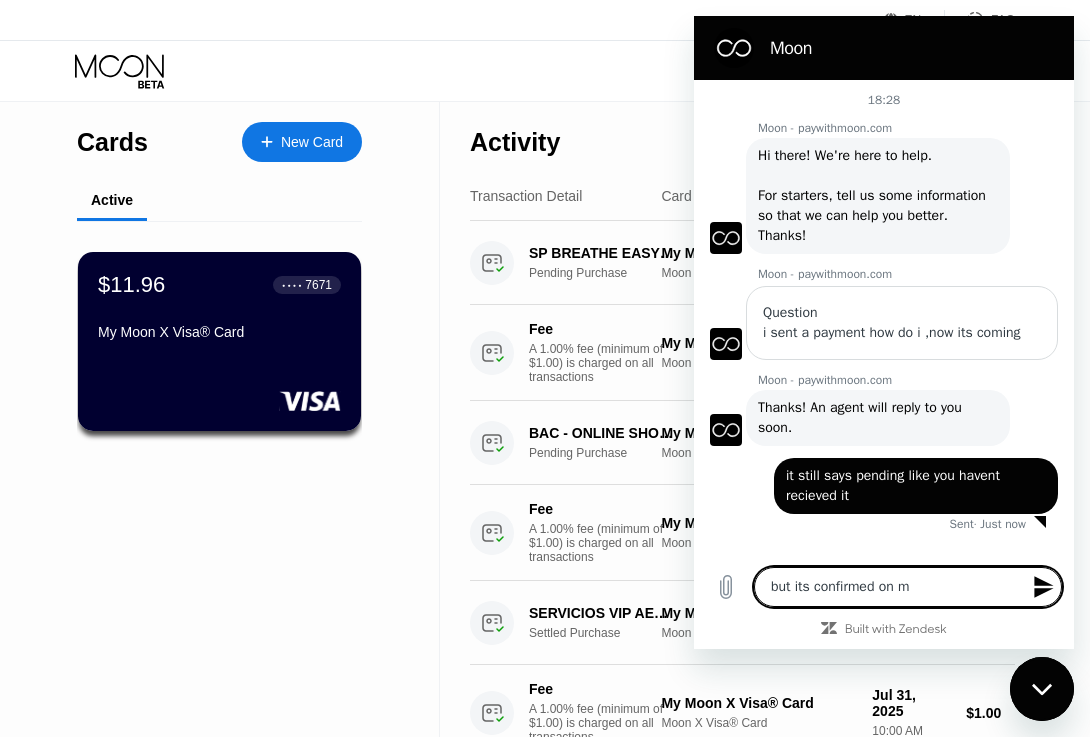 type on "but its confirmed on my" 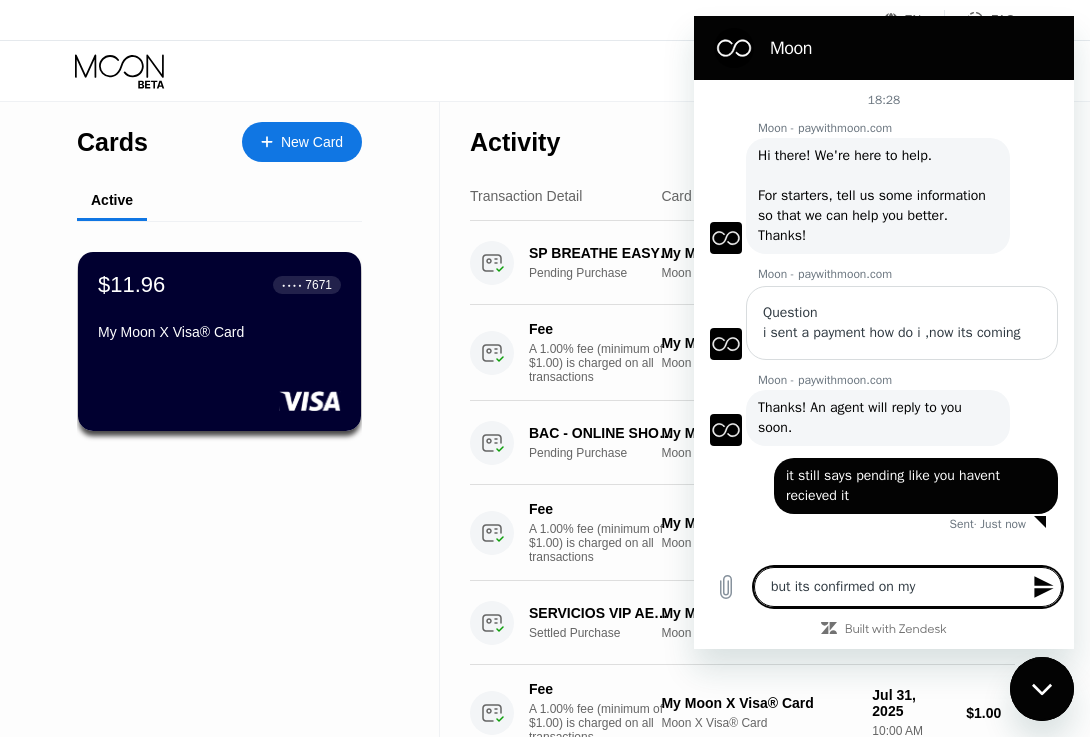 type on "but its confirmed on my" 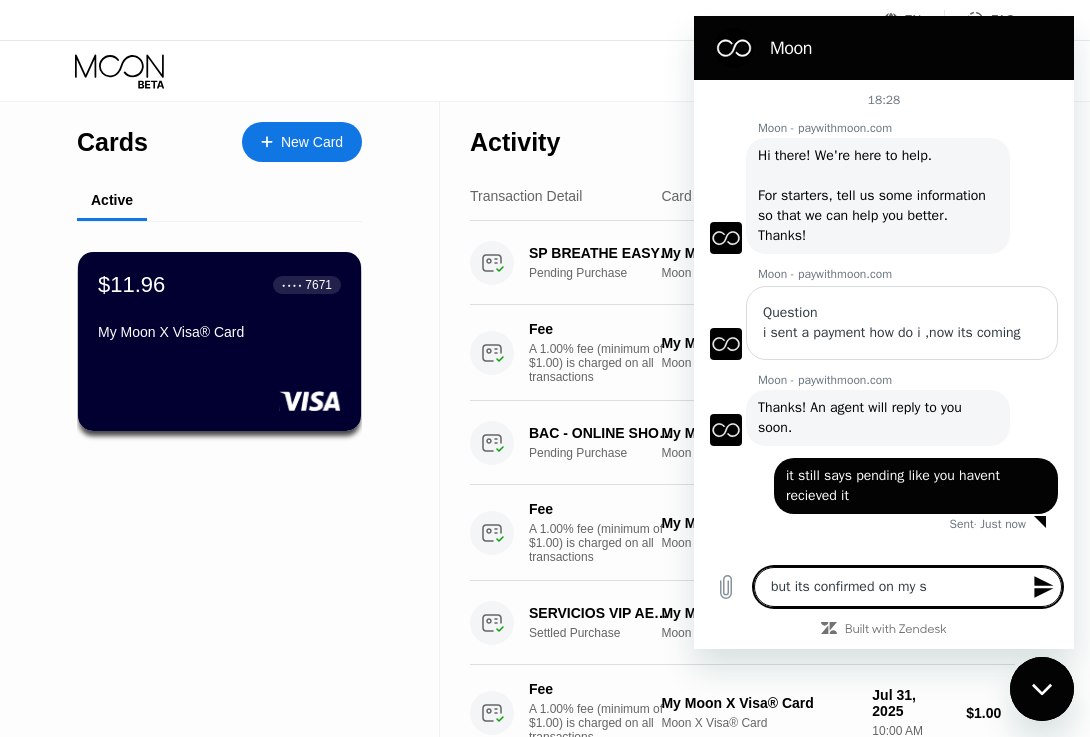type on "but its confirmed on my si" 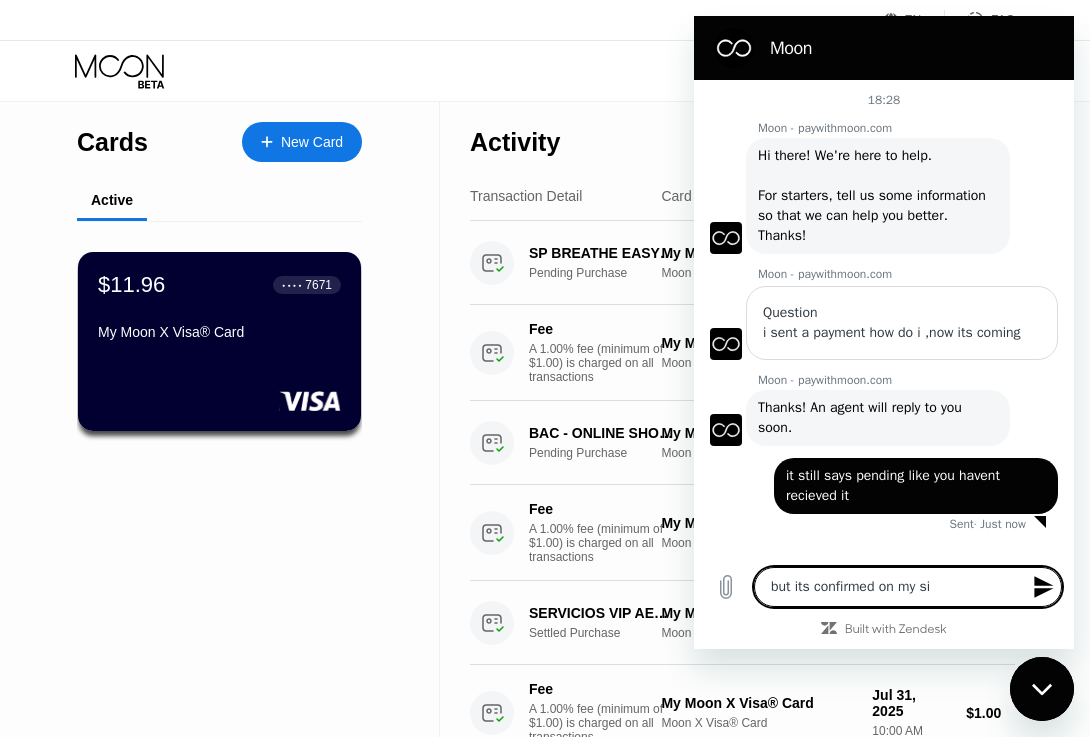 type on "but its confirmed on my sid" 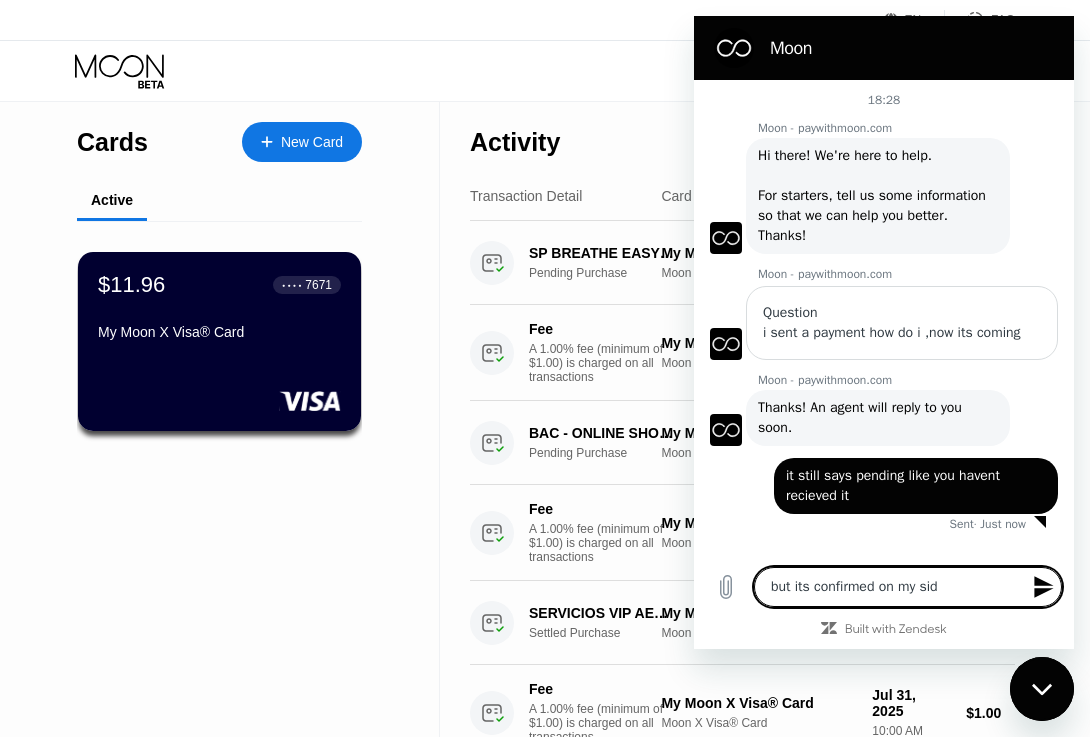 type on "but its confirmed on my side" 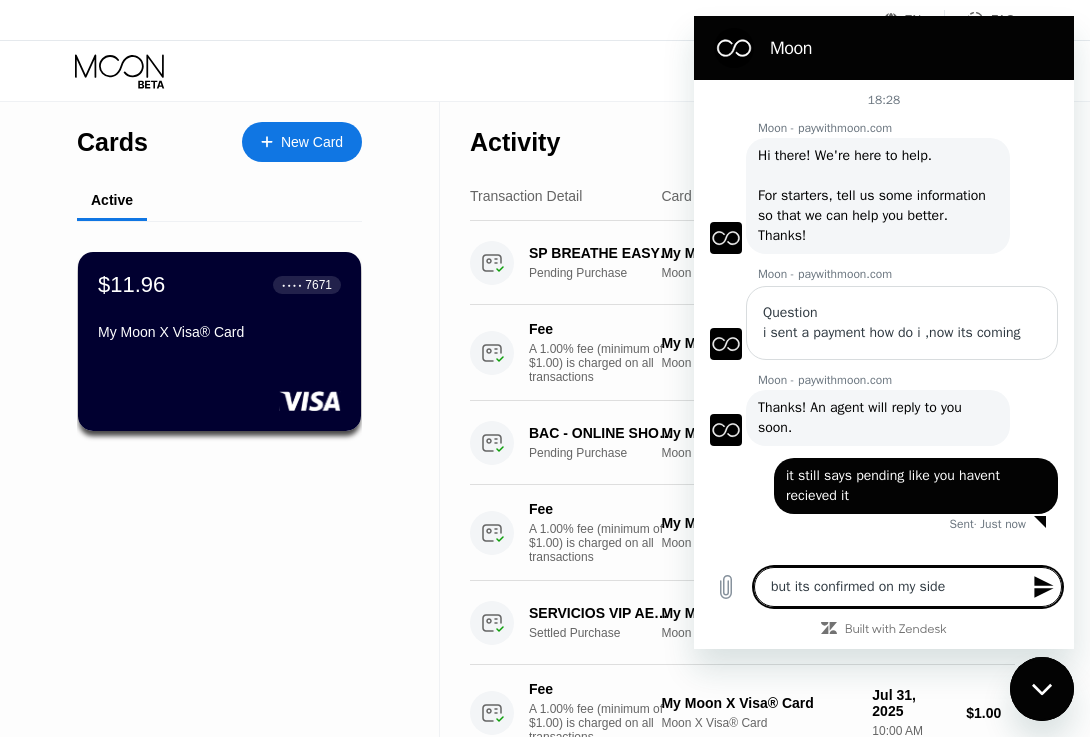 type 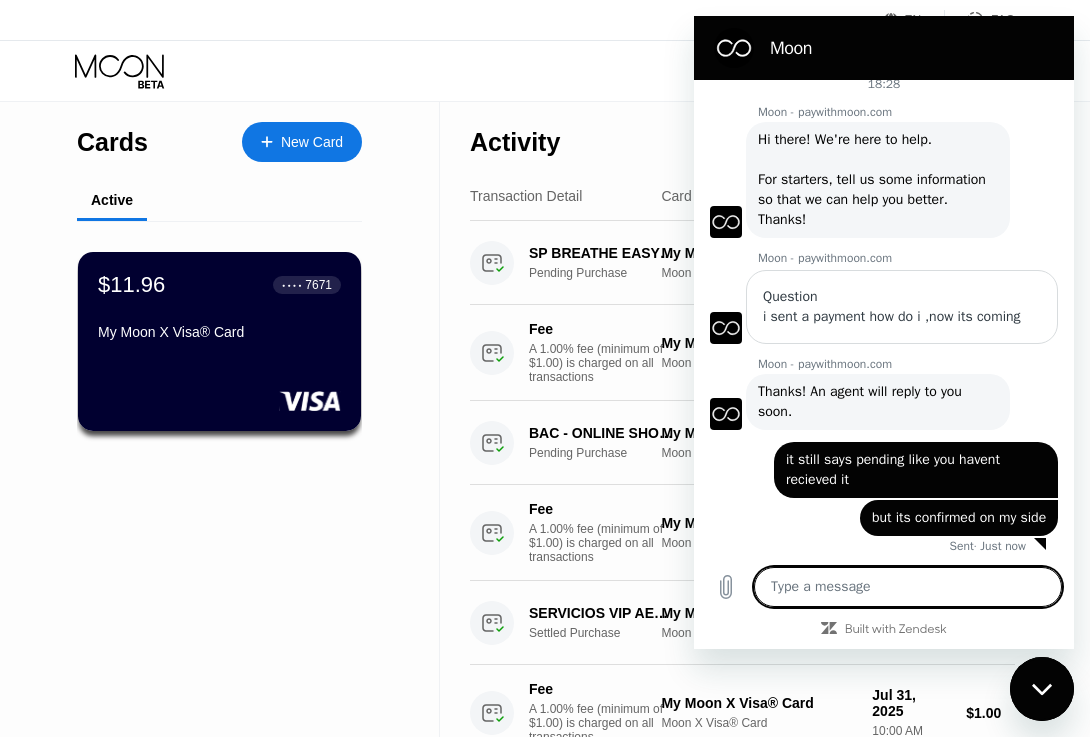 scroll, scrollTop: 20, scrollLeft: 0, axis: vertical 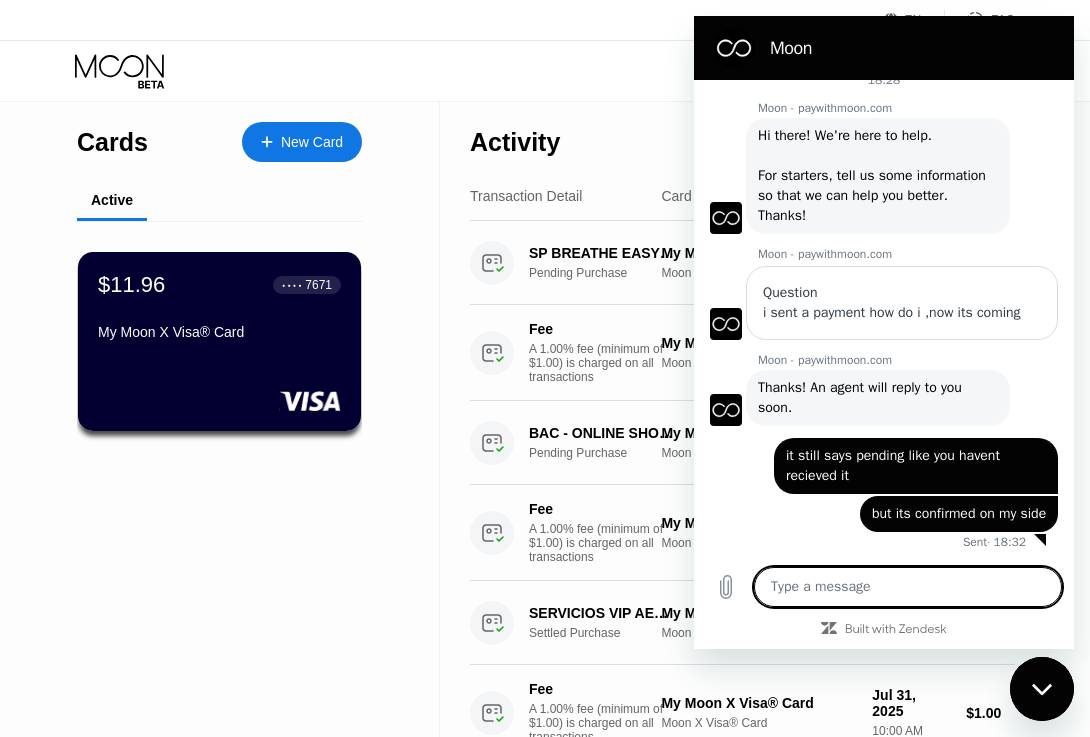 type on "x" 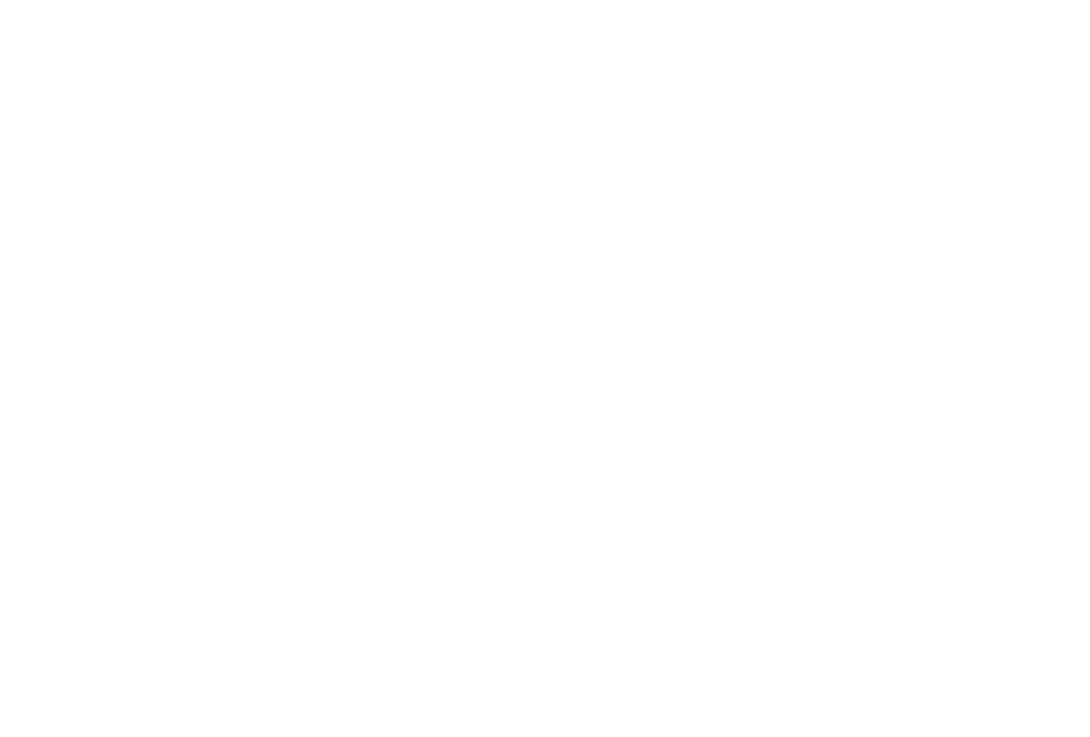 scroll, scrollTop: 0, scrollLeft: 0, axis: both 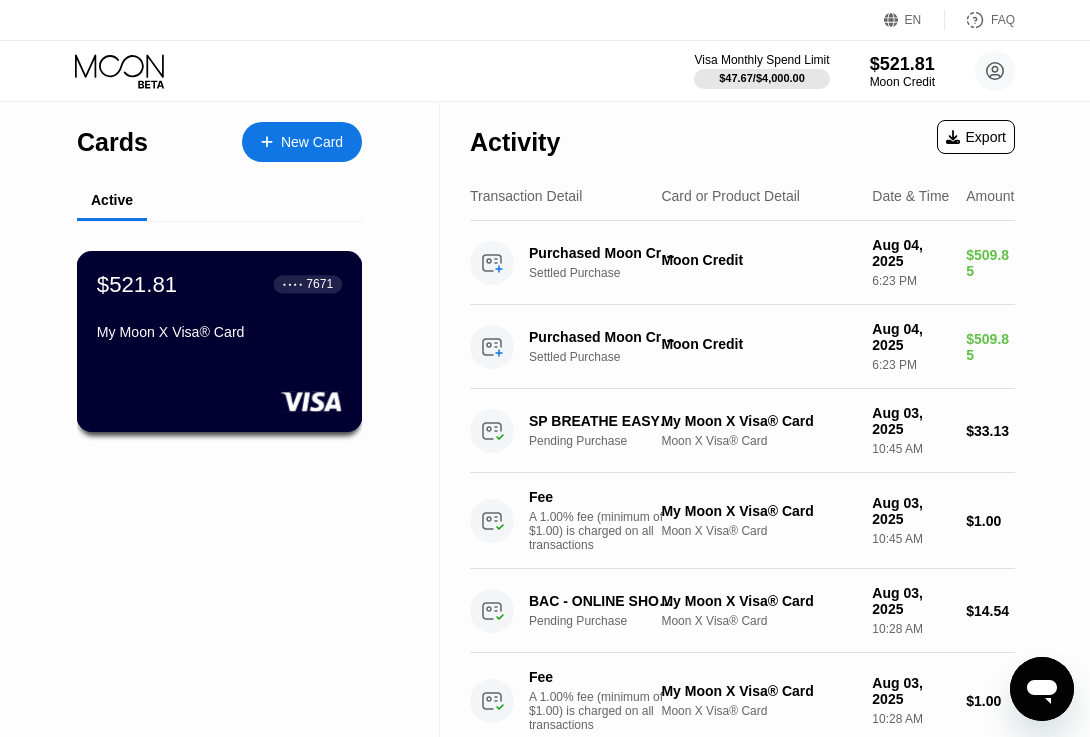 click on "7671" at bounding box center (319, 284) 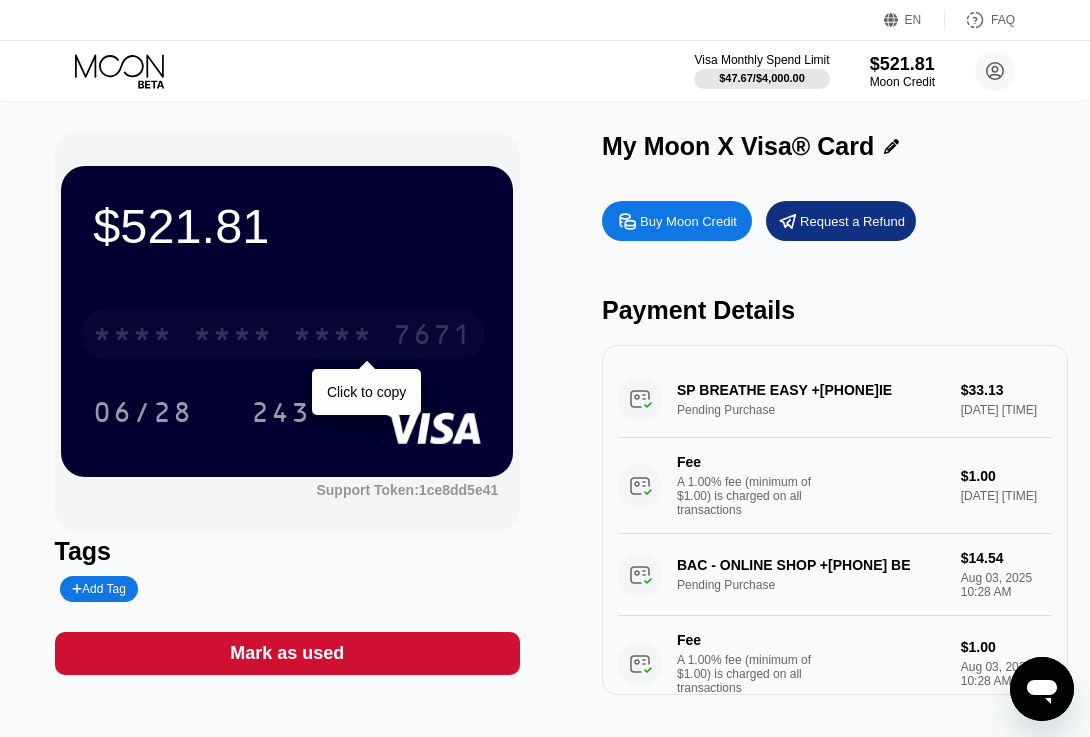 click on "7671" at bounding box center [433, 337] 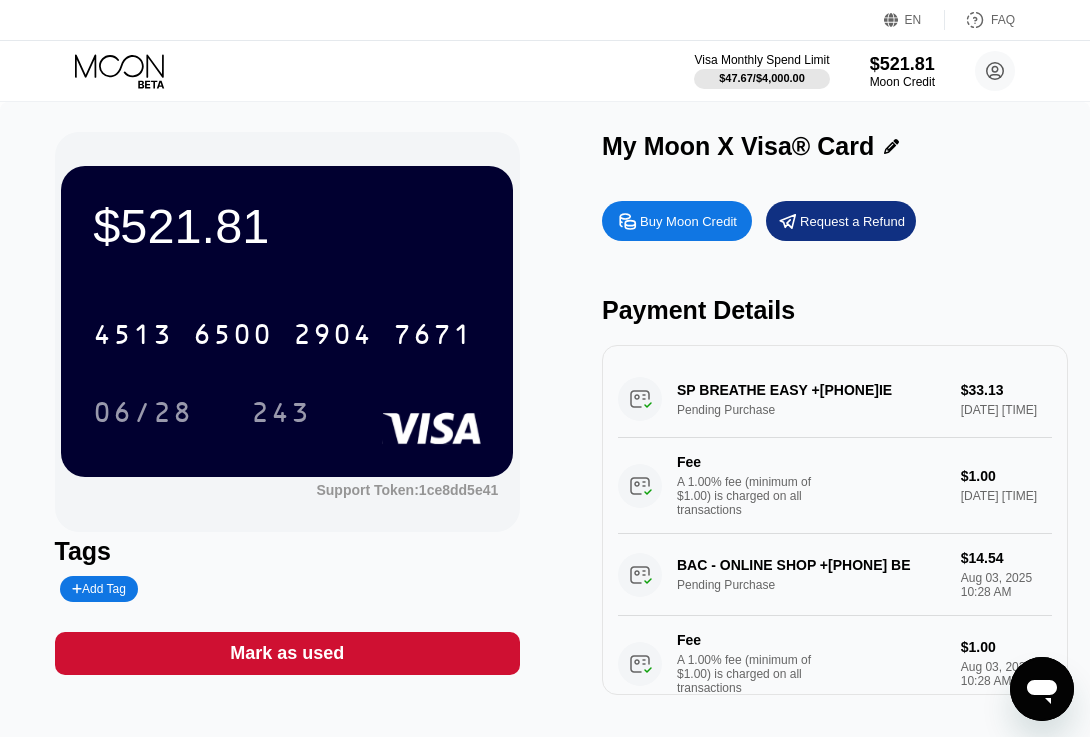 click 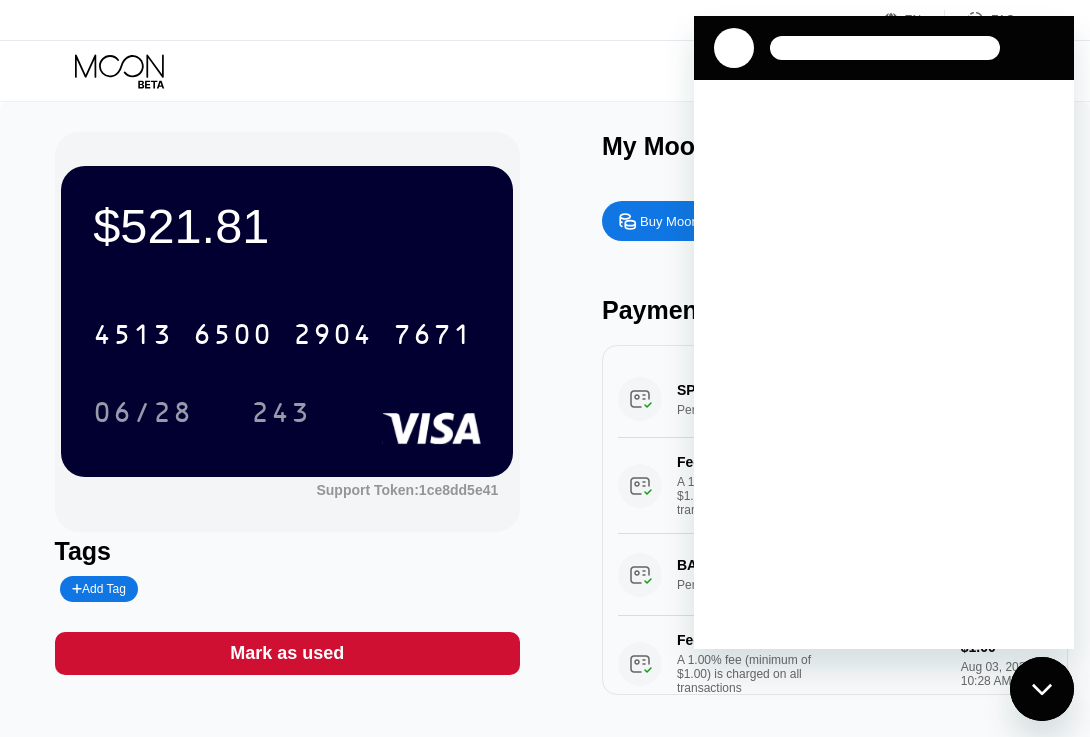 scroll, scrollTop: 0, scrollLeft: 0, axis: both 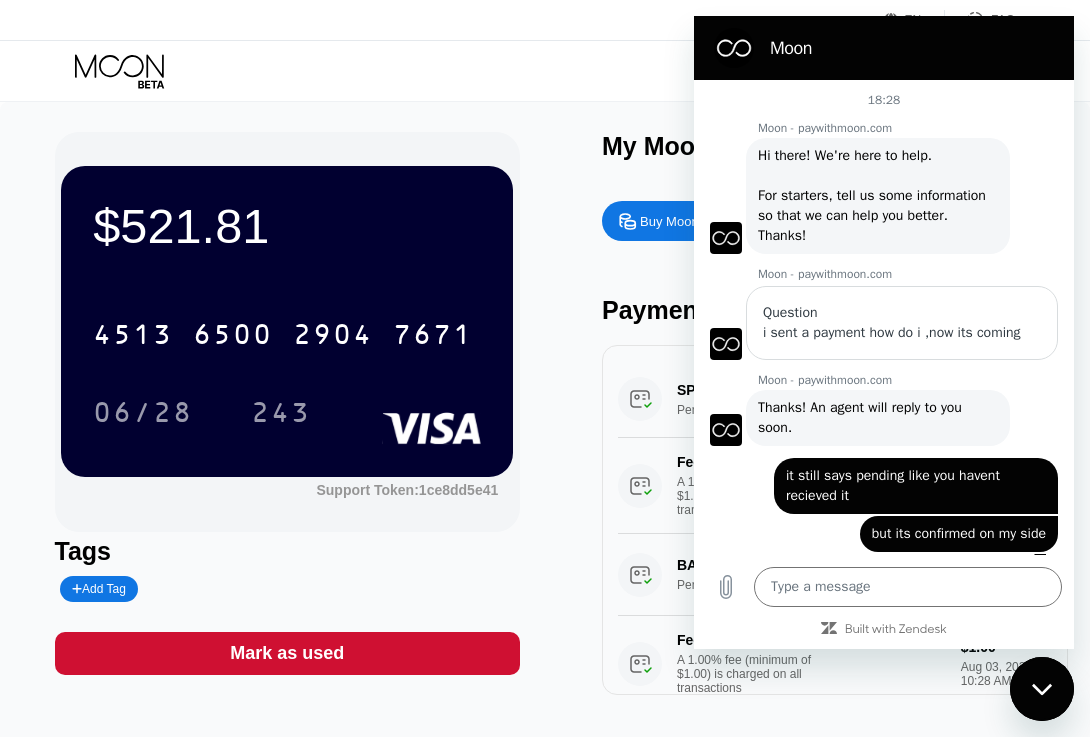 click on "$521.81 4513 6500 2904 7671 06/28 243 Support Token:  1ce8dd5e41 Tags  Add Tag Mark as used My Moon X Visa® Card Buy Moon Credit Request a Refund Payment Details SP BREATHE EASY          +353833353998IE Pending Purchase $33.13 Aug 03, 2025 10:45 AM Fee A 1.00% fee (minimum of $1.00) is charged on all transactions $1.00 Aug 03, 2025 10:45 AM BAC - ONLINE SHOP        +3226209140  BE Pending Purchase $14.54 Aug 03, 2025 10:28 AM Fee A 1.00% fee (minimum of $1.00) is charged on all transactions $1.00 Aug 03, 2025 10:28 AM SERVICIOS VIP AENA BCN   AEROPORT DEL ES Settled Purchase $18.55 Jul 31, 2025 10:00 AM Fee A 1.00% fee (minimum of $1.00) is charged on all transactions $1.00 Jul 31, 2025 10:00 AM SERVICIOS VIP AENA BCN   AEROPORT DEL ES Pending Purchase $18.55 Jul 31, 2025 9:58 AM Fee A 1.00% fee (minimum of $1.00) is charged on all transactions $1.00 Jul 31, 2025 9:58 AM Packlink - Auctane SL    Madrid       ES Settled Purchase $9.20 Jul 30, 2025 4:57 PM Fee $1.00 Jul 30, 2025 4:57 PM Settled Purchase $4.73" at bounding box center (545, 423) 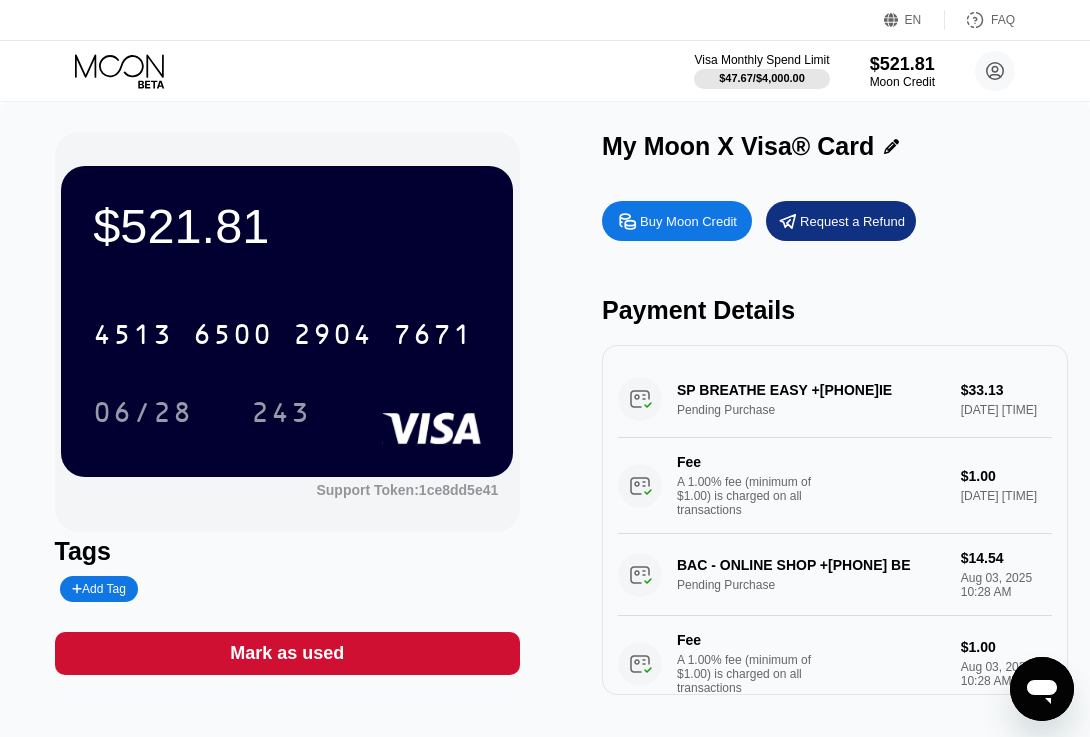 type on "x" 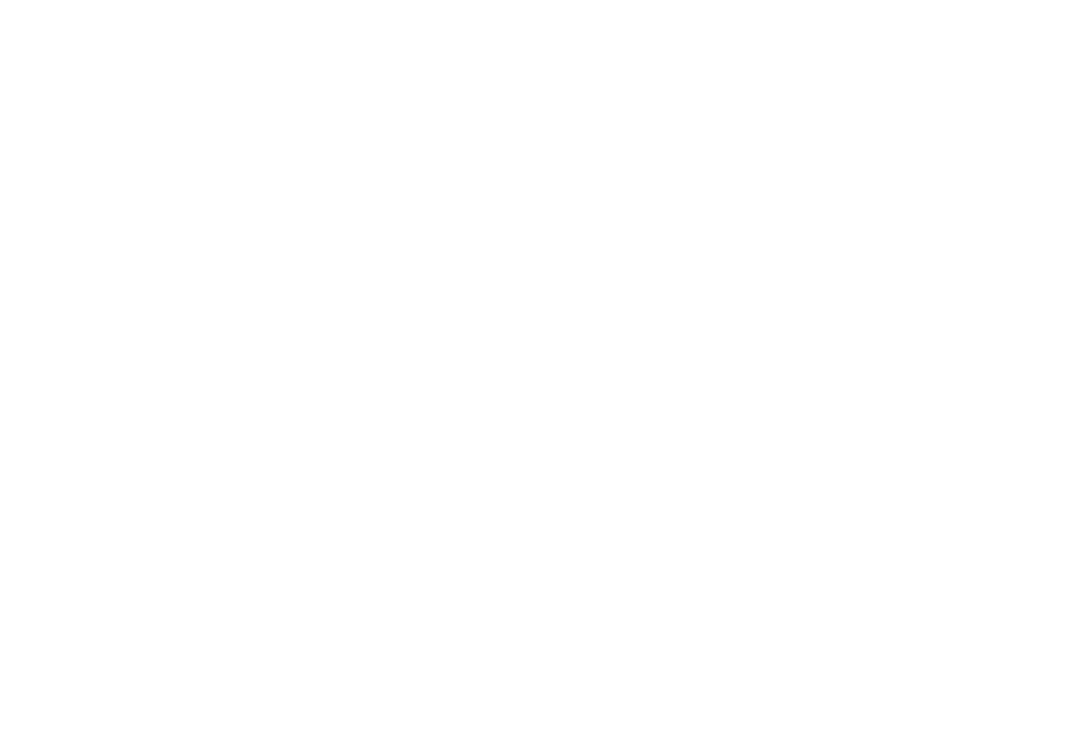 scroll, scrollTop: 0, scrollLeft: 0, axis: both 